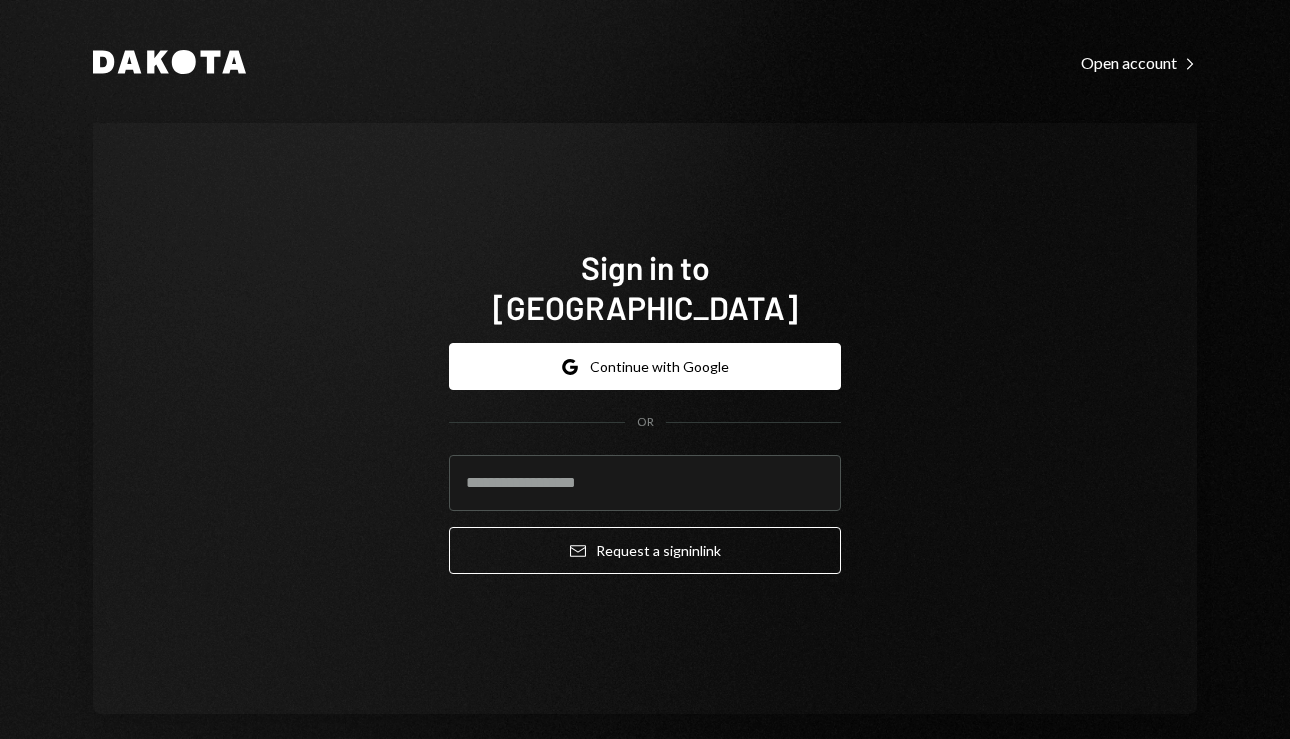scroll, scrollTop: 0, scrollLeft: 0, axis: both 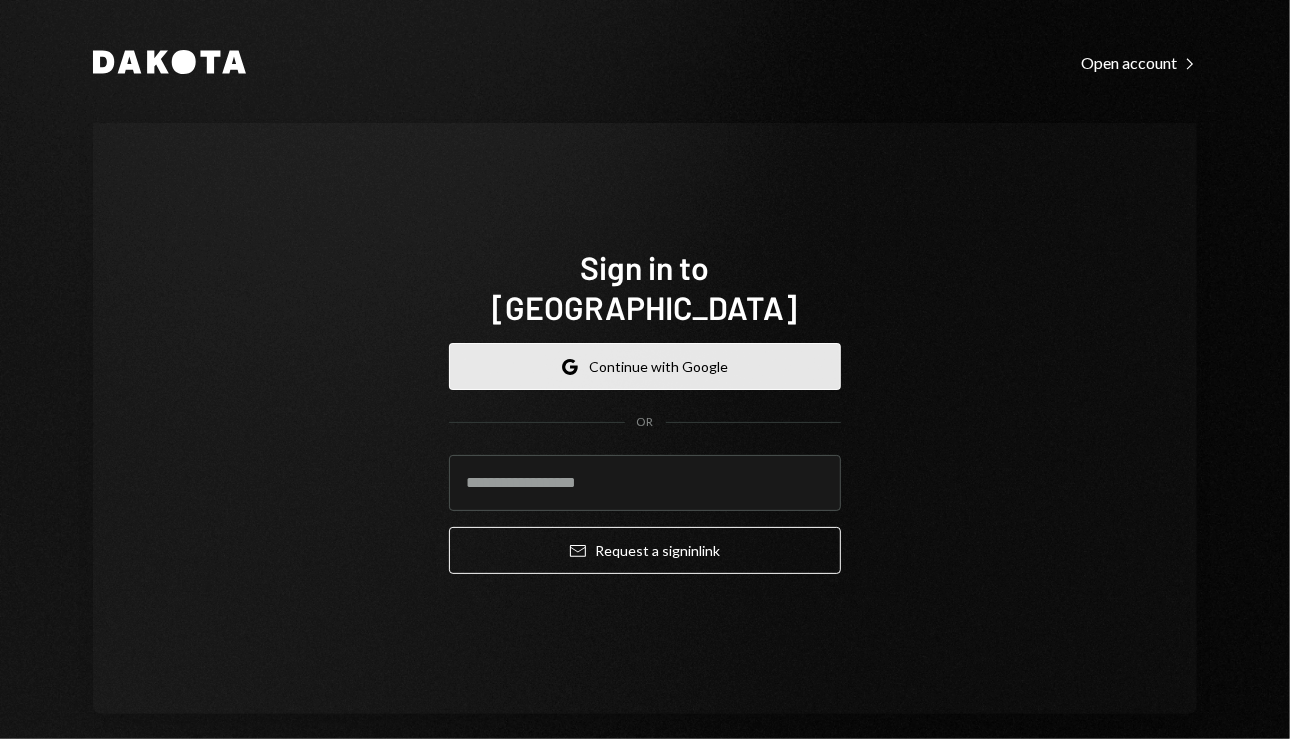 click on "Google  Continue with Google" at bounding box center (645, 366) 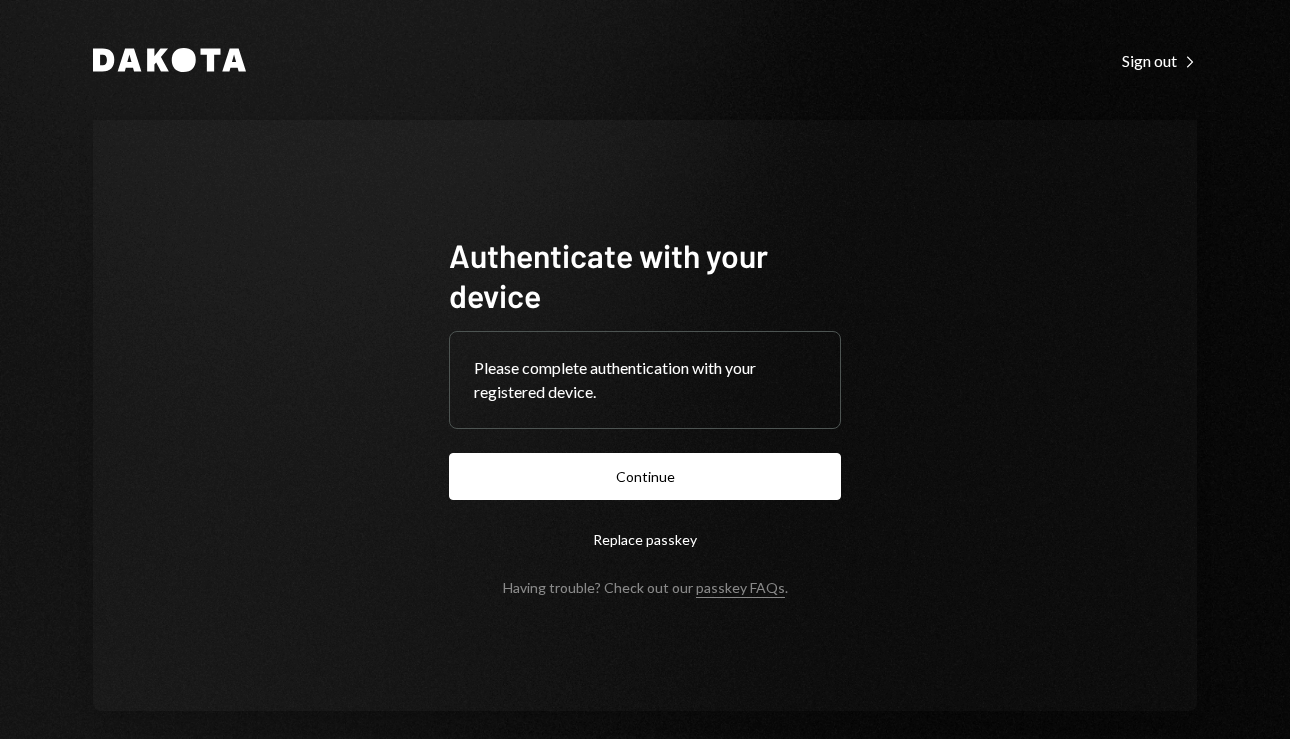 scroll, scrollTop: 0, scrollLeft: 0, axis: both 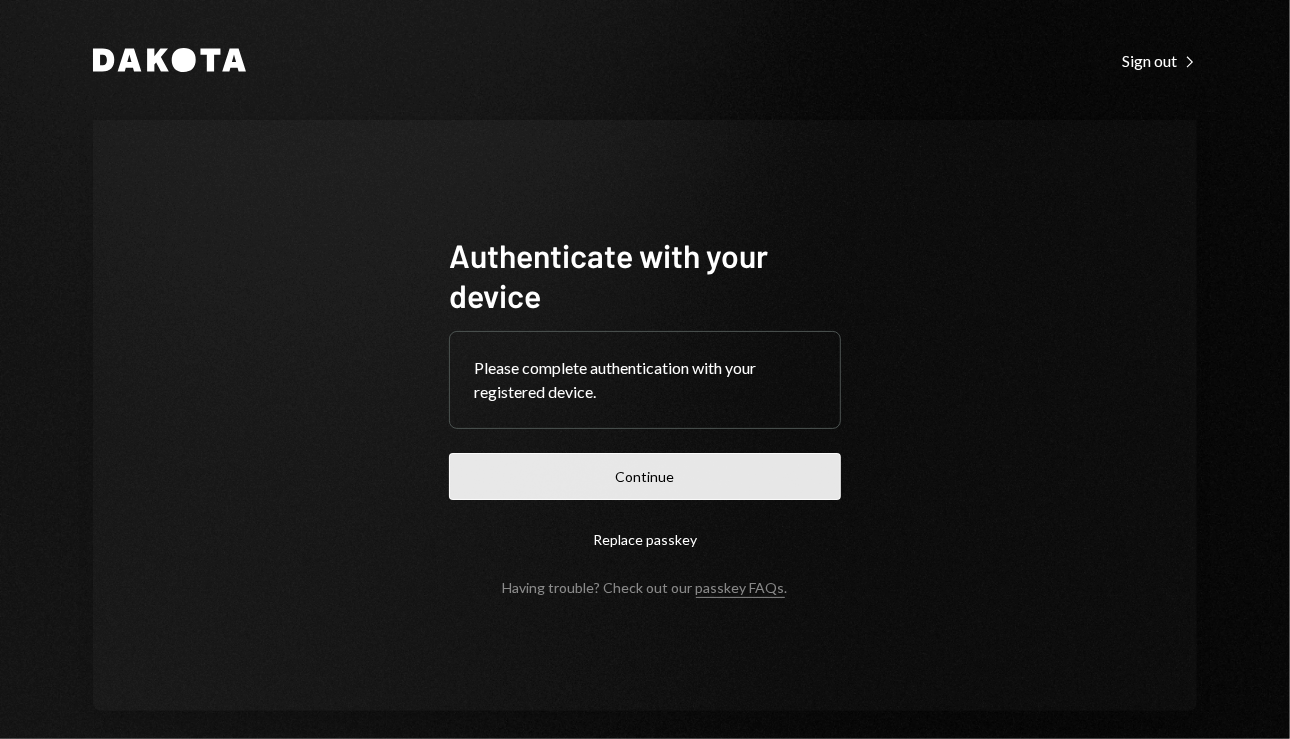 click on "Continue" at bounding box center [645, 476] 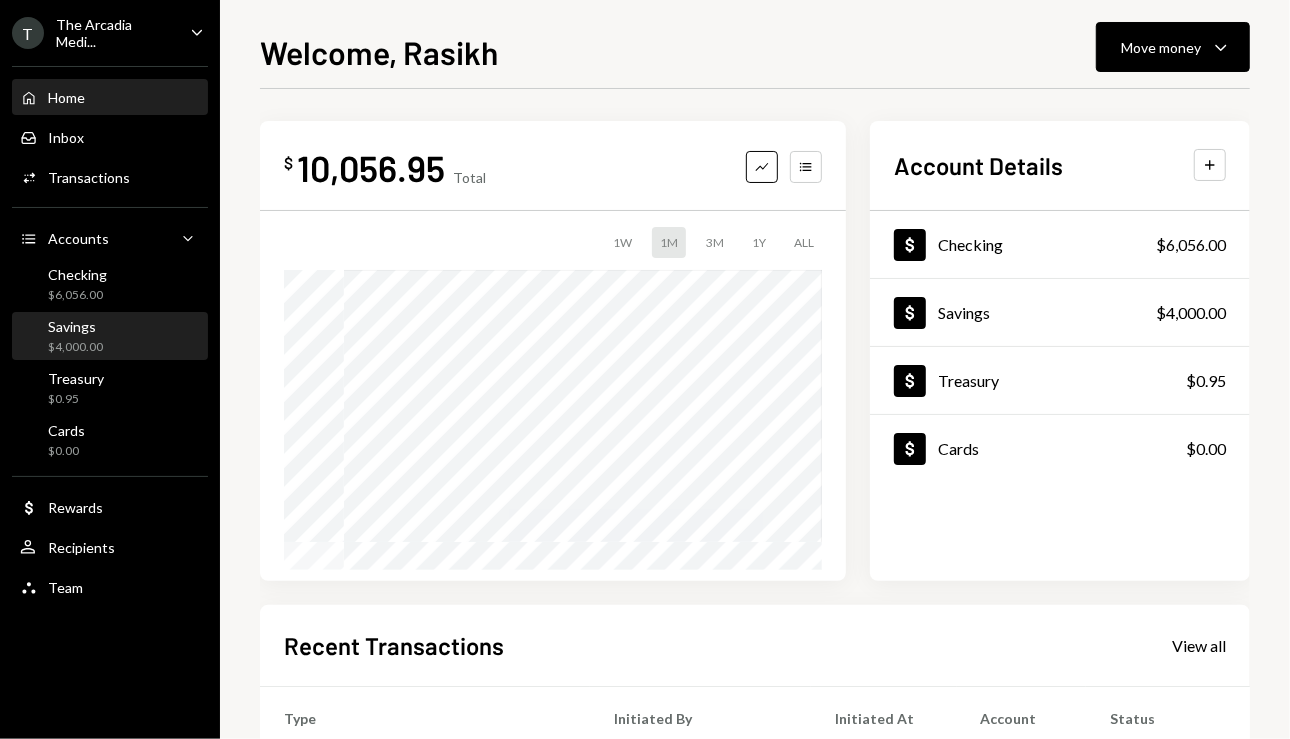 click on "Savings $4,000.00" at bounding box center (110, 337) 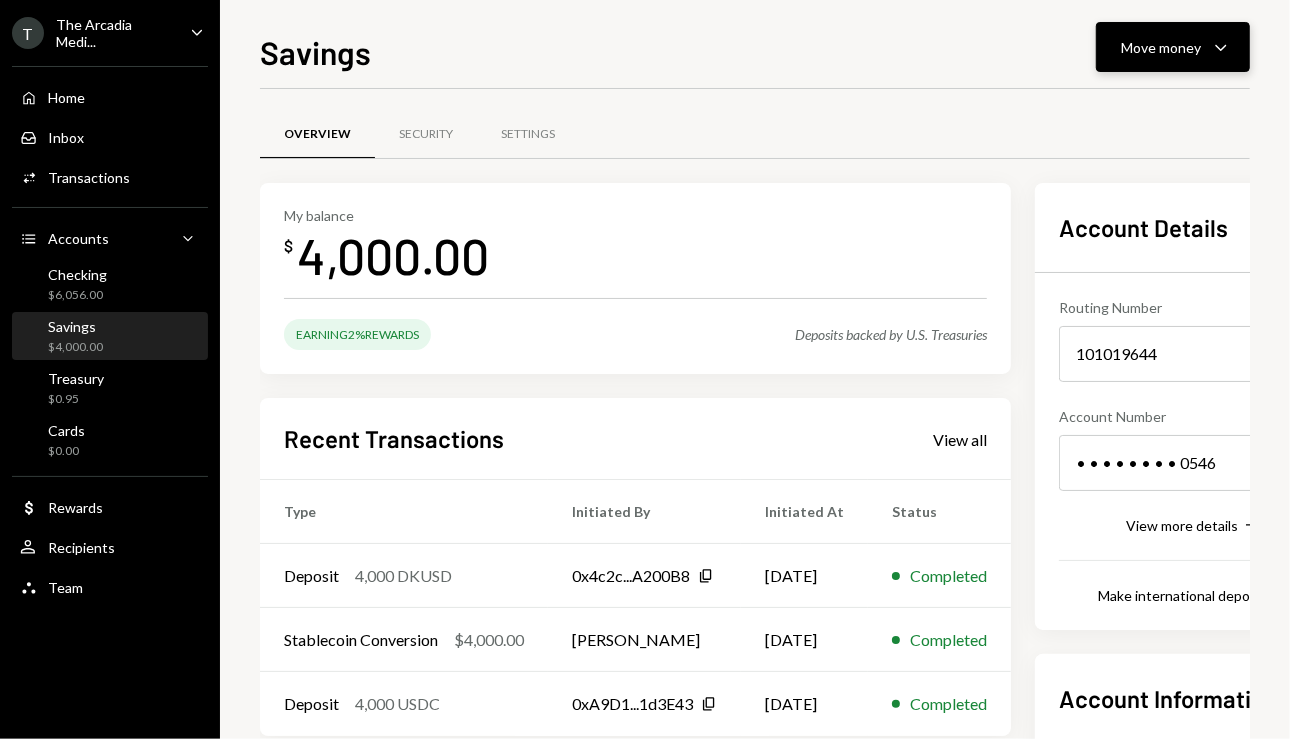 click on "Move money" at bounding box center (1161, 47) 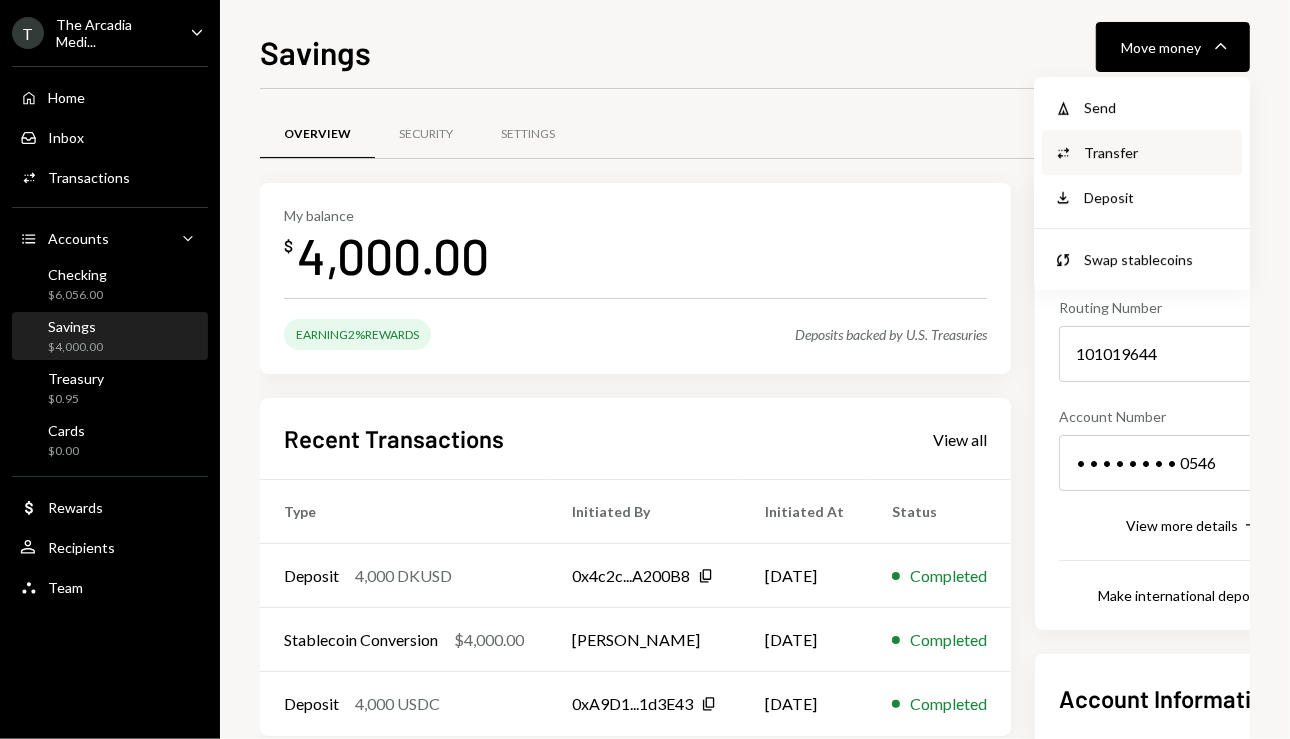 click on "Transfer" at bounding box center (1157, 152) 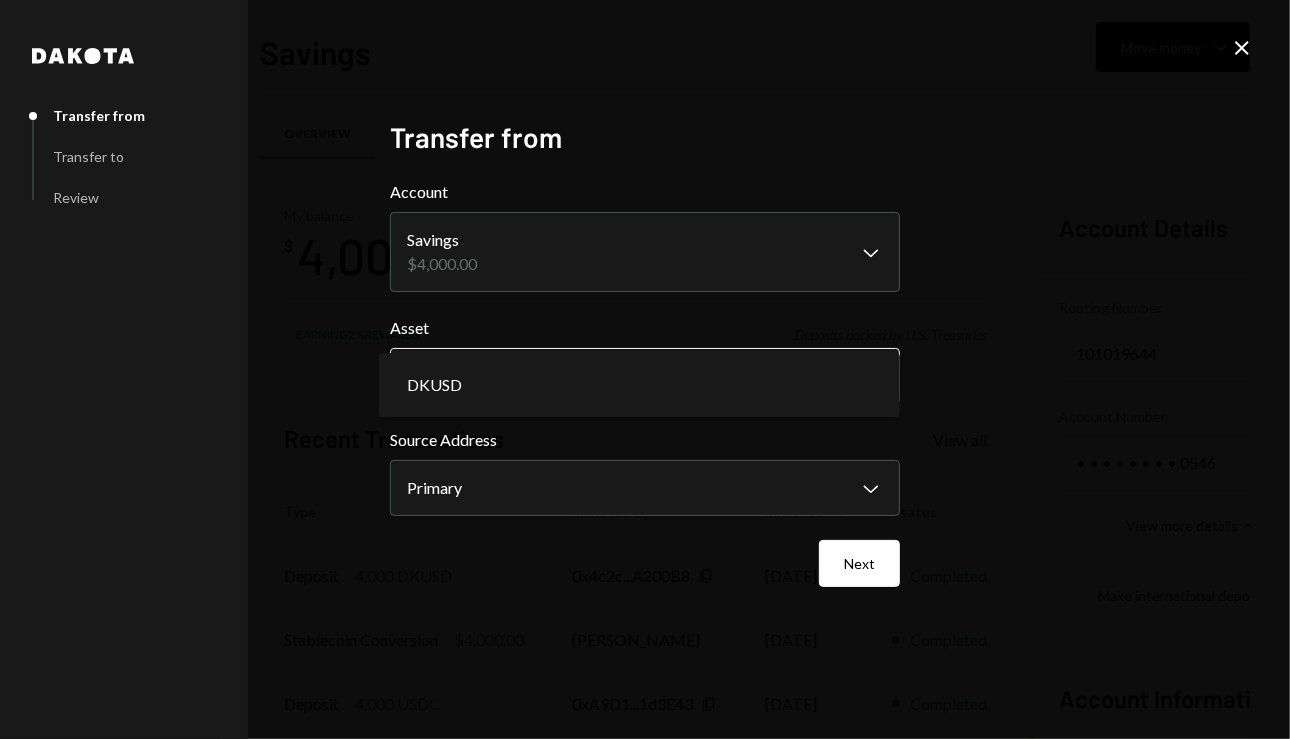 click on "T The Arcadia Medi... Caret Down Home Home Inbox Inbox Activities Transactions Accounts Accounts Caret Down Checking $6,056.00 Savings $4,000.00 Treasury $0.95 Cards $0.00 Dollar Rewards User Recipients Team Team Savings Move money Caret Down Overview Security Settings My balance $ 4,000.00 Earning  2%  Rewards Deposits backed by U.S. Treasuries Recent Transactions View all Type Initiated By Initiated At Status Deposit 4,000  DKUSD 0x4c2c...A200B8 Copy 06/28/2025 Completed Stablecoin Conversion $4,000.00 Rasikh Morani 06/28/2025 Completed Deposit 4,000  USDC 0xA9D1...1d3E43 Copy 06/28/2025 Completed Account Details Routing Number 101019644 Copy Account Number • • • • • • • •  0546 Show Copy View more details Right Arrow Make international deposit Right Arrow Account Information Money in (last 30 days) Up Right Arrow $8,000.00 Money out (last 30 days) Down Right Arrow $4,000.00 View address details Right Arrow Savings - Dakota Dakota Transfer from Transfer to Review Transfer from Account Asset" at bounding box center (645, 369) 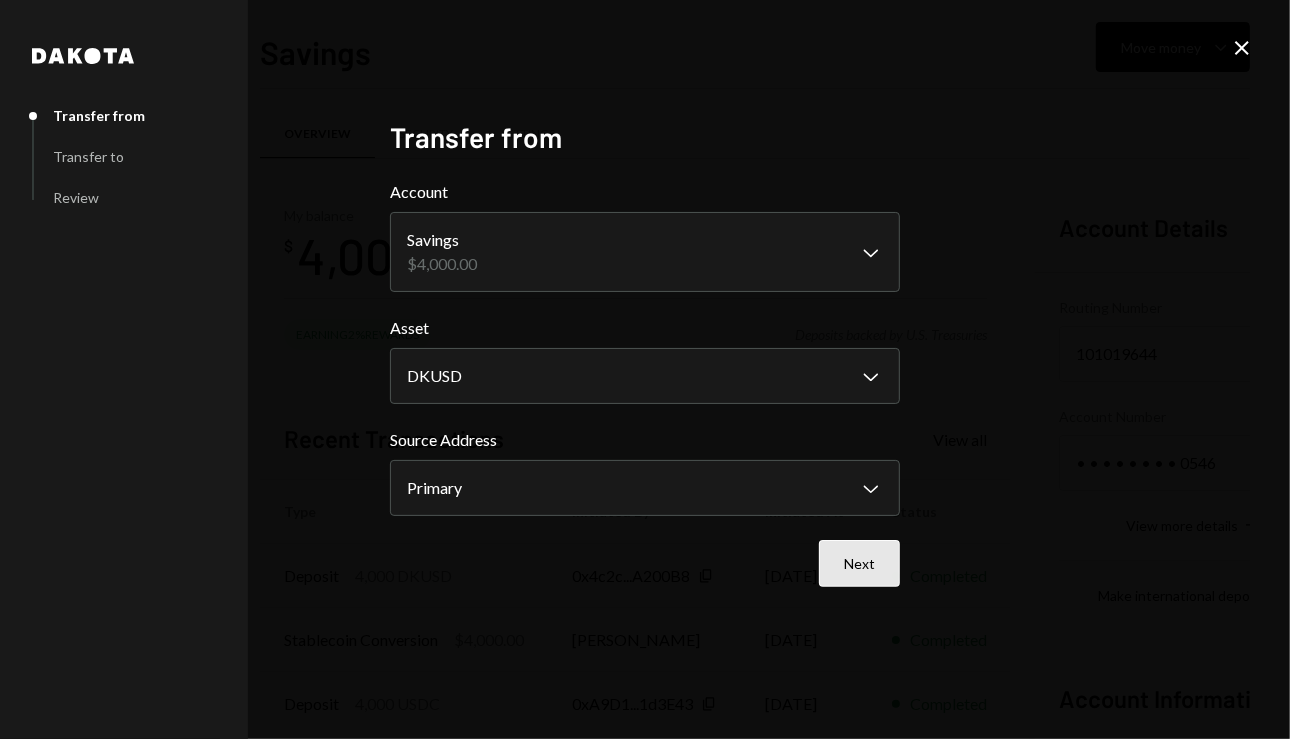 click on "Next" at bounding box center [859, 563] 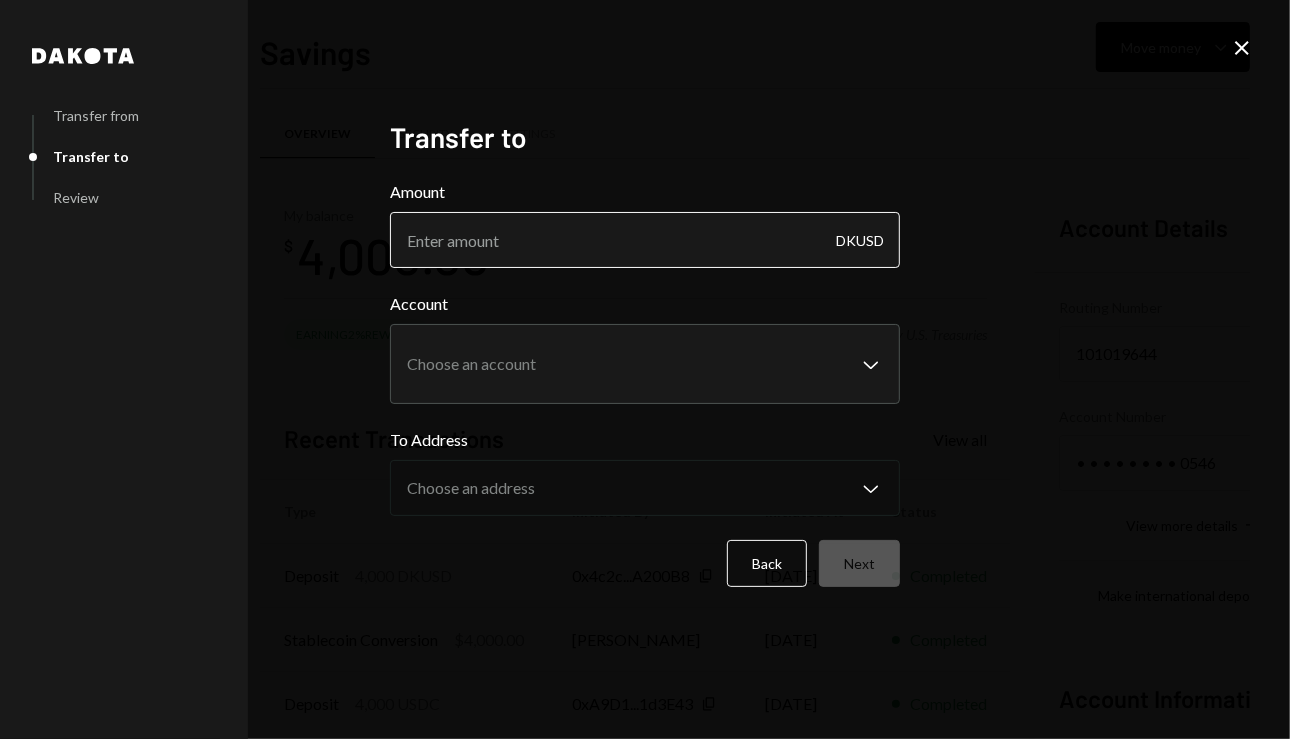 click on "Amount" at bounding box center [645, 240] 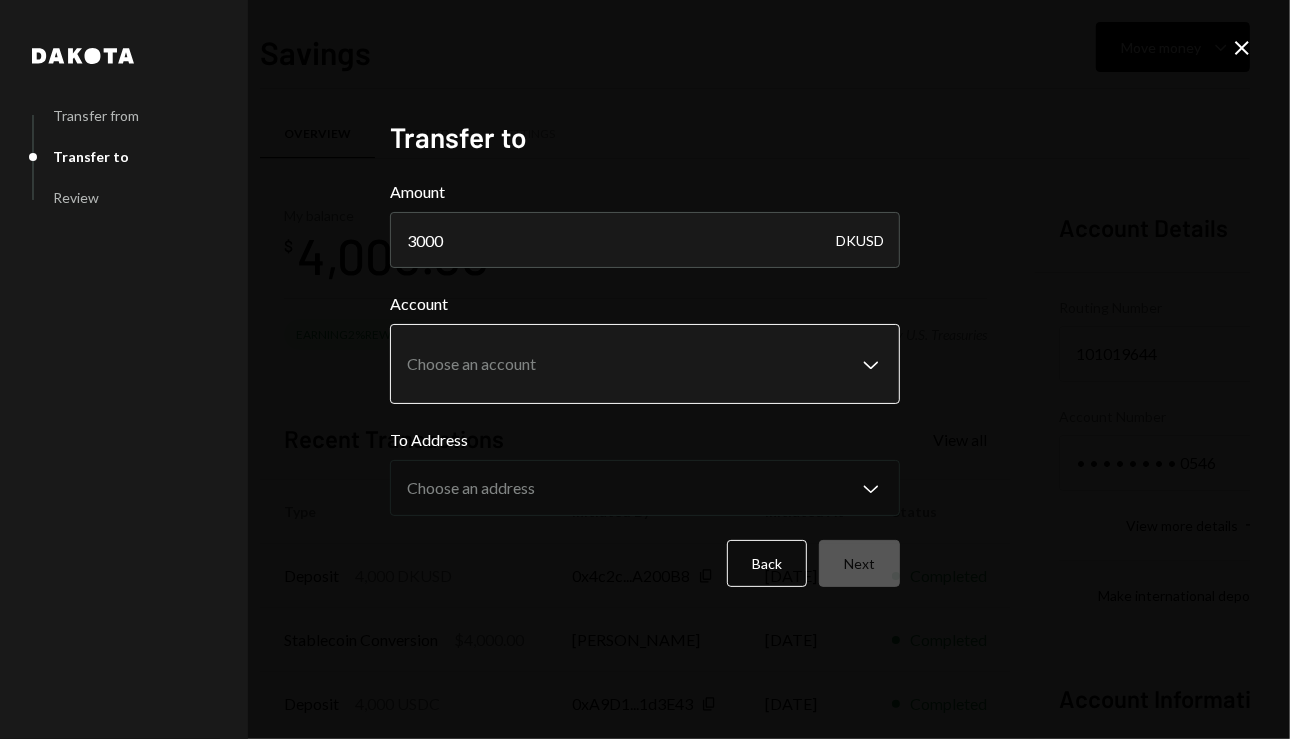type on "3000" 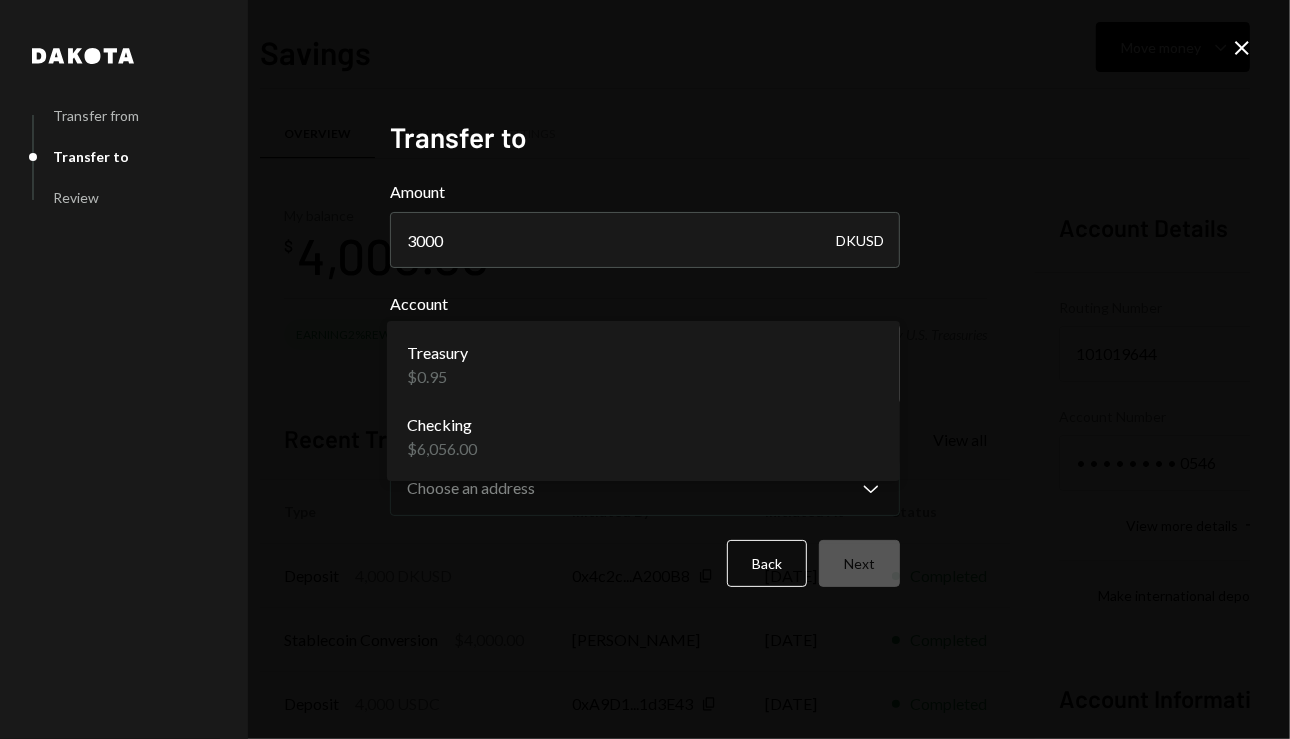click on "T The Arcadia Medi... Caret Down Home Home Inbox Inbox Activities Transactions Accounts Accounts Caret Down Checking $6,056.00 Savings $4,000.00 Treasury $0.95 Cards $0.00 Dollar Rewards User Recipients Team Team Savings Move money Caret Down Overview Security Settings My balance $ 4,000.00 Earning  2%  Rewards Deposits backed by U.S. Treasuries Recent Transactions View all Type Initiated By Initiated At Status Deposit 4,000  DKUSD 0x4c2c...A200B8 Copy 06/28/2025 Completed Stablecoin Conversion $4,000.00 Rasikh Morani 06/28/2025 Completed Deposit 4,000  USDC 0xA9D1...1d3E43 Copy 06/28/2025 Completed Account Details Routing Number 101019644 Copy Account Number • • • • • • • •  0546 Show Copy View more details Right Arrow Make international deposit Right Arrow Account Information Money in (last 30 days) Up Right Arrow $8,000.00 Money out (last 30 days) Down Right Arrow $4,000.00 View address details Right Arrow Savings - Dakota Dakota Transfer from Transfer to Review Transfer to Amount 3000 Back" at bounding box center [645, 369] 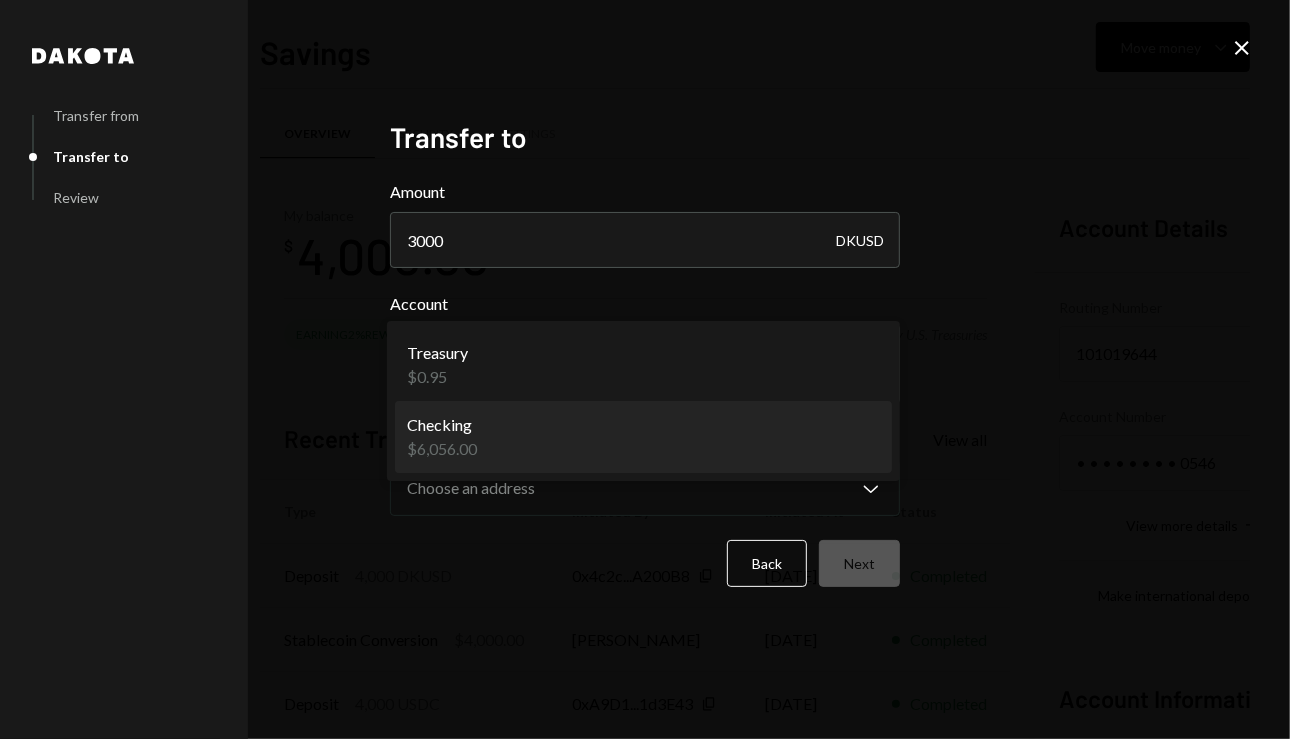 select on "**********" 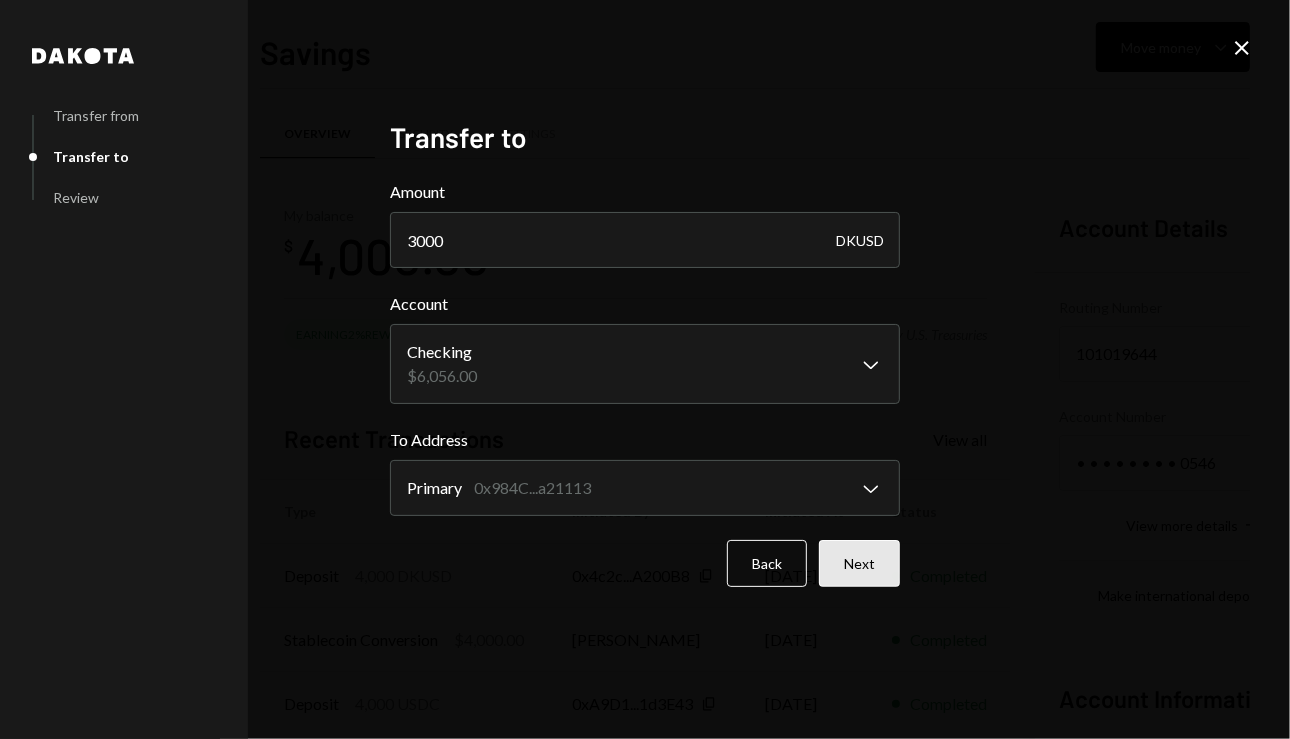 click on "Next" at bounding box center (859, 563) 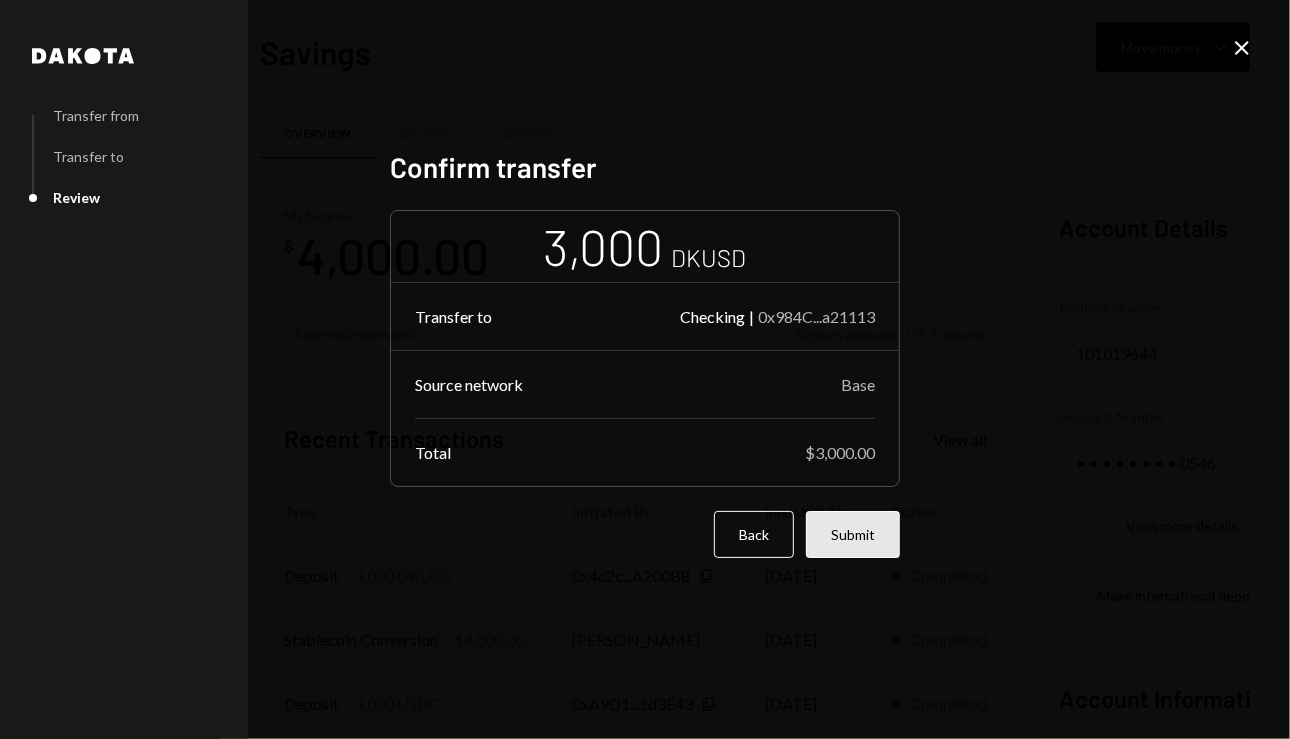 click on "Submit" at bounding box center [853, 534] 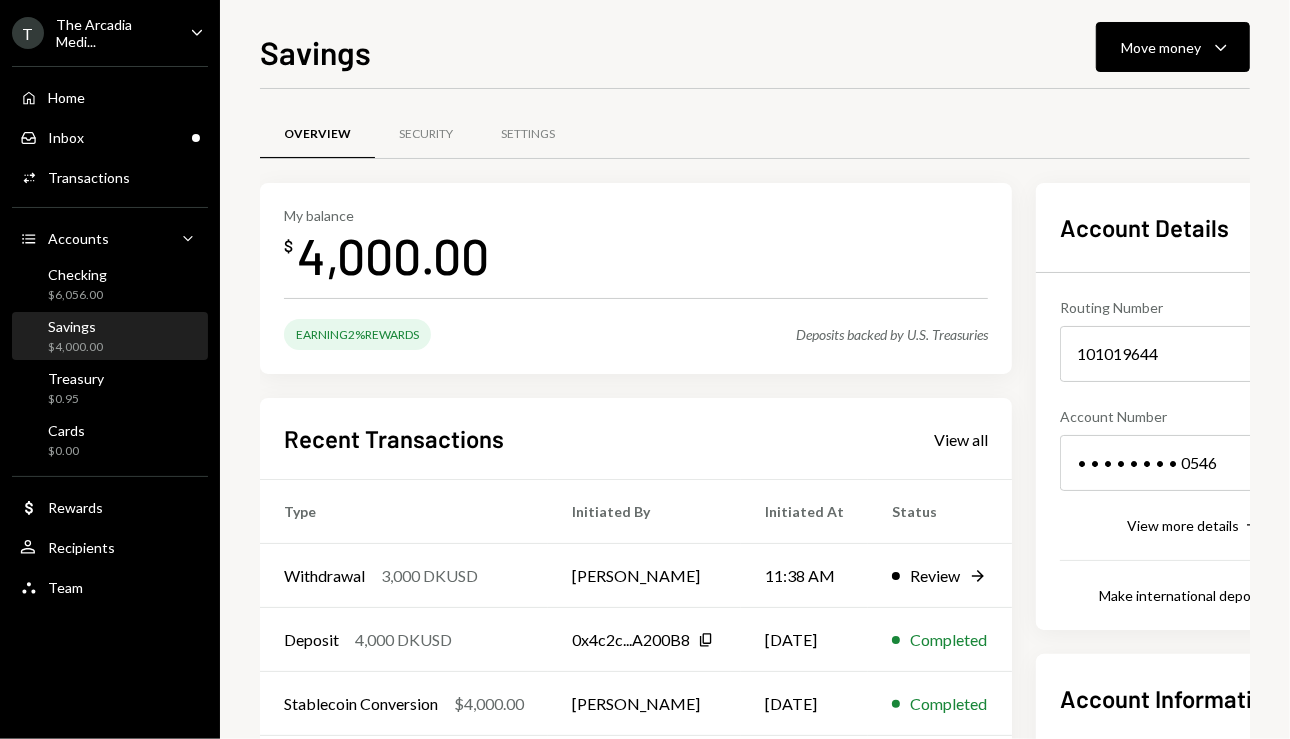 click on "Savings $4,000.00" at bounding box center (110, 337) 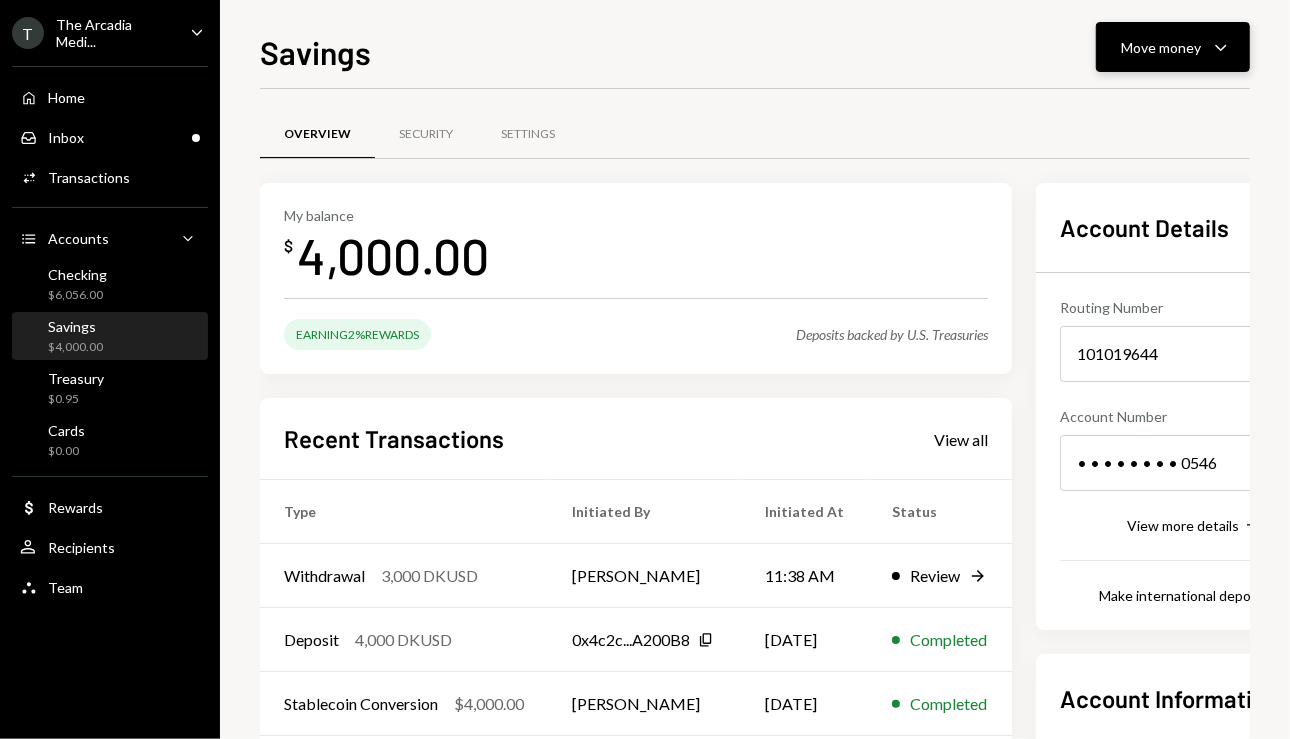 click on "Move money Caret Down" at bounding box center (1173, 47) 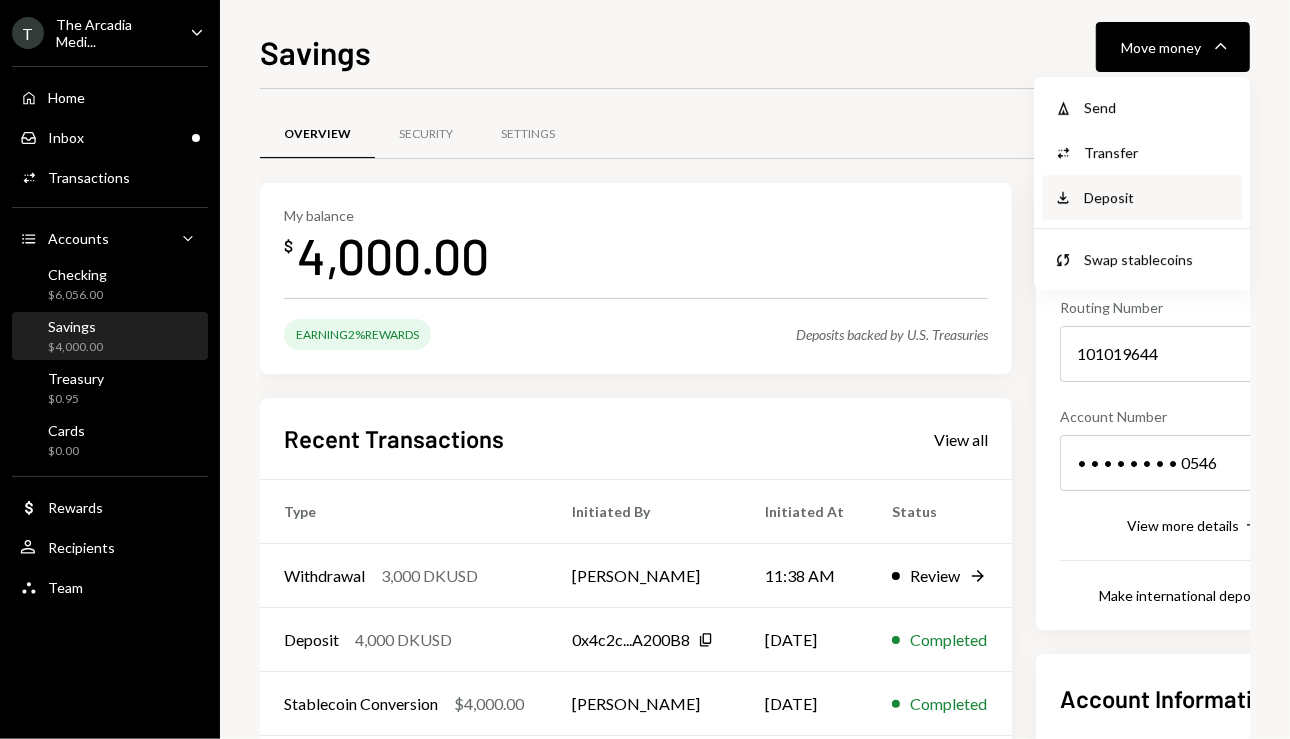 click on "Deposit" at bounding box center (1157, 197) 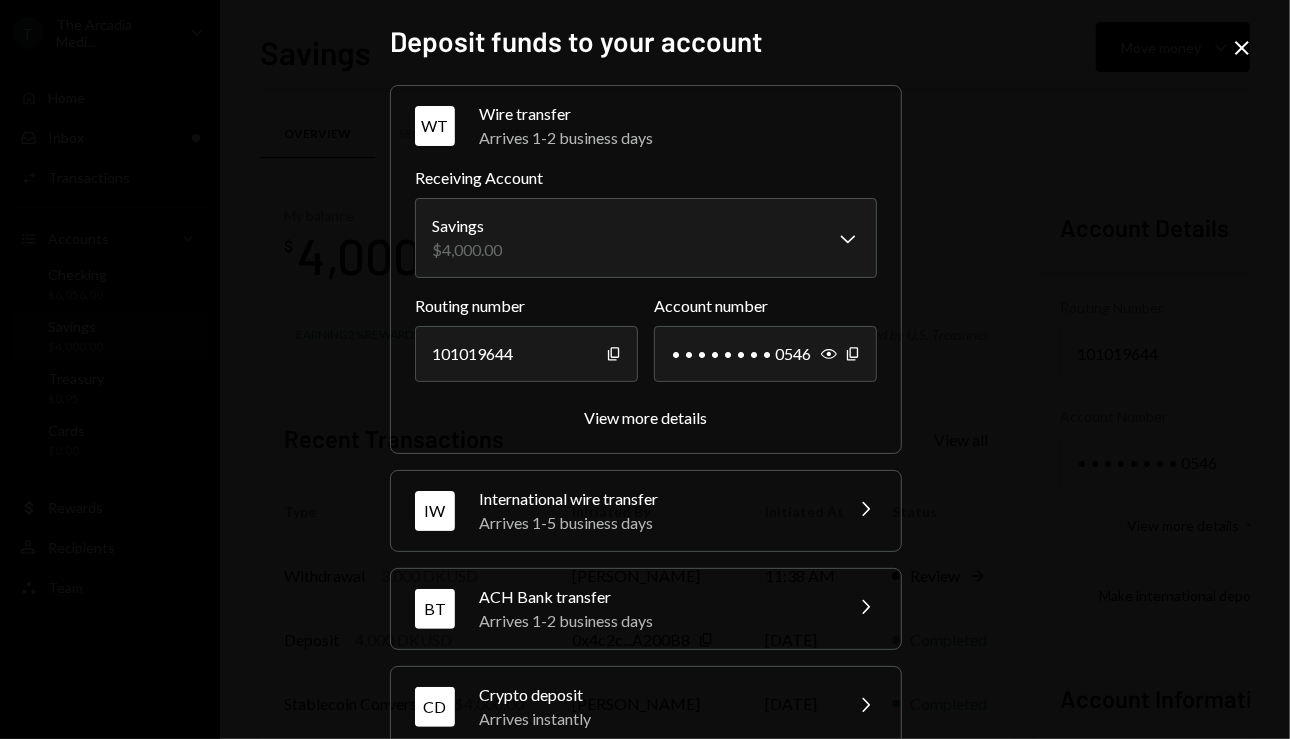 scroll, scrollTop: 36, scrollLeft: 0, axis: vertical 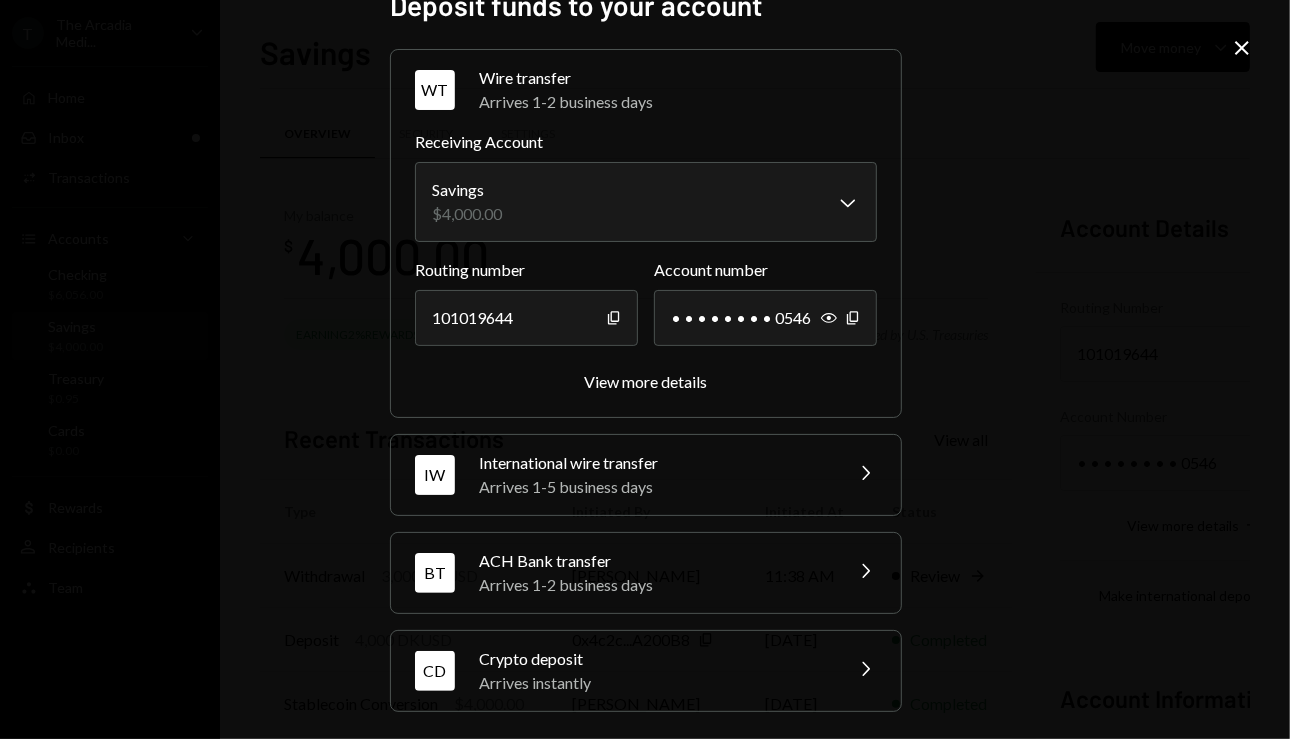 click on "CD Crypto deposit Arrives instantly Chevron Right" at bounding box center [646, 671] 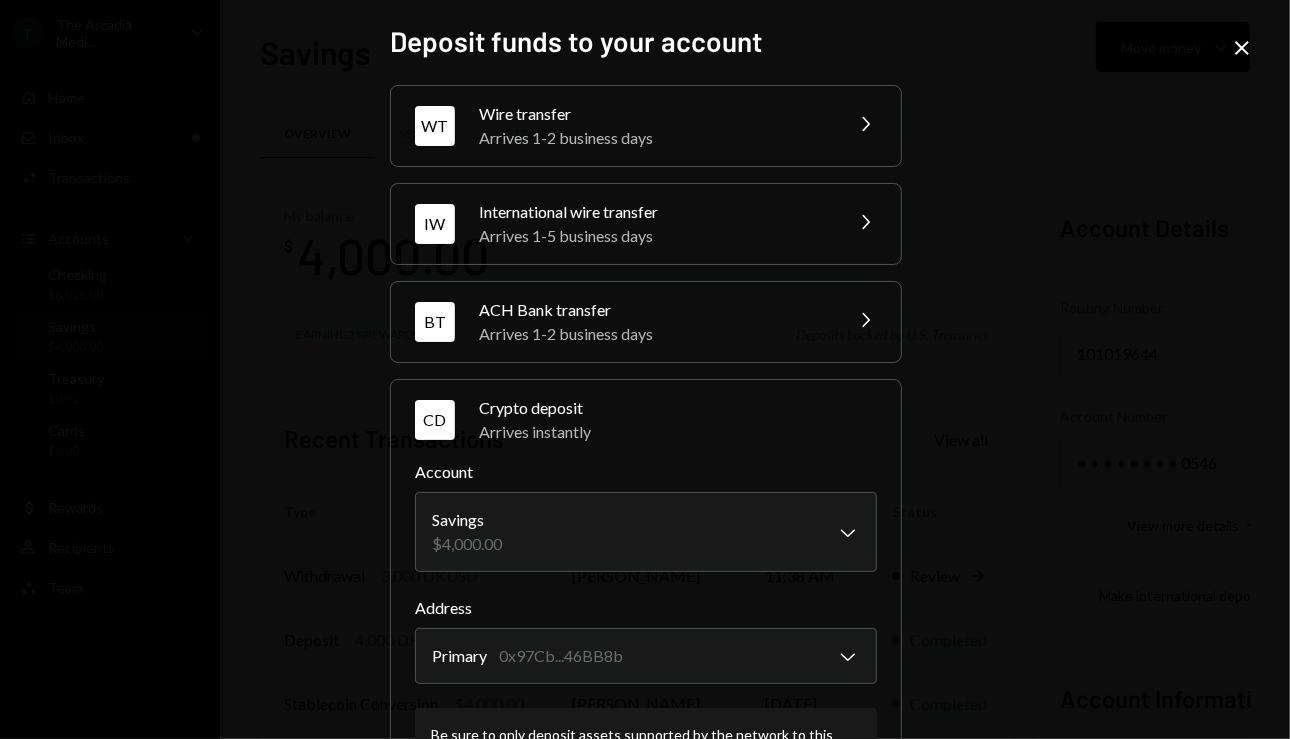 scroll, scrollTop: 164, scrollLeft: 0, axis: vertical 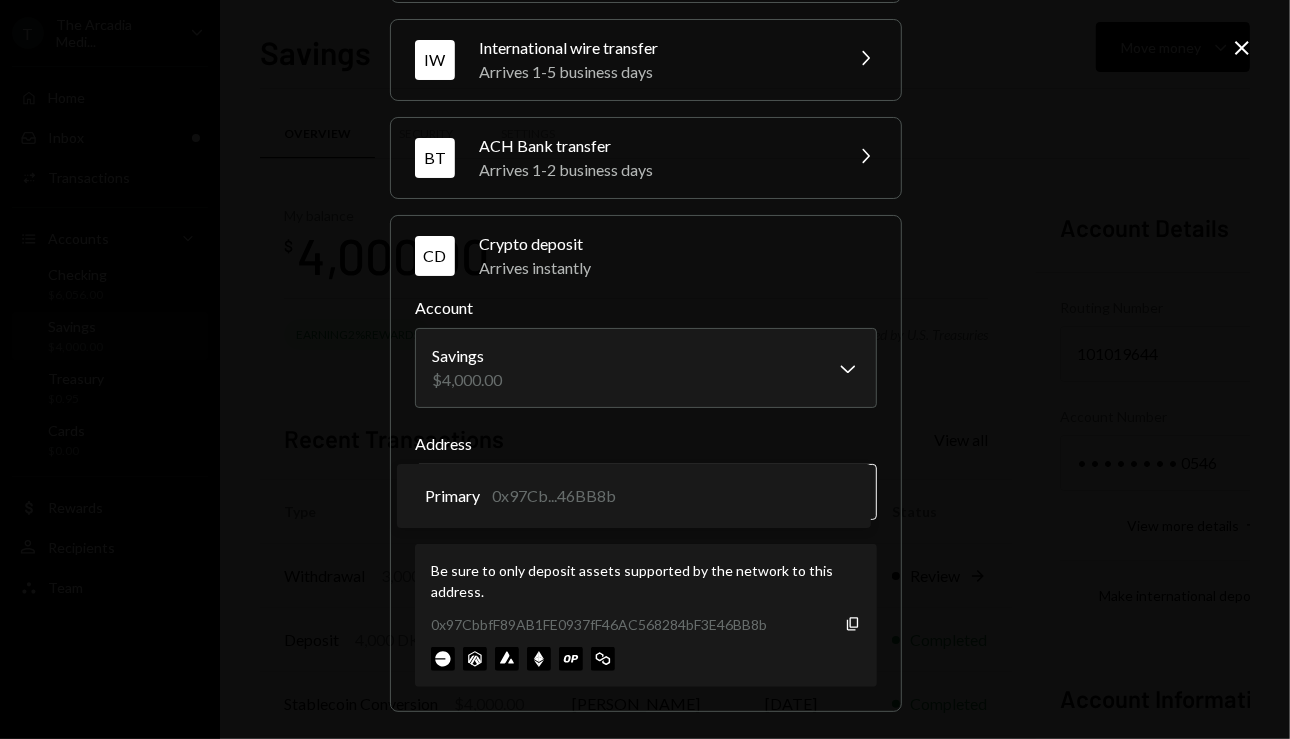 click on "T The Arcadia Medi... Caret Down Home Home Inbox Inbox Activities Transactions Accounts Accounts Caret Down Checking $6,056.00 Savings $4,000.00 Treasury $0.95 Cards $0.00 Dollar Rewards User Recipients Team Team Savings Move money Caret Down Overview Security Settings My balance $ 4,000.00 Earning  2%  Rewards Deposits backed by U.S. Treasuries Recent Transactions View all Type Initiated By Initiated At Status Withdrawal 3,000  DKUSD Rasikh Morani 11:38 AM Review Right Arrow Deposit 4,000  DKUSD 0x4c2c...A200B8 Copy 06/28/2025 Completed Stablecoin Conversion $4,000.00 Rasikh Morani 06/28/2025 Completed Deposit 4,000  USDC 0xA9D1...1d3E43 Copy 06/28/2025 Completed Account Details Routing Number 101019644 Copy Account Number • • • • • • • •  0546 Show Copy View more details Right Arrow Make international deposit Right Arrow Account Information Money in (last 30 days) Up Right Arrow $8,000.00 Money out (last 30 days) Down Right Arrow $4,000.00 View address details Right Arrow Savings - Dakota WT" at bounding box center [645, 369] 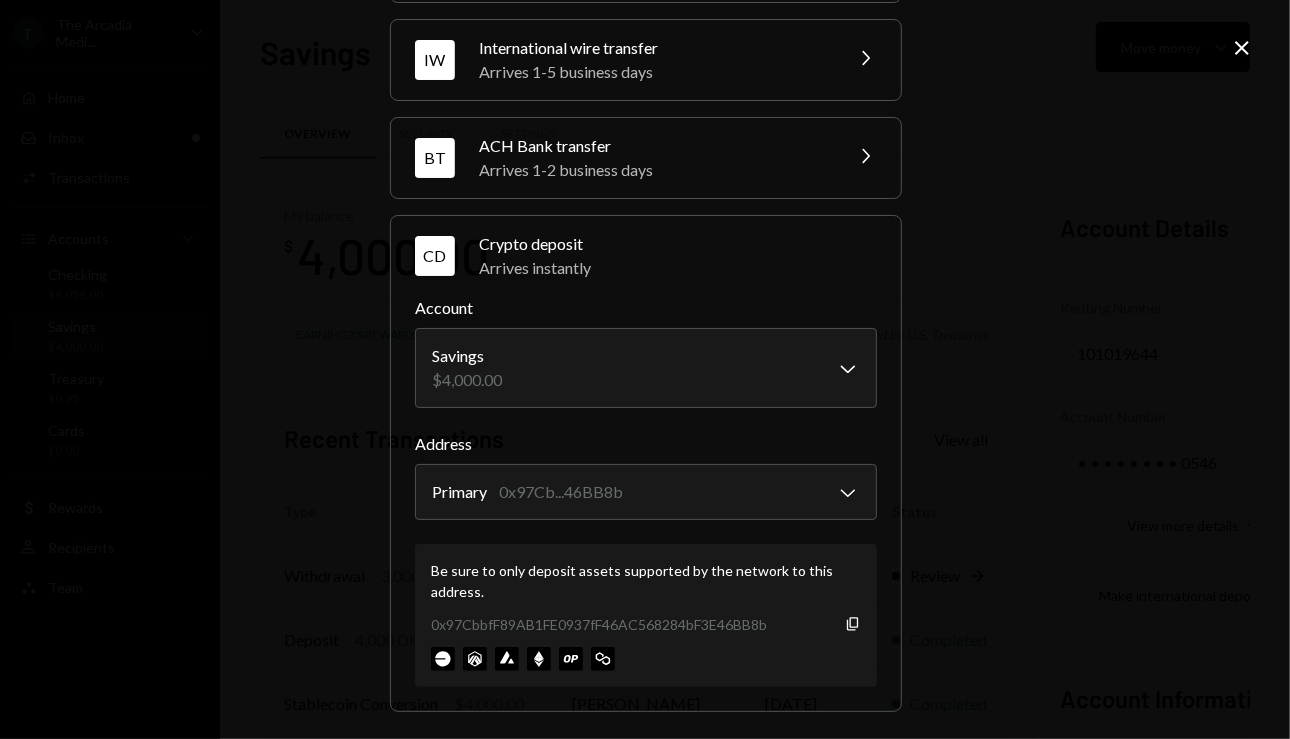 click on "T The Arcadia Medi... Caret Down Home Home Inbox Inbox Activities Transactions Accounts Accounts Caret Down Checking $6,056.00 Savings $4,000.00 Treasury $0.95 Cards $0.00 Dollar Rewards User Recipients Team Team Savings Move money Caret Down Overview Security Settings My balance $ 4,000.00 Earning  2%  Rewards Deposits backed by U.S. Treasuries Recent Transactions View all Type Initiated By Initiated At Status Withdrawal 3,000  DKUSD Rasikh Morani 11:38 AM Review Right Arrow Deposit 4,000  DKUSD 0x4c2c...A200B8 Copy 06/28/2025 Completed Stablecoin Conversion $4,000.00 Rasikh Morani 06/28/2025 Completed Deposit 4,000  USDC 0xA9D1...1d3E43 Copy 06/28/2025 Completed Account Details Routing Number 101019644 Copy Account Number • • • • • • • •  0546 Show Copy View more details Right Arrow Make international deposit Right Arrow Account Information Money in (last 30 days) Up Right Arrow $8,000.00 Money out (last 30 days) Down Right Arrow $4,000.00 View address details Right Arrow Savings - Dakota WT" at bounding box center [645, 369] 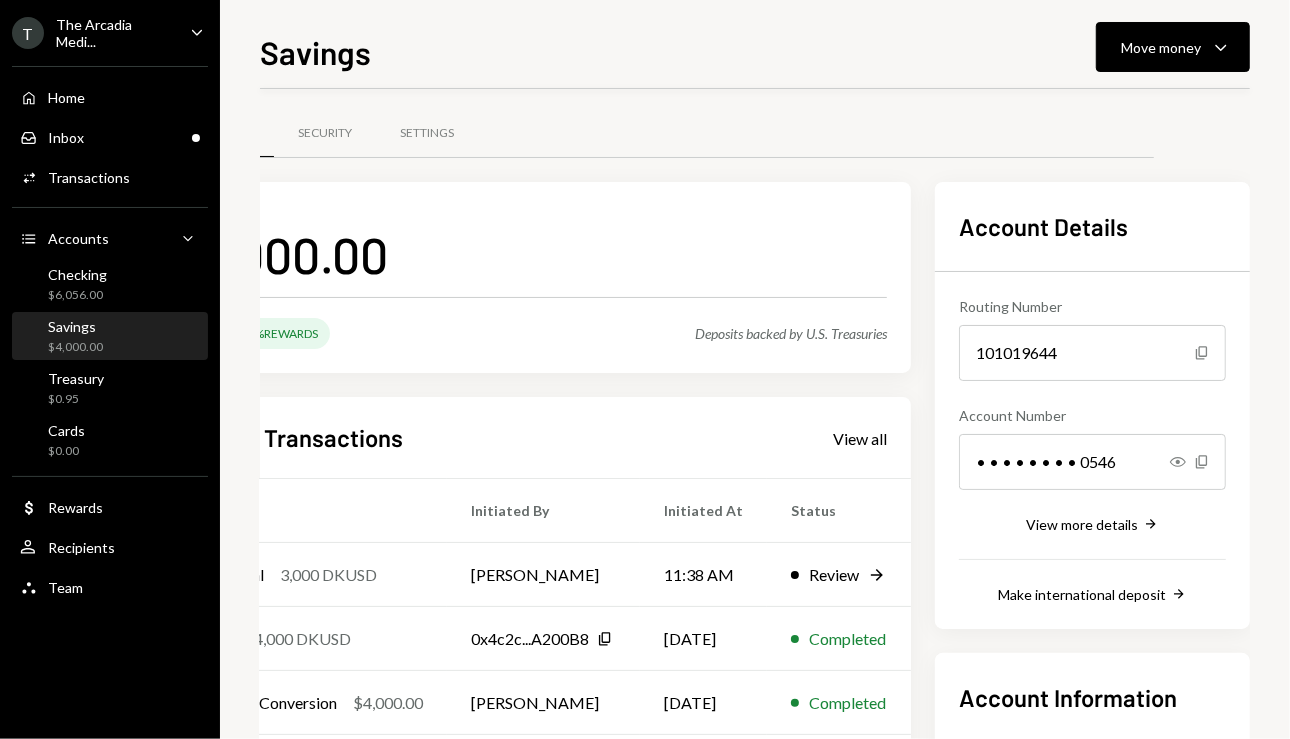 scroll, scrollTop: 1, scrollLeft: 0, axis: vertical 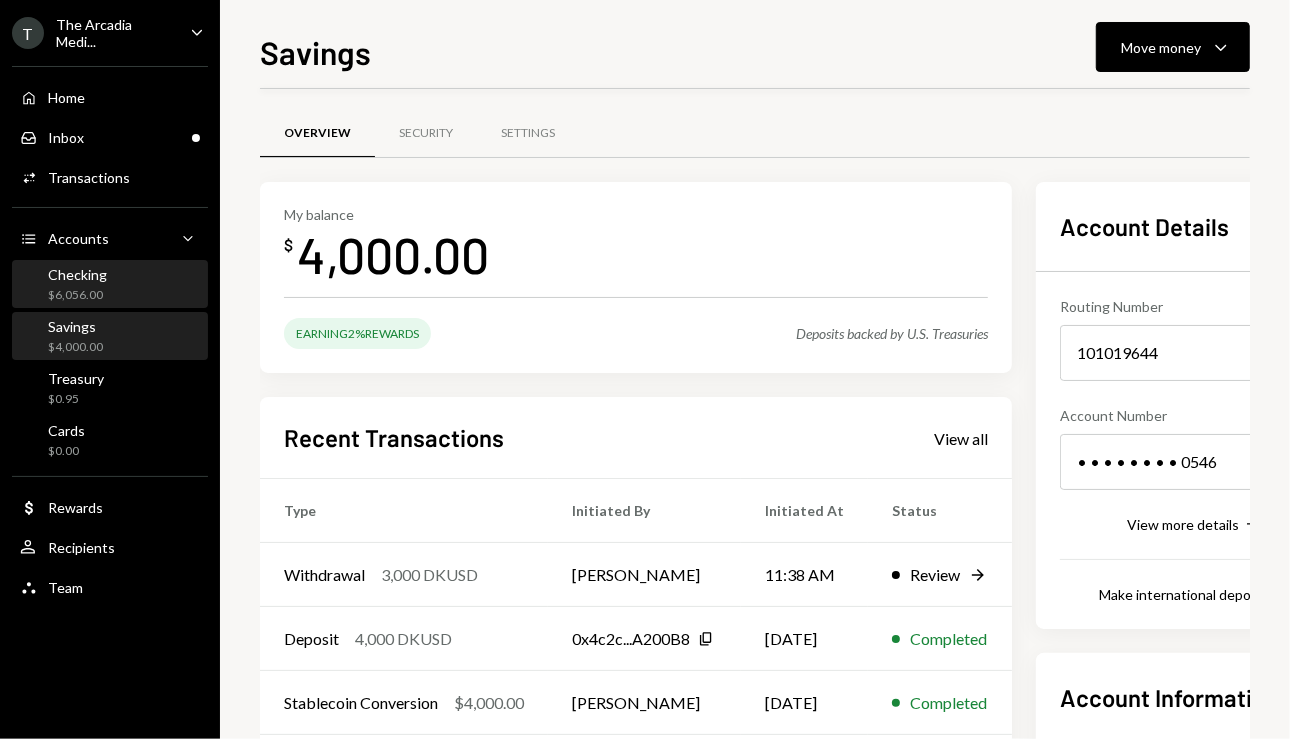 click on "Checking $6,056.00" at bounding box center (110, 285) 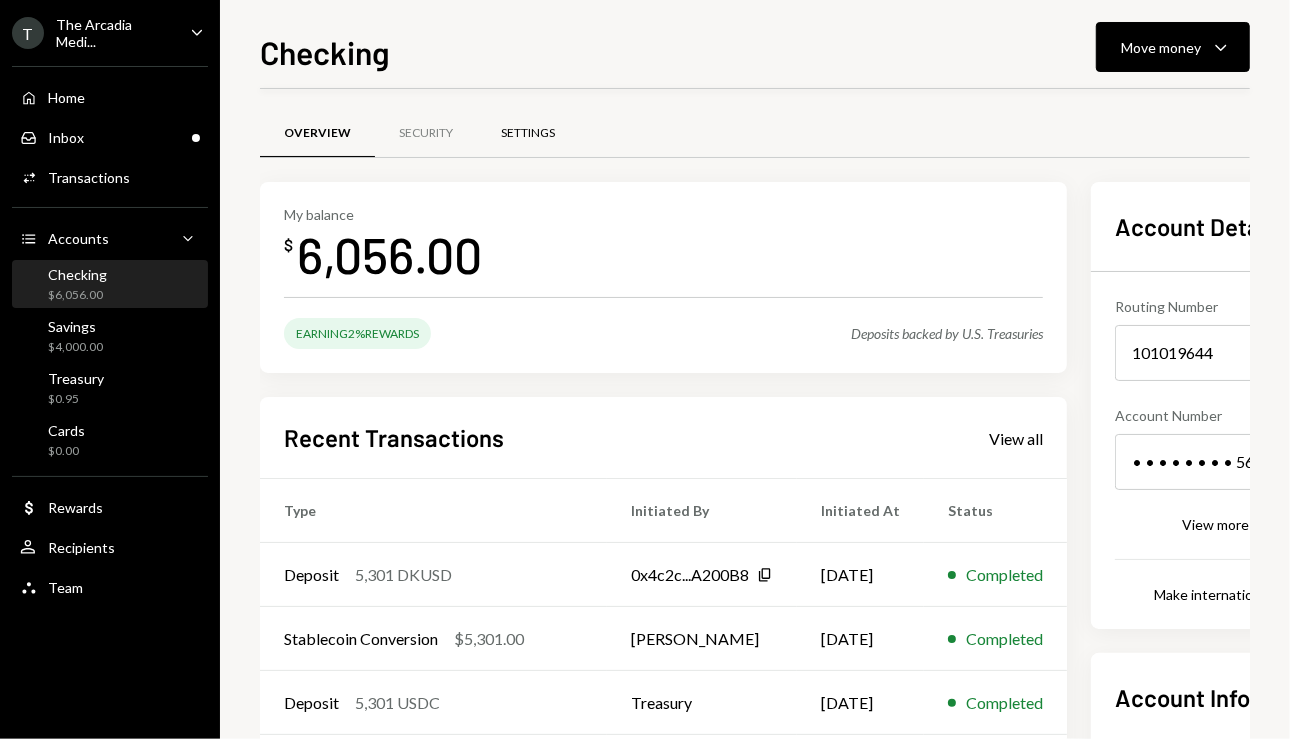 click on "Settings" at bounding box center [528, 134] 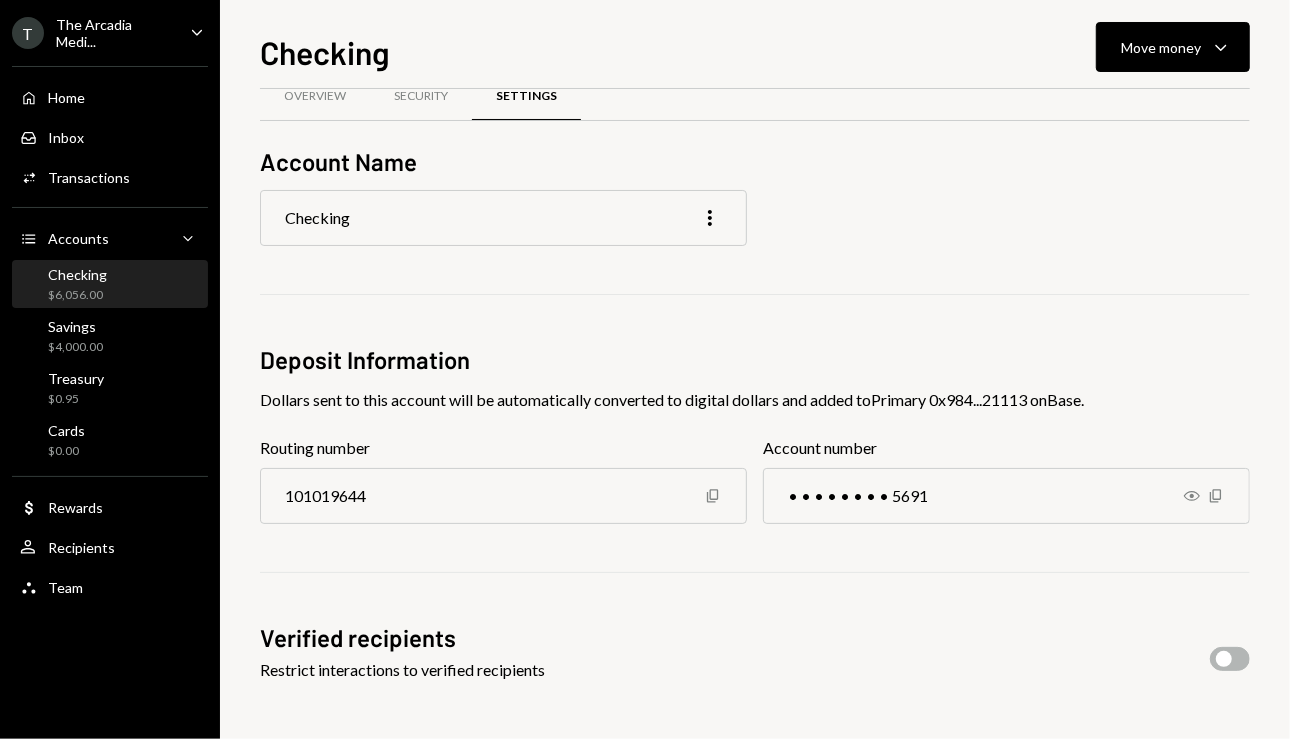 scroll, scrollTop: 0, scrollLeft: 0, axis: both 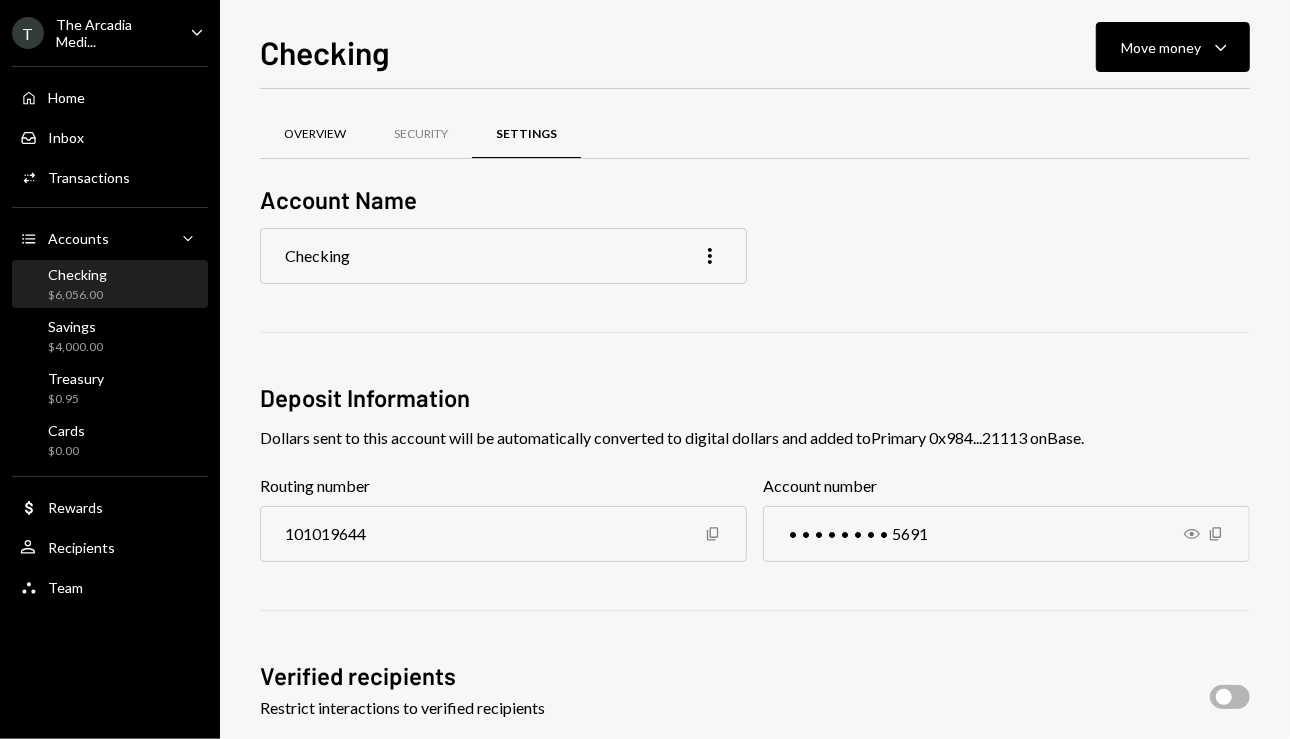 click on "Overview" at bounding box center [315, 134] 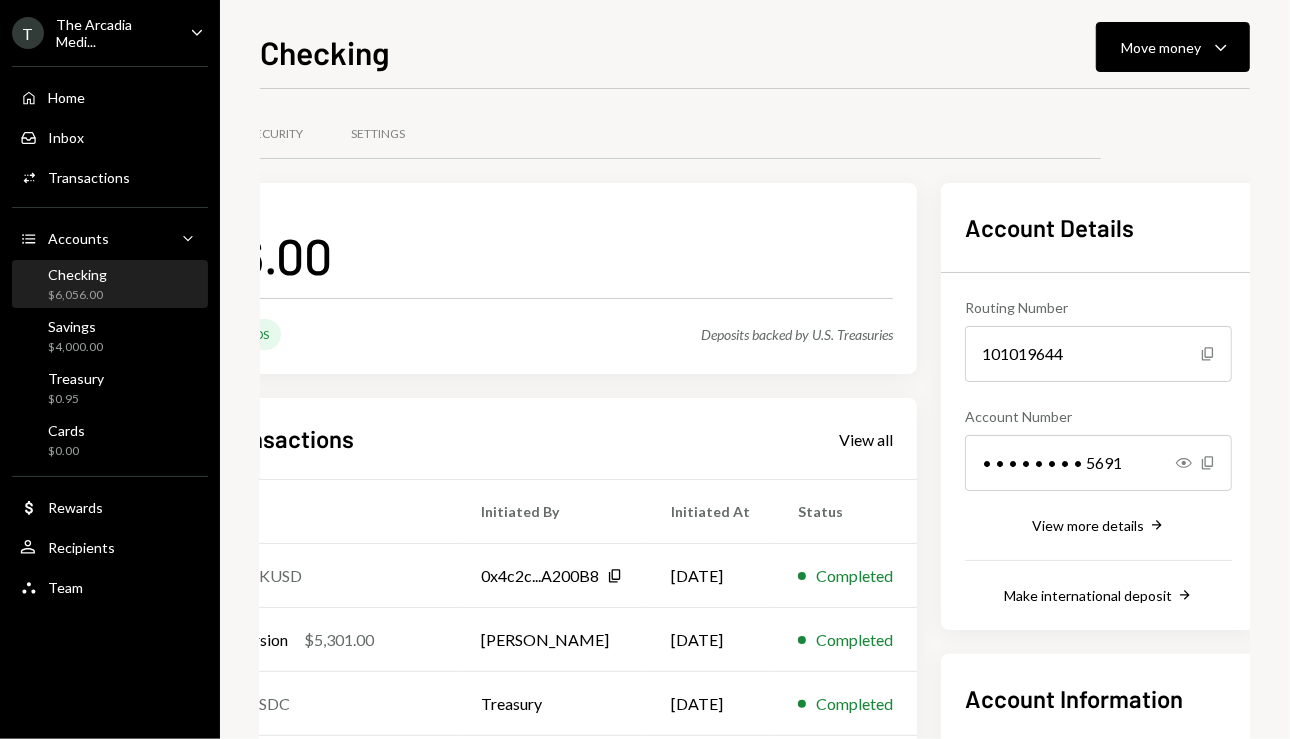 scroll, scrollTop: 0, scrollLeft: 0, axis: both 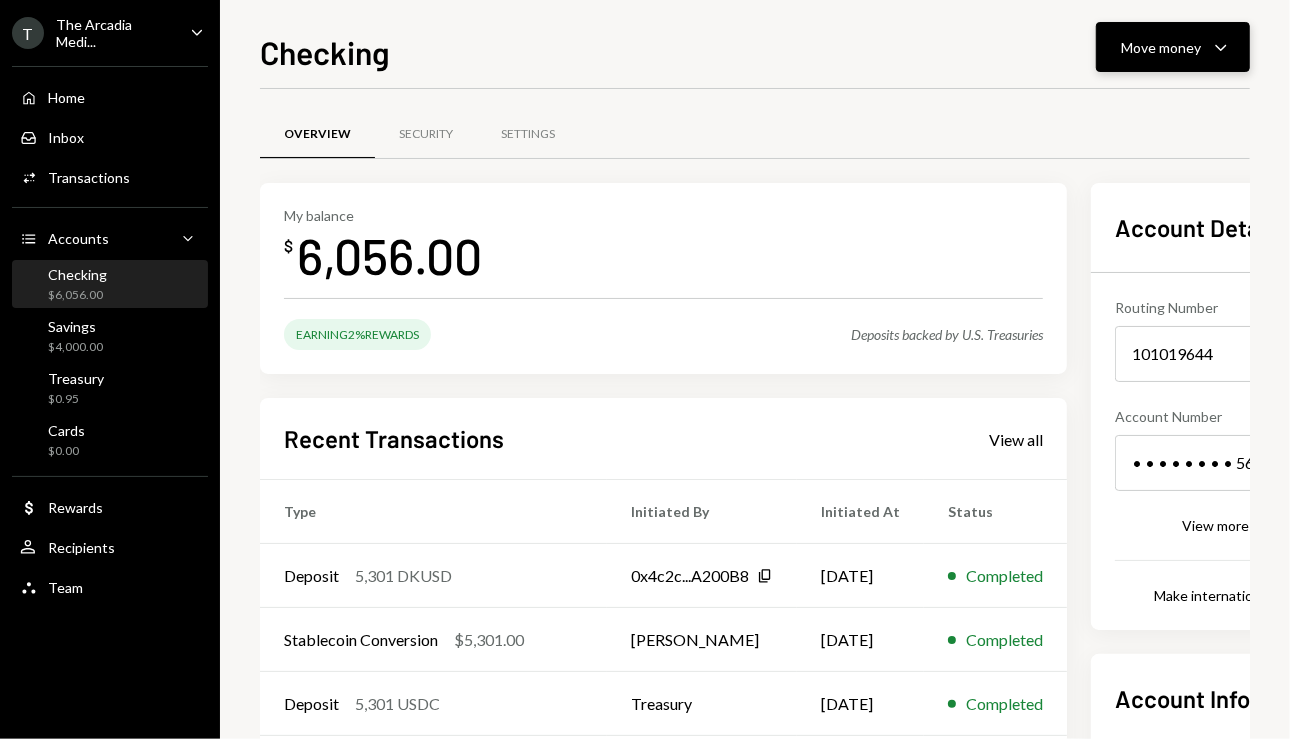 click on "Move money Caret Down" at bounding box center [1173, 47] 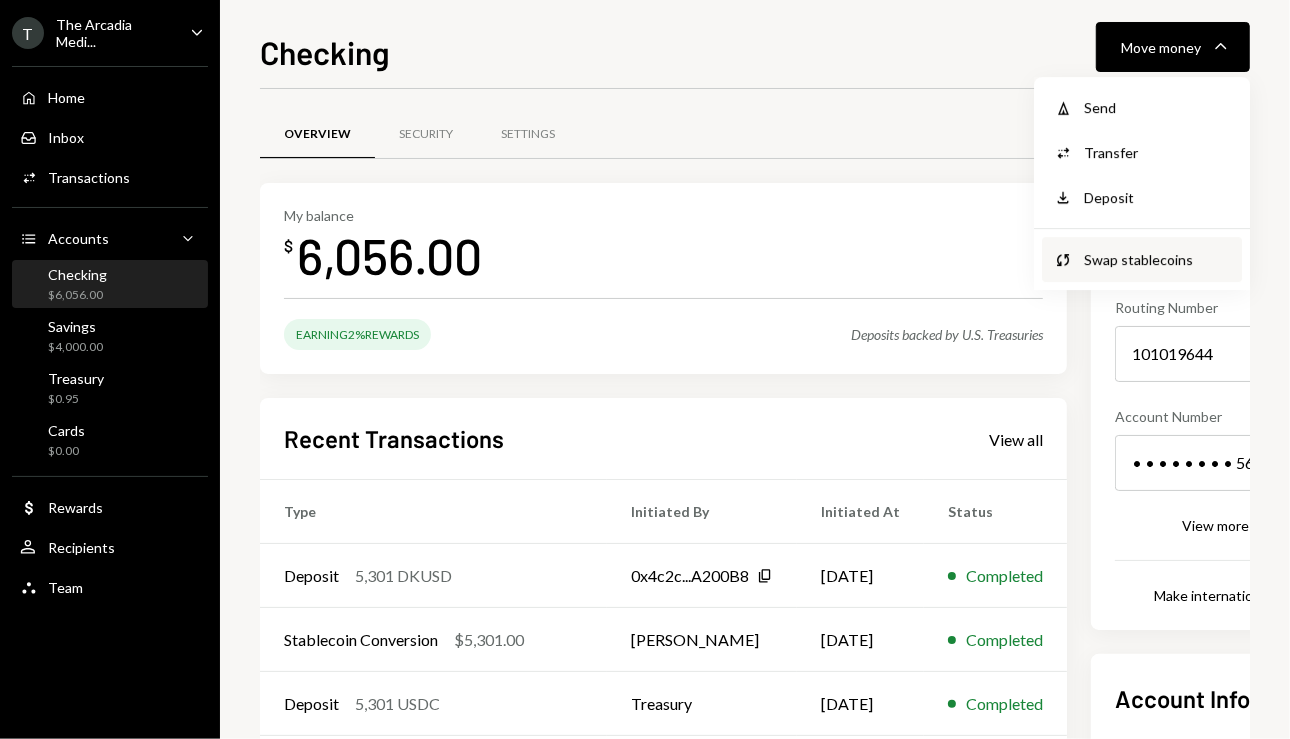 click on "Swap stablecoins" at bounding box center (1157, 259) 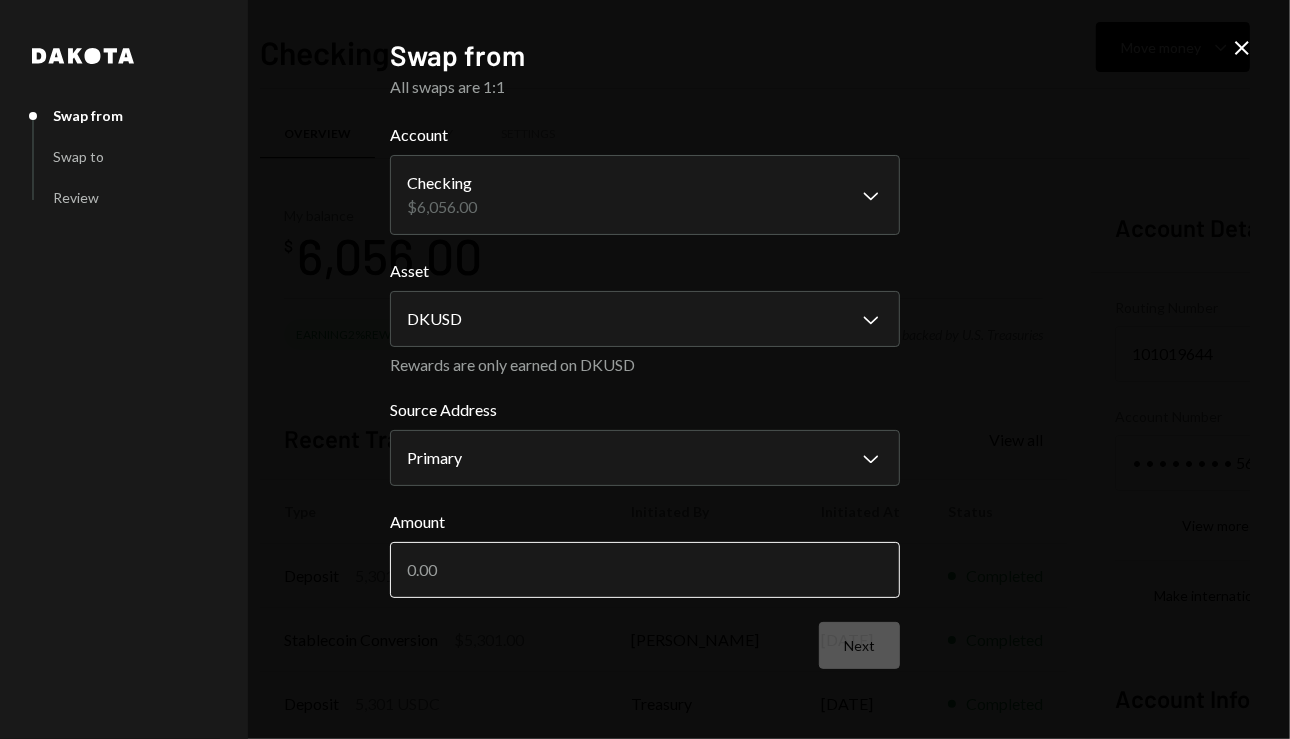 click on "Amount" at bounding box center (645, 570) 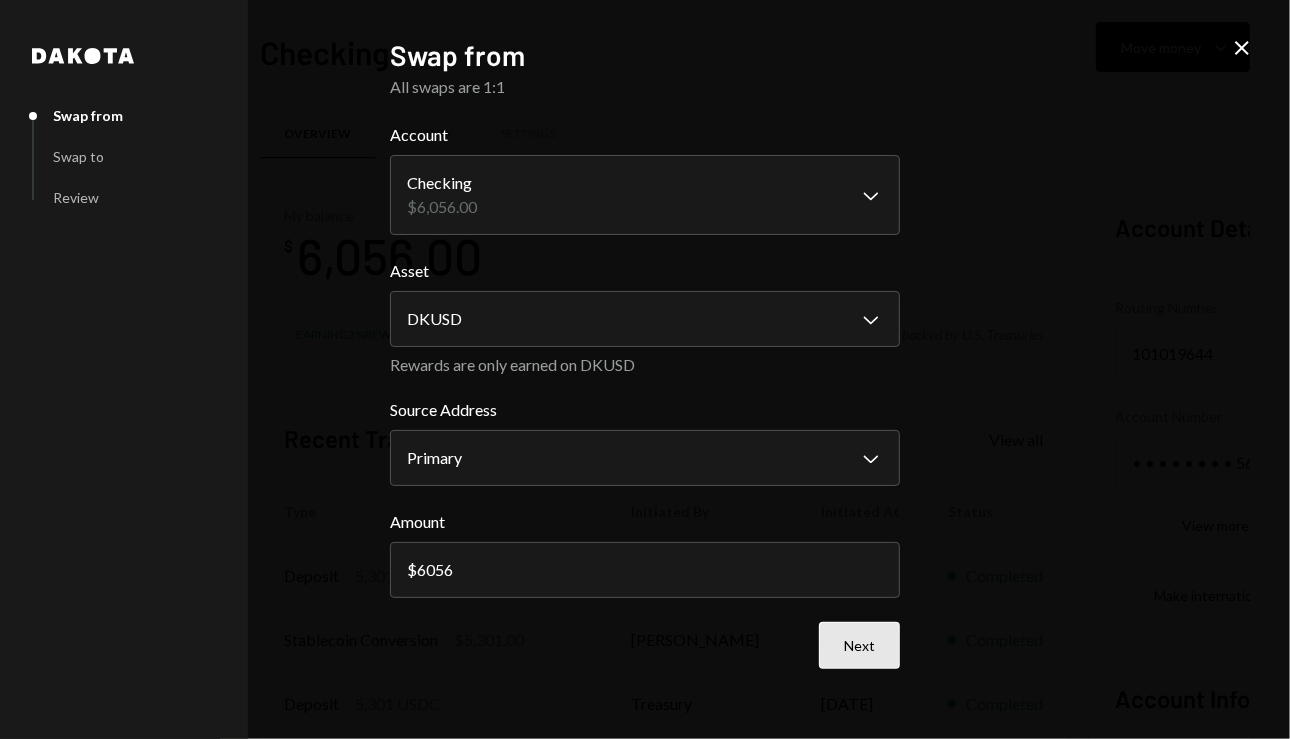 type on "6056" 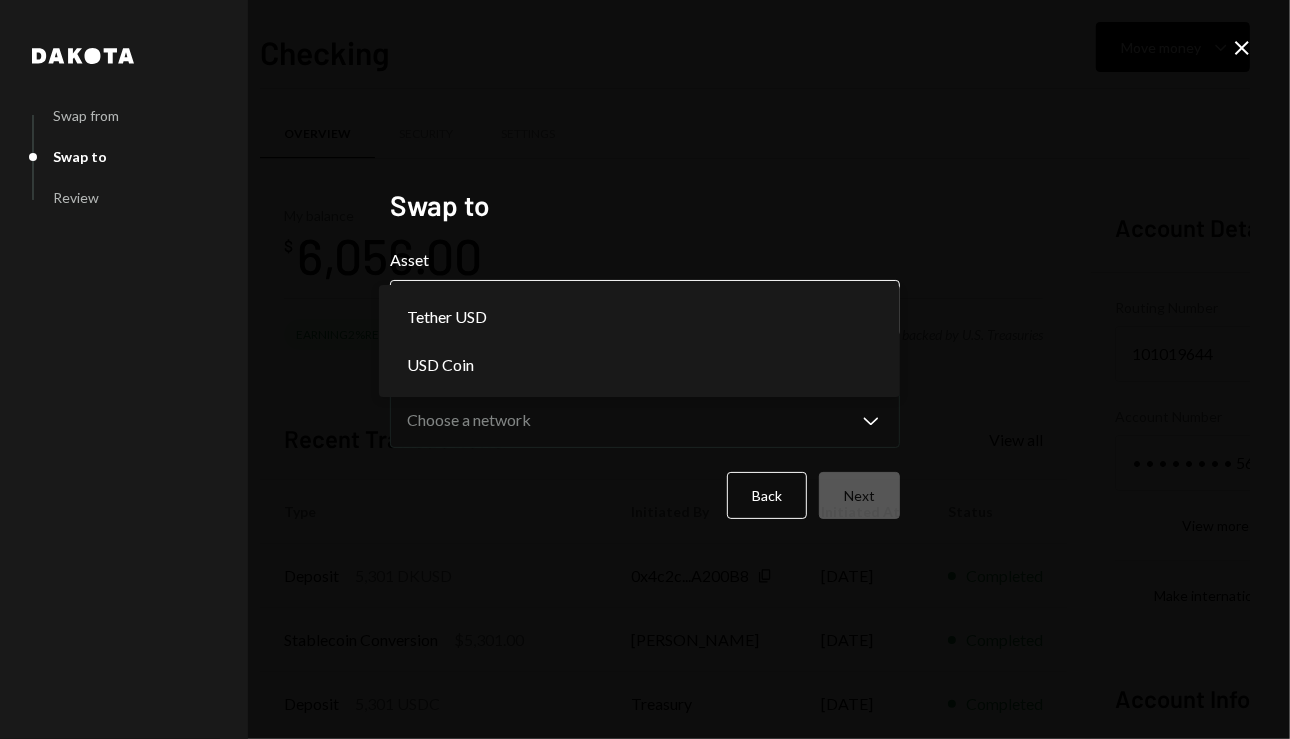 click on "T The Arcadia Medi... Caret Down Home Home Inbox Inbox Activities Transactions Accounts Accounts Caret Down Checking $6,056.00 Savings $4,000.00 Treasury $0.95 Cards $0.00 Dollar Rewards User Recipients Team Team Checking Move money Caret Down Overview Security Settings My balance $ 6,056.00 Earning  2%  Rewards Deposits backed by U.S. Treasuries Recent Transactions View all Type Initiated By Initiated At Status Deposit 5,301  DKUSD 0x4c2c...A200B8 Copy 07/05/2025 Completed Stablecoin Conversion $5,301.00 Rasikh Morani 07/05/2025 Completed Deposit 5,301  USDC Treasury 07/05/2025 Completed Billing Drawdown Withdrawal 45  DKUSD Dakota System 06/28/2025 Completed Deposit 800  DKUSD 0x4c2c...A200B8 Copy 06/28/2025 Completed Account Details Routing Number 101019644 Copy Account Number • • • • • • • •  5691 Show Copy View more details Right Arrow Make international deposit Right Arrow Account Information Money in (last 30 days) Up Right Arrow $6,101.00 Money out (last 30 days) Down Right Arrow Asset" at bounding box center (645, 369) 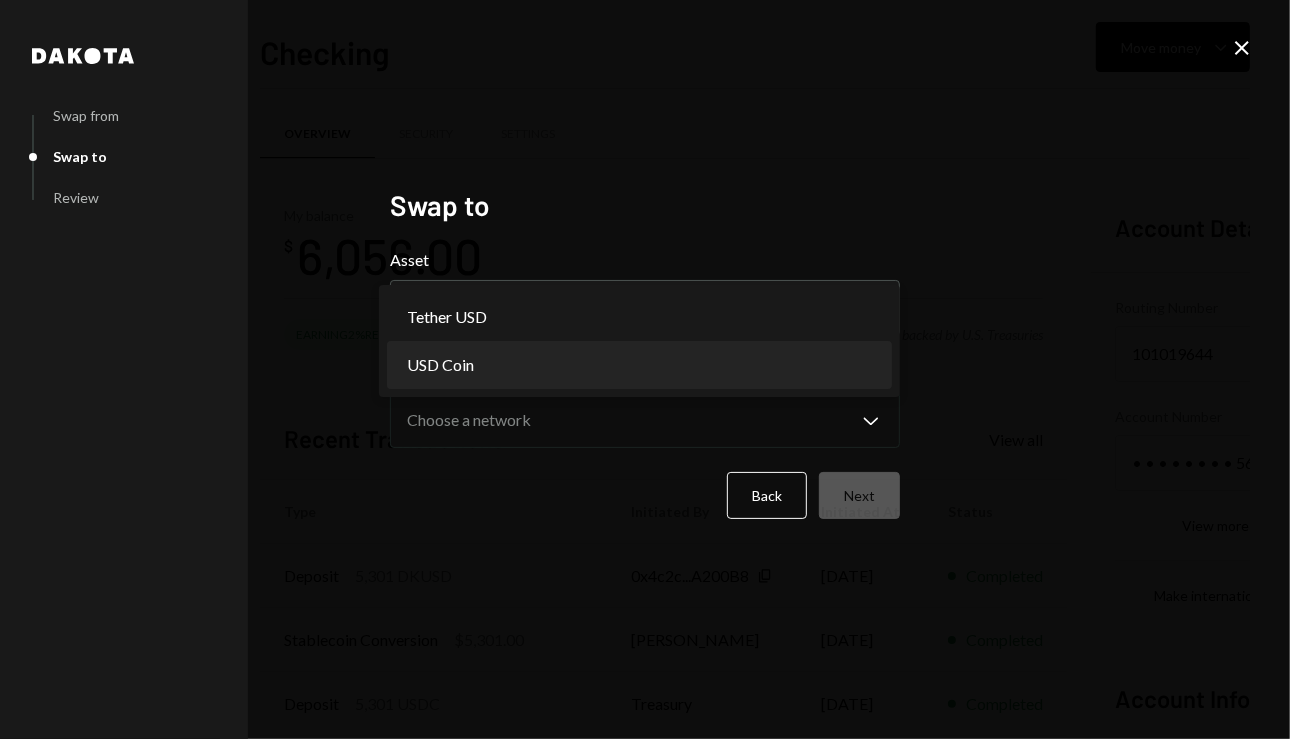 select on "****" 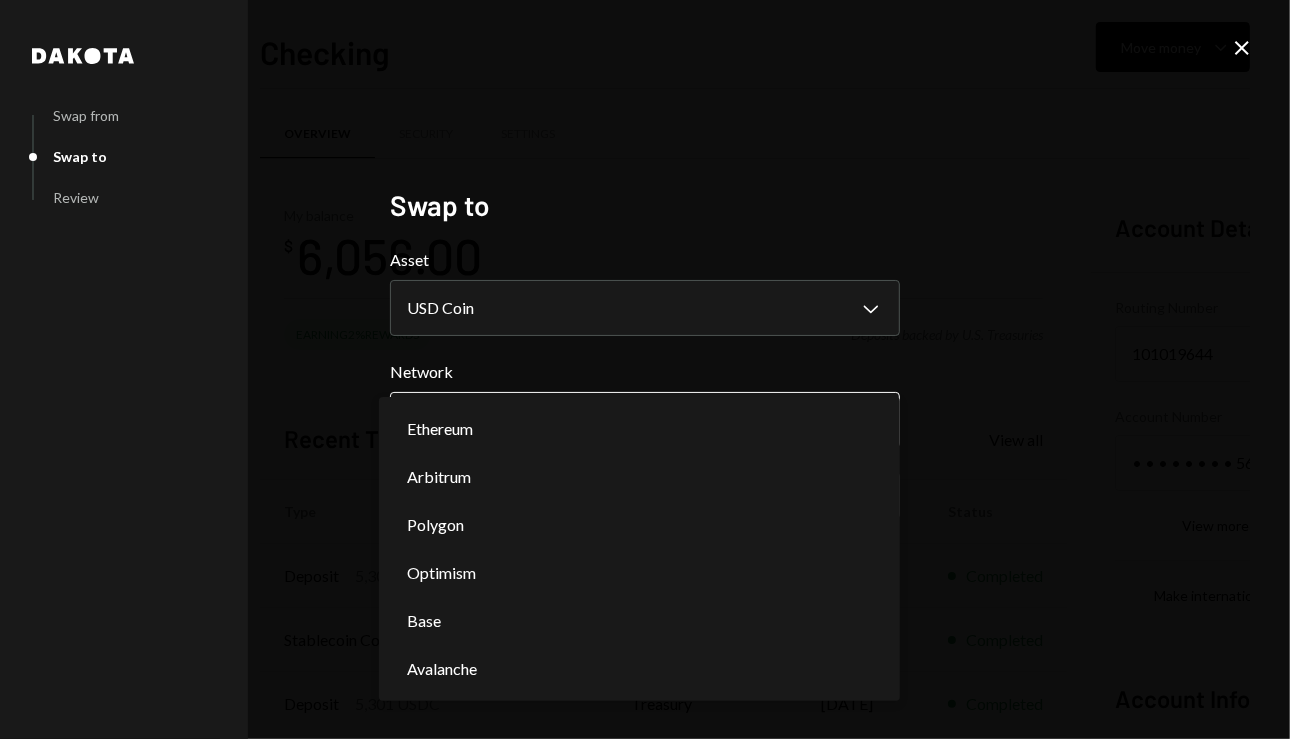 click on "T The Arcadia Medi... Caret Down Home Home Inbox Inbox Activities Transactions Accounts Accounts Caret Down Checking $6,056.00 Savings $4,000.00 Treasury $0.95 Cards $0.00 Dollar Rewards User Recipients Team Team Checking Move money Caret Down Overview Security Settings My balance $ 6,056.00 Earning  2%  Rewards Deposits backed by U.S. Treasuries Recent Transactions View all Type Initiated By Initiated At Status Deposit 5,301  DKUSD 0x4c2c...A200B8 Copy 07/05/2025 Completed Stablecoin Conversion $5,301.00 Rasikh Morani 07/05/2025 Completed Deposit 5,301  USDC Treasury 07/05/2025 Completed Billing Drawdown Withdrawal 45  DKUSD Dakota System 06/28/2025 Completed Deposit 800  DKUSD 0x4c2c...A200B8 Copy 06/28/2025 Completed Account Details Routing Number 101019644 Copy Account Number • • • • • • • •  5691 Show Copy View more details Right Arrow Make international deposit Right Arrow Account Information Money in (last 30 days) Up Right Arrow $6,101.00 Money out (last 30 days) Down Right Arrow Asset" at bounding box center (645, 369) 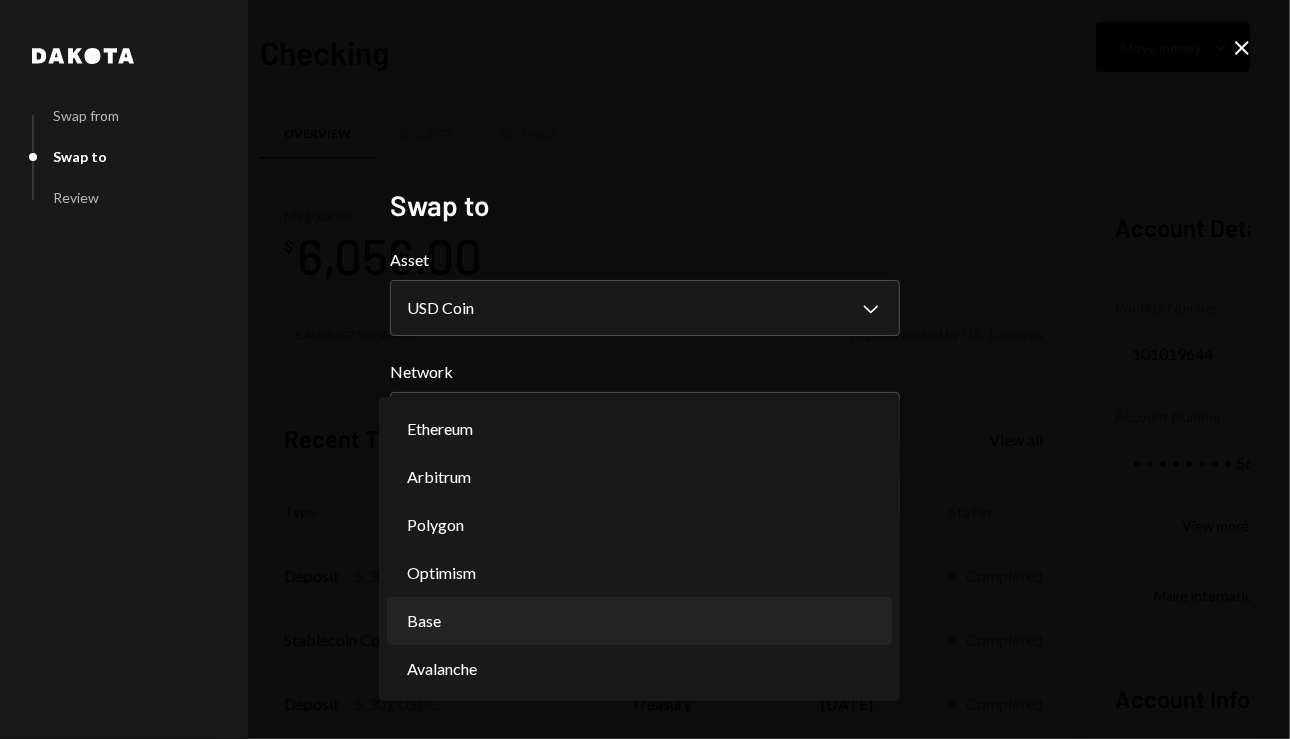 select on "**********" 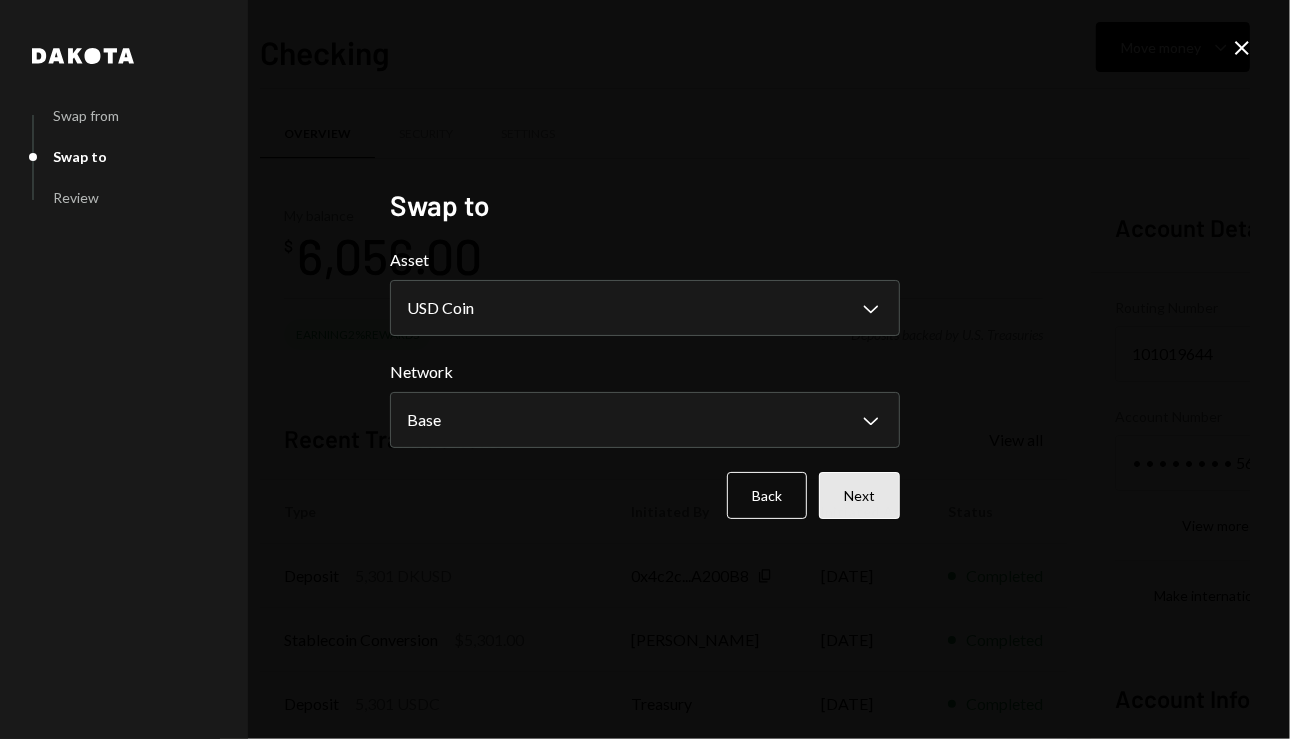click on "Next" at bounding box center (859, 495) 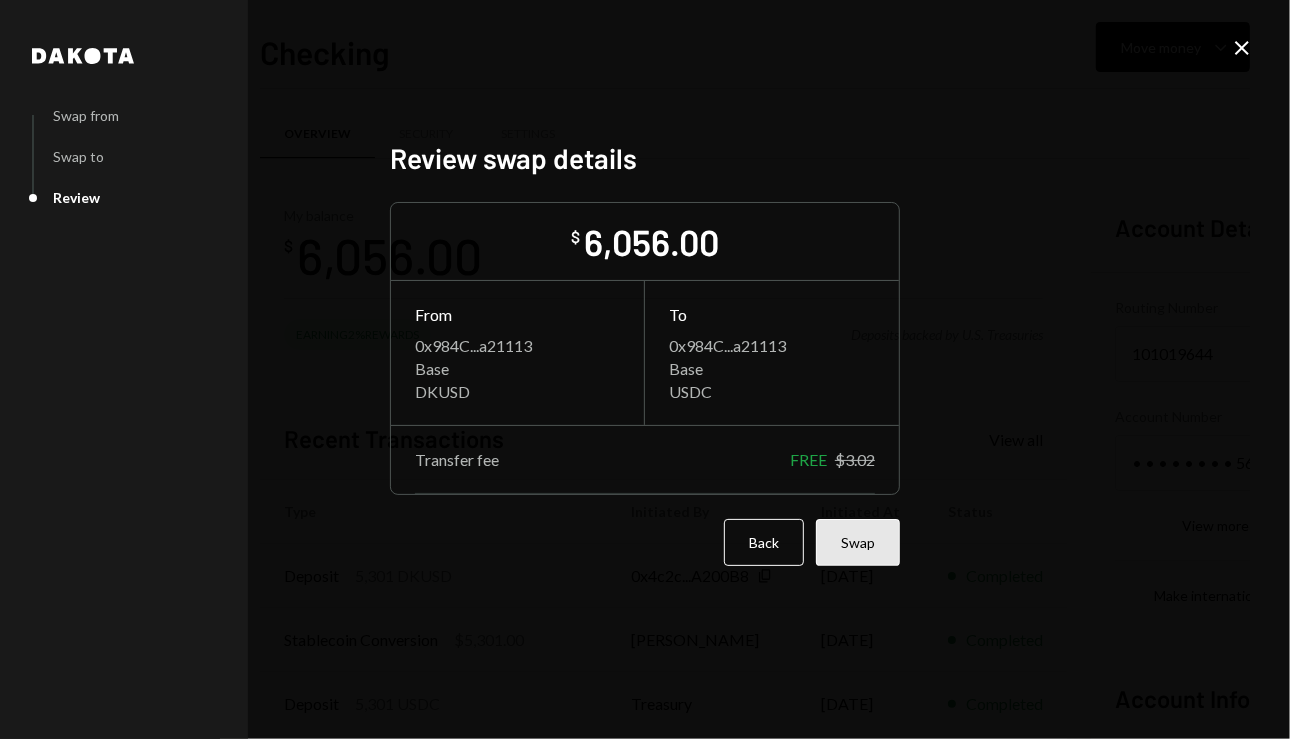 click on "Swap" at bounding box center [858, 542] 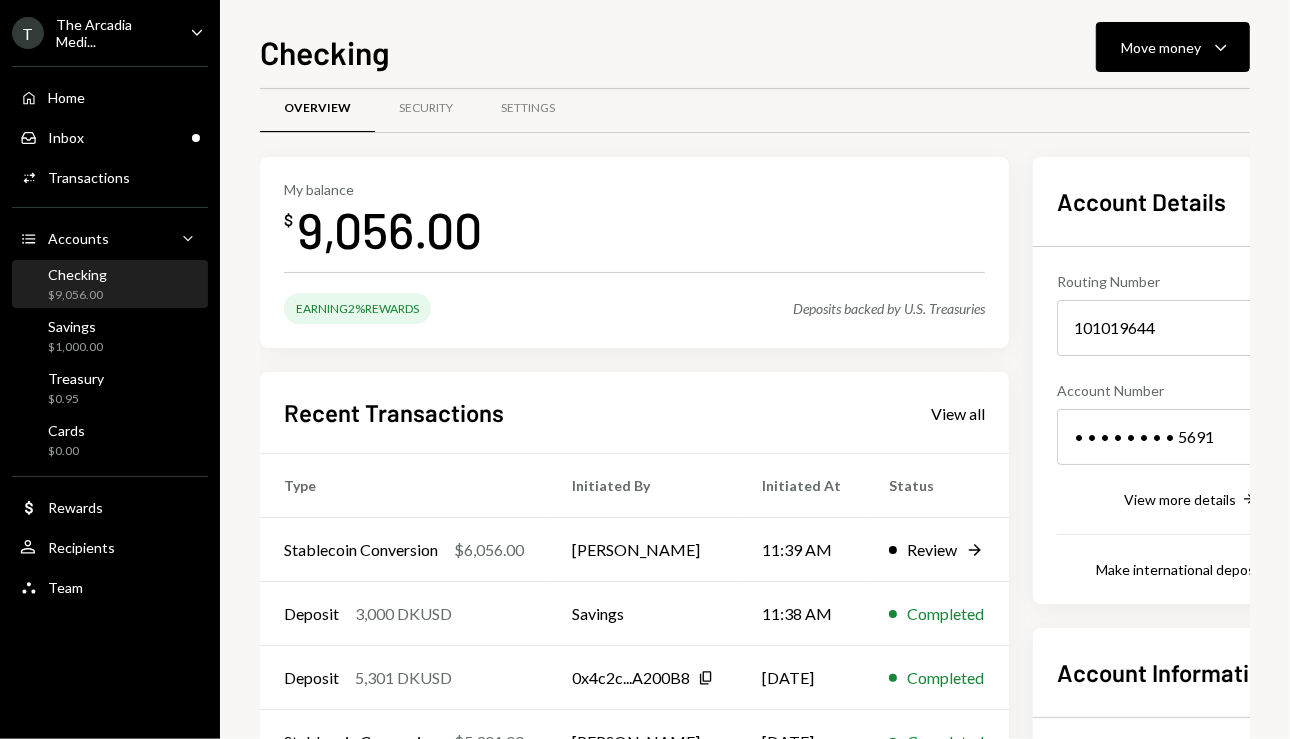scroll, scrollTop: 25, scrollLeft: 0, axis: vertical 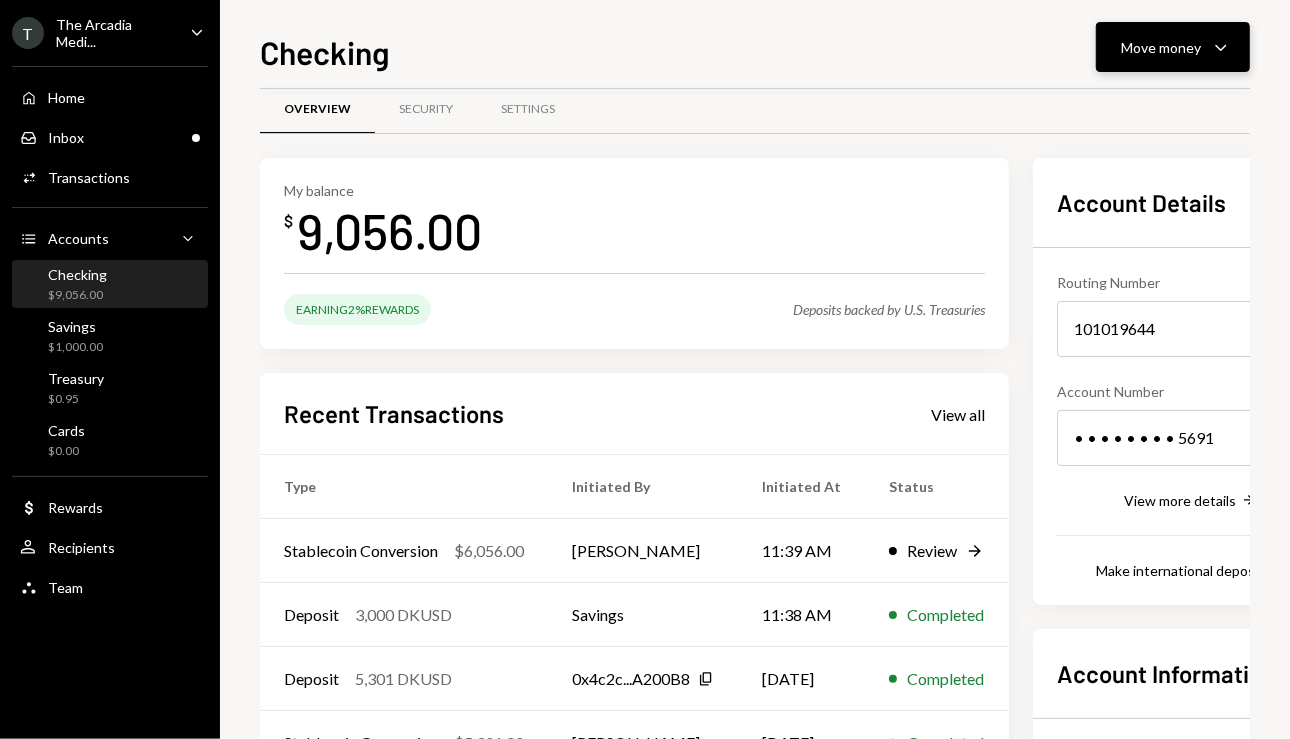 click on "Move money Caret Down" at bounding box center [1173, 47] 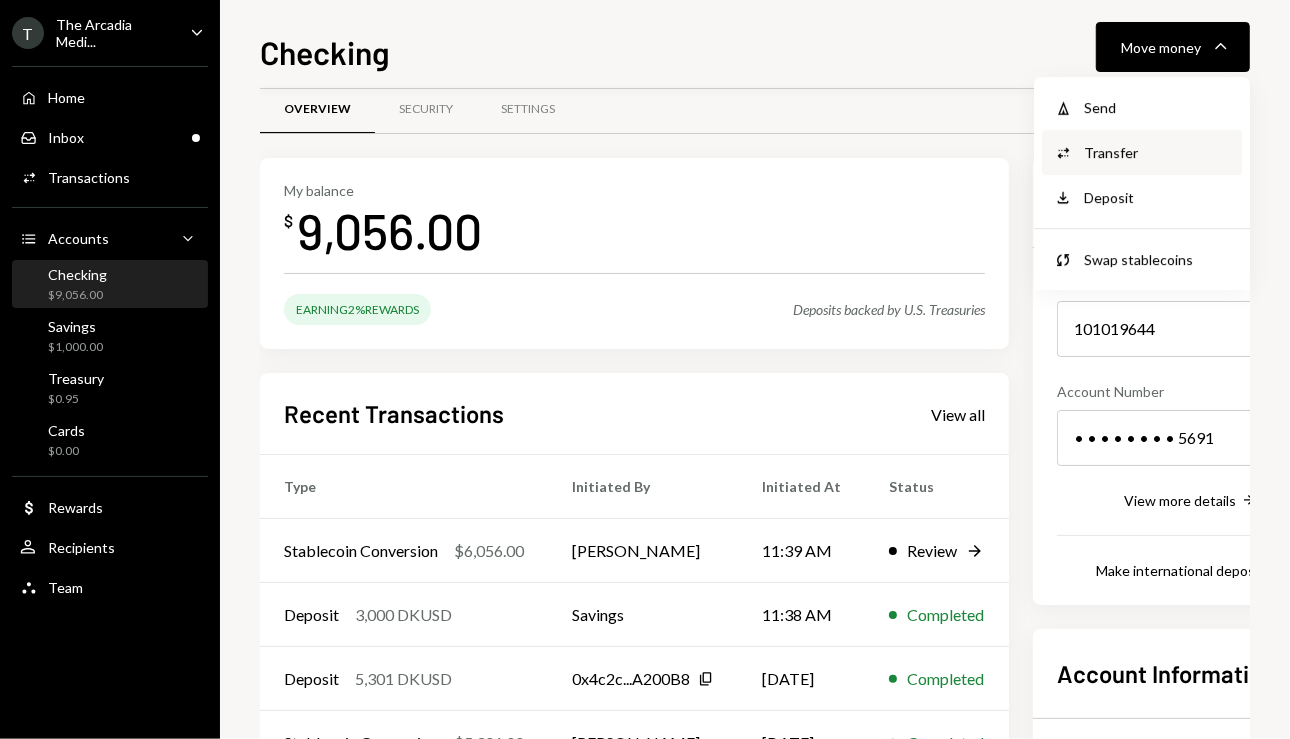 click on "Convert Transfer" at bounding box center [1142, 152] 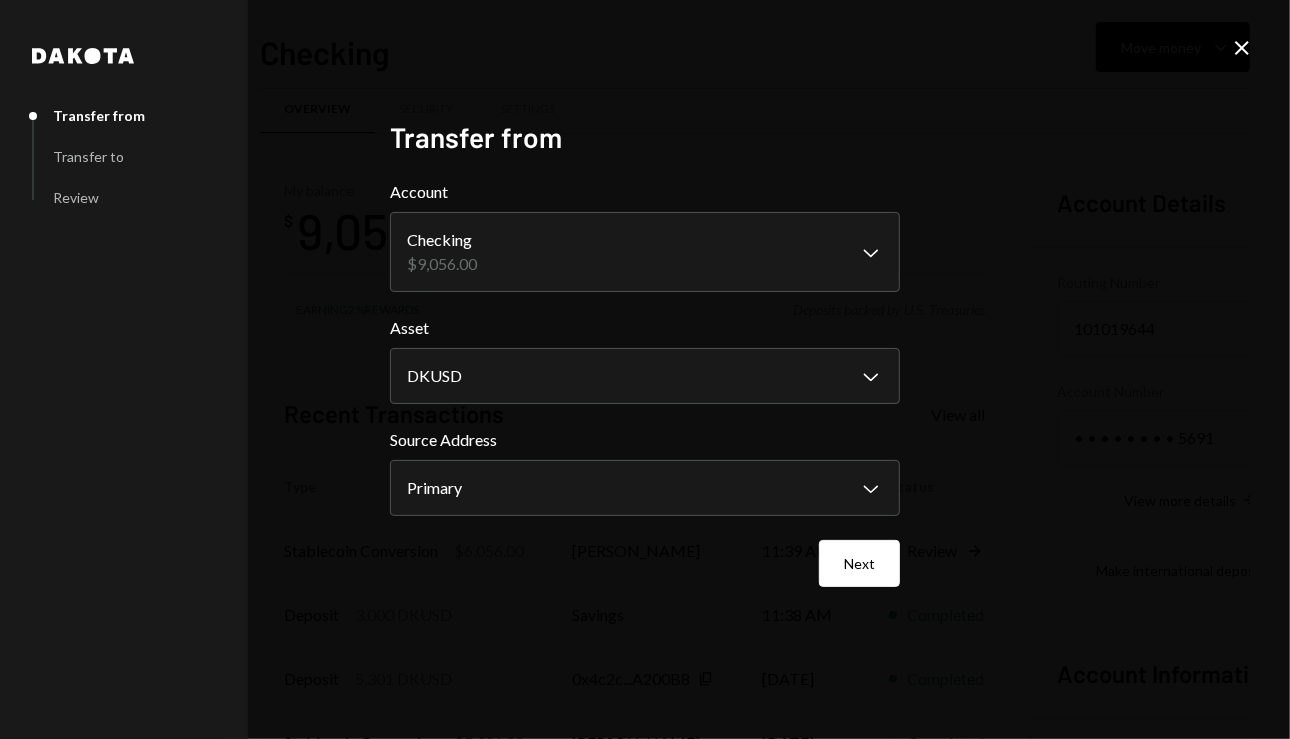 click 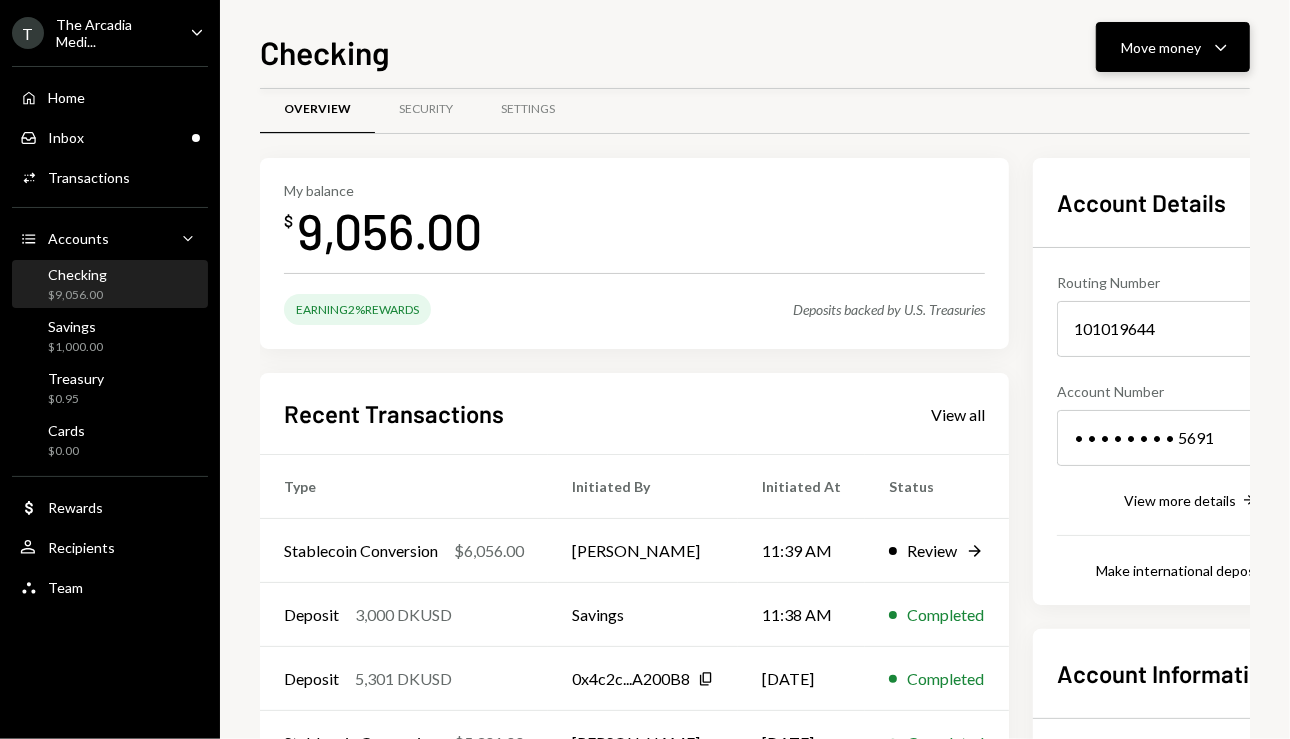 click on "Move money" at bounding box center (1161, 47) 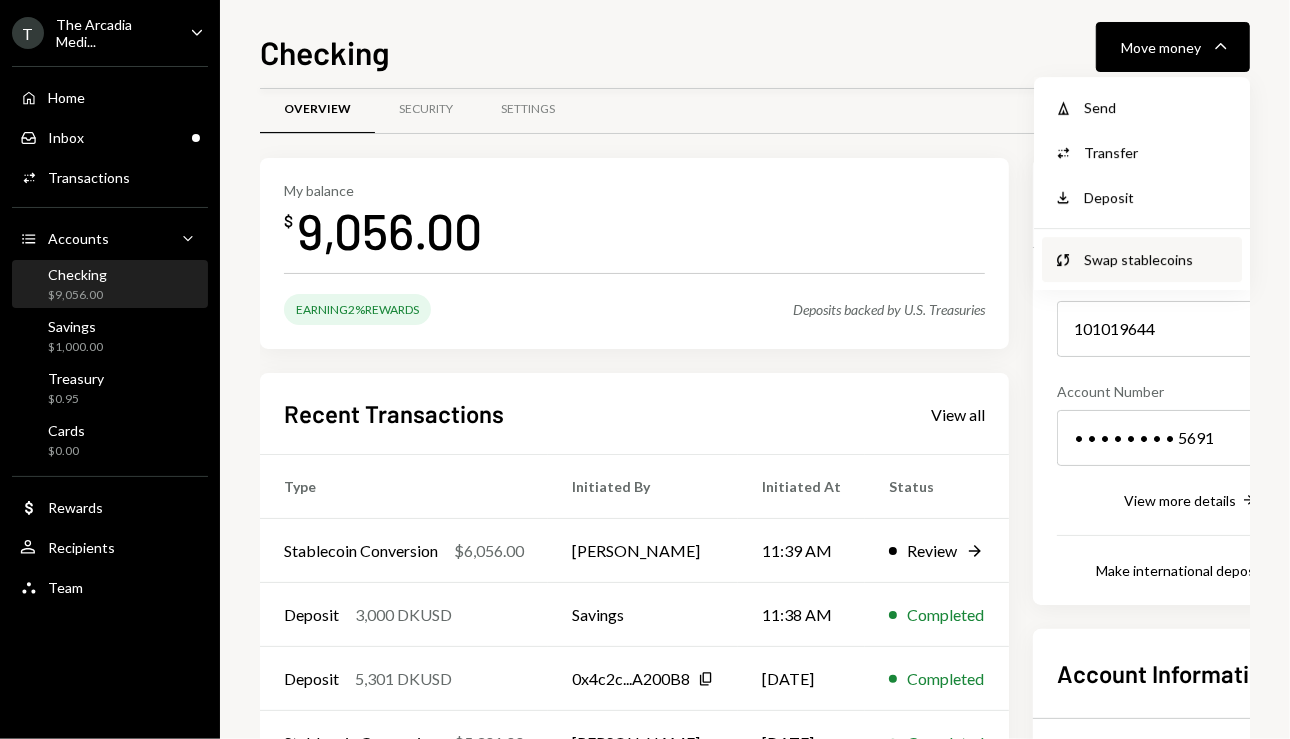 click on "Swap Swap stablecoins" at bounding box center [1142, 259] 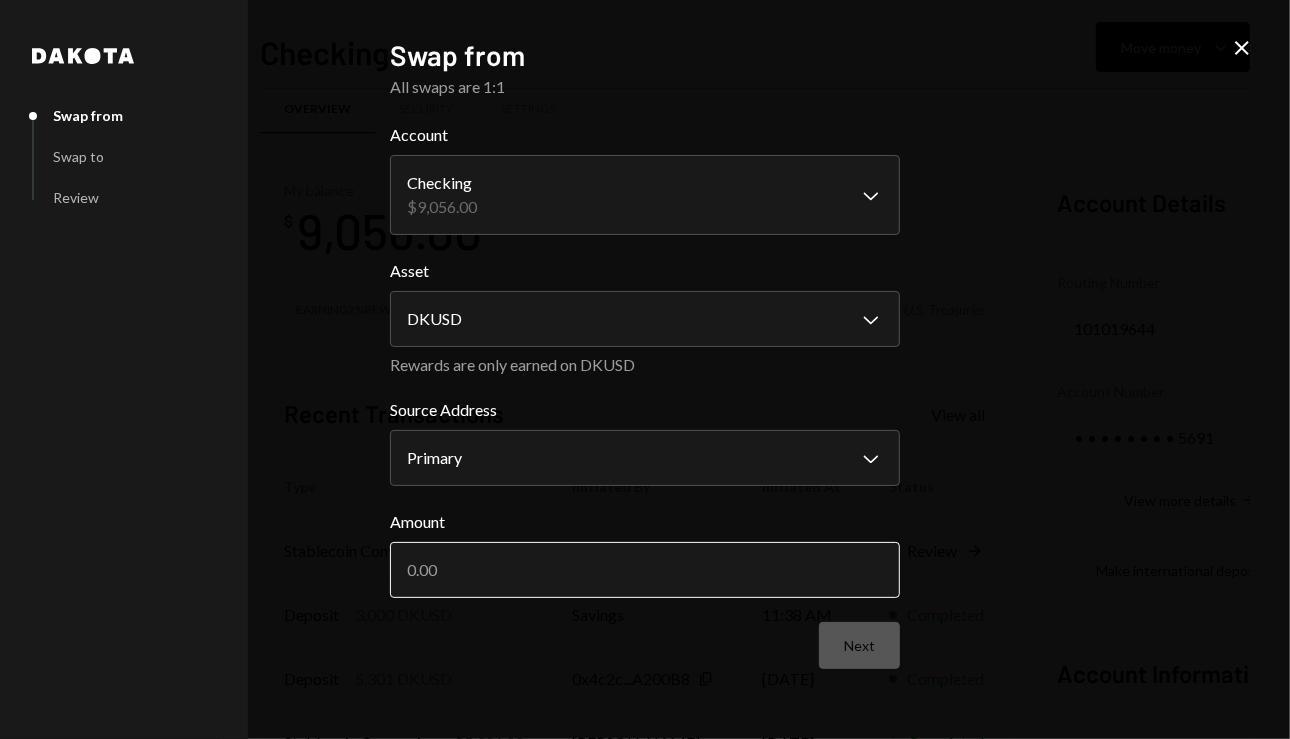 click on "Amount" at bounding box center [645, 570] 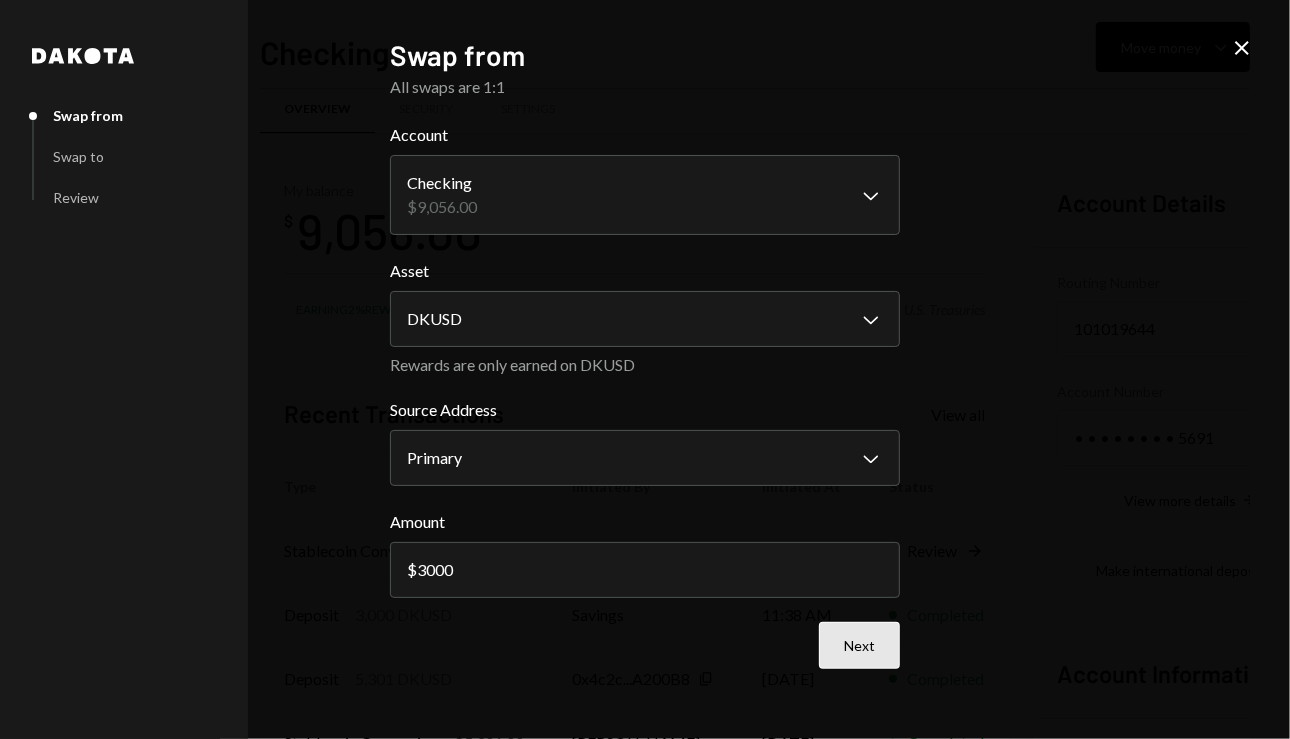 type on "3000" 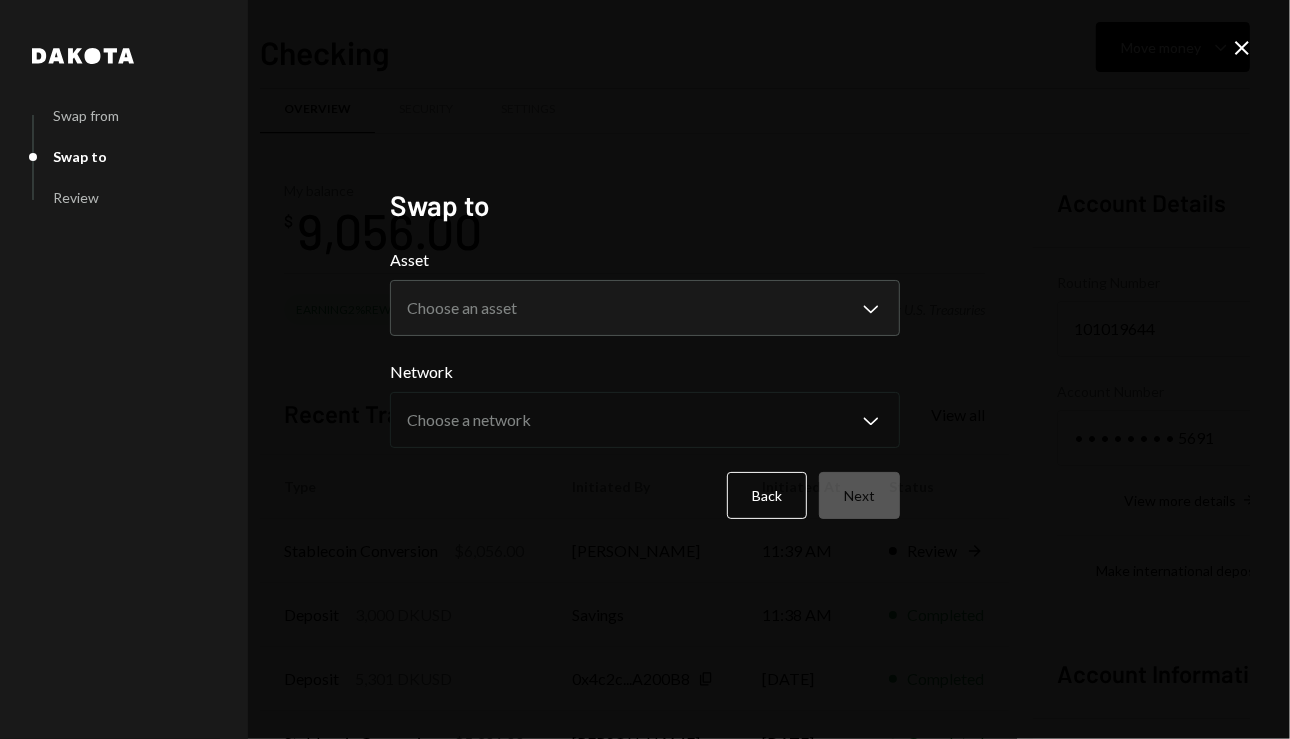 click on "**********" at bounding box center (645, 383) 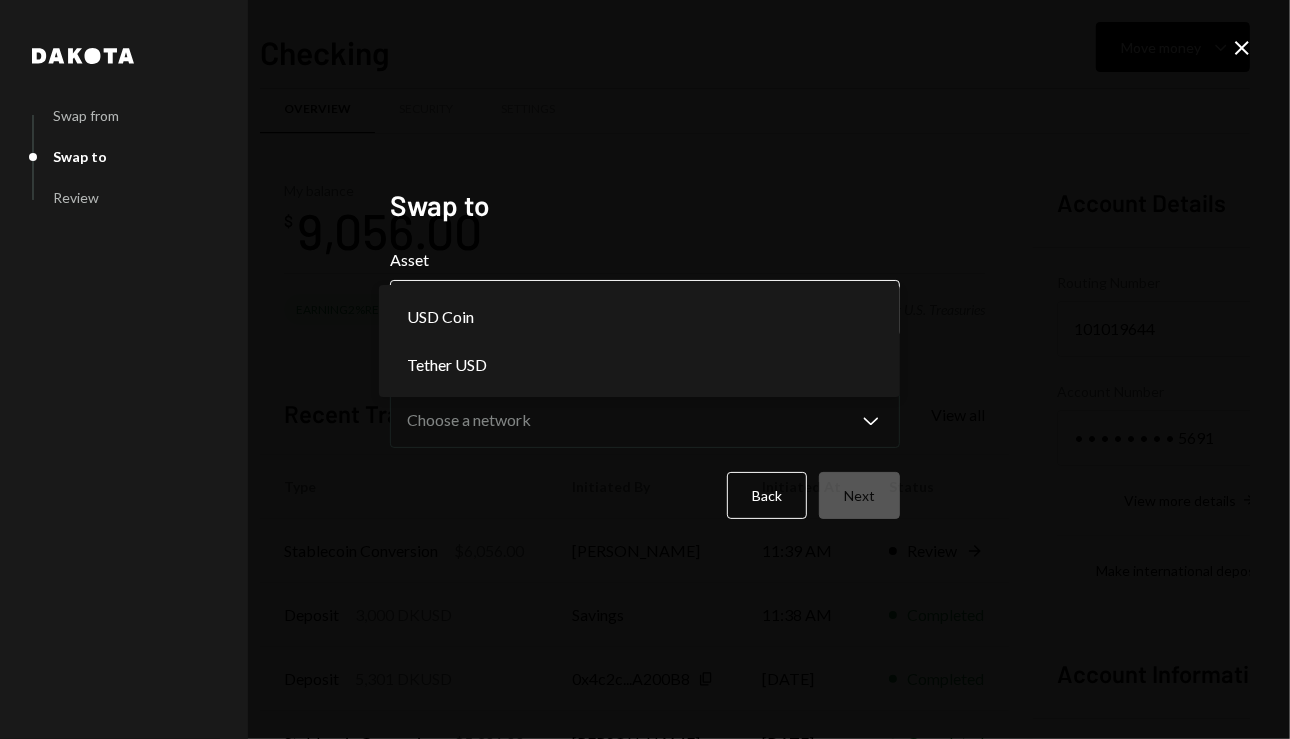 click on "T The Arcadia Medi... Caret Down Home Home Inbox Inbox Activities Transactions Accounts Accounts Caret Down Checking $9,056.00 Savings $1,000.00 Treasury $0.95 Cards $0.00 Dollar Rewards User Recipients Team Team Checking Move money Caret Down Overview Security Settings My balance $ 9,056.00 Earning  2%  Rewards Deposits backed by U.S. Treasuries Recent Transactions View all Type Initiated By Initiated At Status Stablecoin Conversion $6,056.00 Rasikh Morani 11:39 AM Review Right Arrow Deposit 3,000  DKUSD Savings 11:38 AM Completed Deposit 5,301  DKUSD 0x4c2c...A200B8 Copy 07/05/2025 Completed Stablecoin Conversion $5,301.00 Rasikh Morani 07/05/2025 Completed Deposit 5,301  USDC Treasury 07/05/2025 Completed Account Details Routing Number 101019644 Copy Account Number • • • • • • • •  5691 Show Copy View more details Right Arrow Make international deposit Right Arrow Account Information Money in (last 30 days) Up Right Arrow $6,101.00 Money out (last 30 days) Down Right Arrow $6,146.00 Dakota" at bounding box center (645, 369) 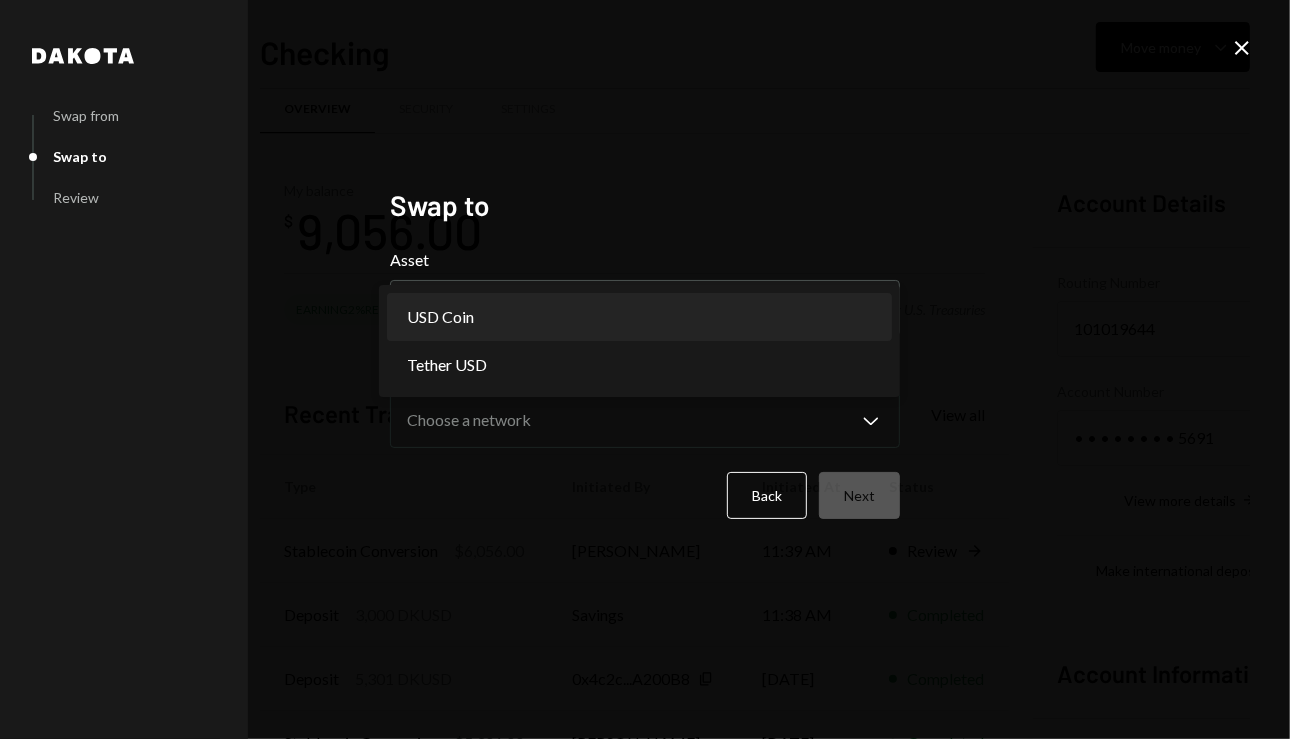 select on "****" 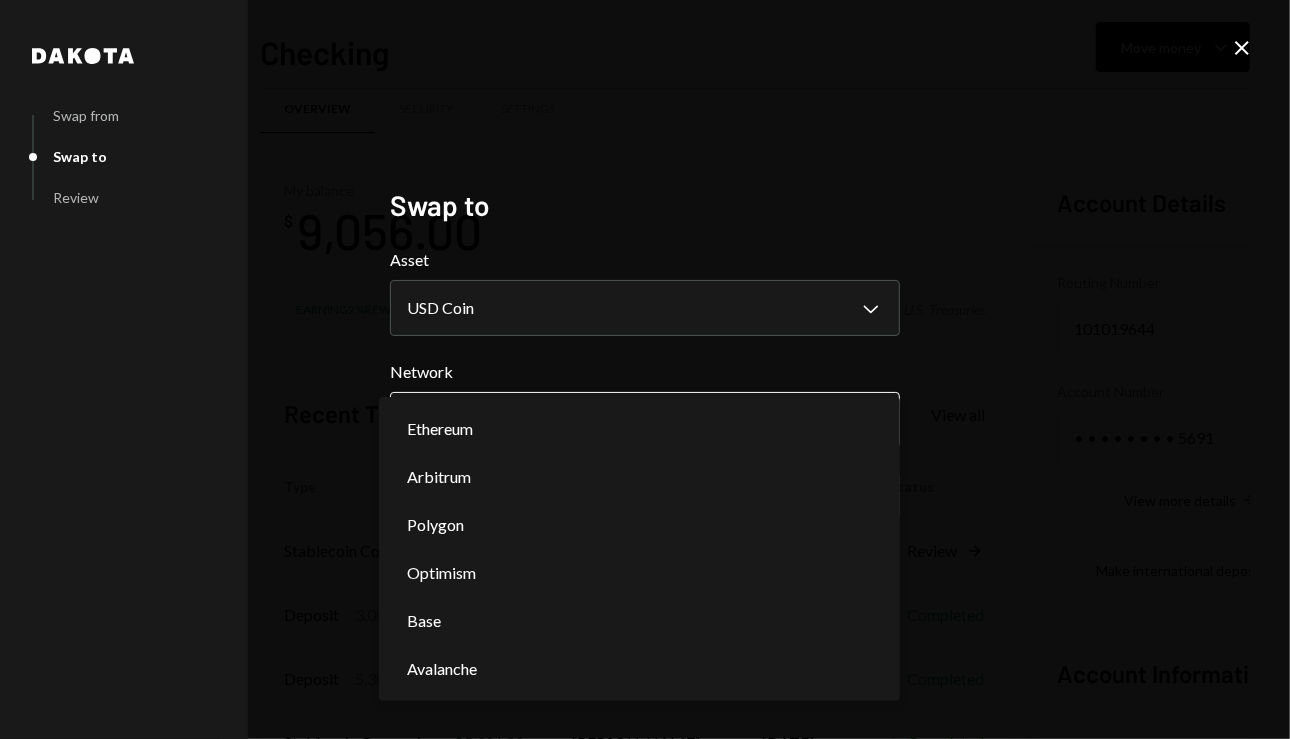 click on "T The Arcadia Medi... Caret Down Home Home Inbox Inbox Activities Transactions Accounts Accounts Caret Down Checking $9,056.00 Savings $1,000.00 Treasury $0.95 Cards $0.00 Dollar Rewards User Recipients Team Team Checking Move money Caret Down Overview Security Settings My balance $ 9,056.00 Earning  2%  Rewards Deposits backed by U.S. Treasuries Recent Transactions View all Type Initiated By Initiated At Status Stablecoin Conversion $6,056.00 Rasikh Morani 11:39 AM Review Right Arrow Deposit 3,000  DKUSD Savings 11:38 AM Completed Deposit 5,301  DKUSD 0x4c2c...A200B8 Copy 07/05/2025 Completed Stablecoin Conversion $5,301.00 Rasikh Morani 07/05/2025 Completed Deposit 5,301  USDC Treasury 07/05/2025 Completed Account Details Routing Number 101019644 Copy Account Number • • • • • • • •  5691 Show Copy View more details Right Arrow Make international deposit Right Arrow Account Information Money in (last 30 days) Up Right Arrow $6,101.00 Money out (last 30 days) Down Right Arrow $6,146.00 Dakota" at bounding box center (645, 369) 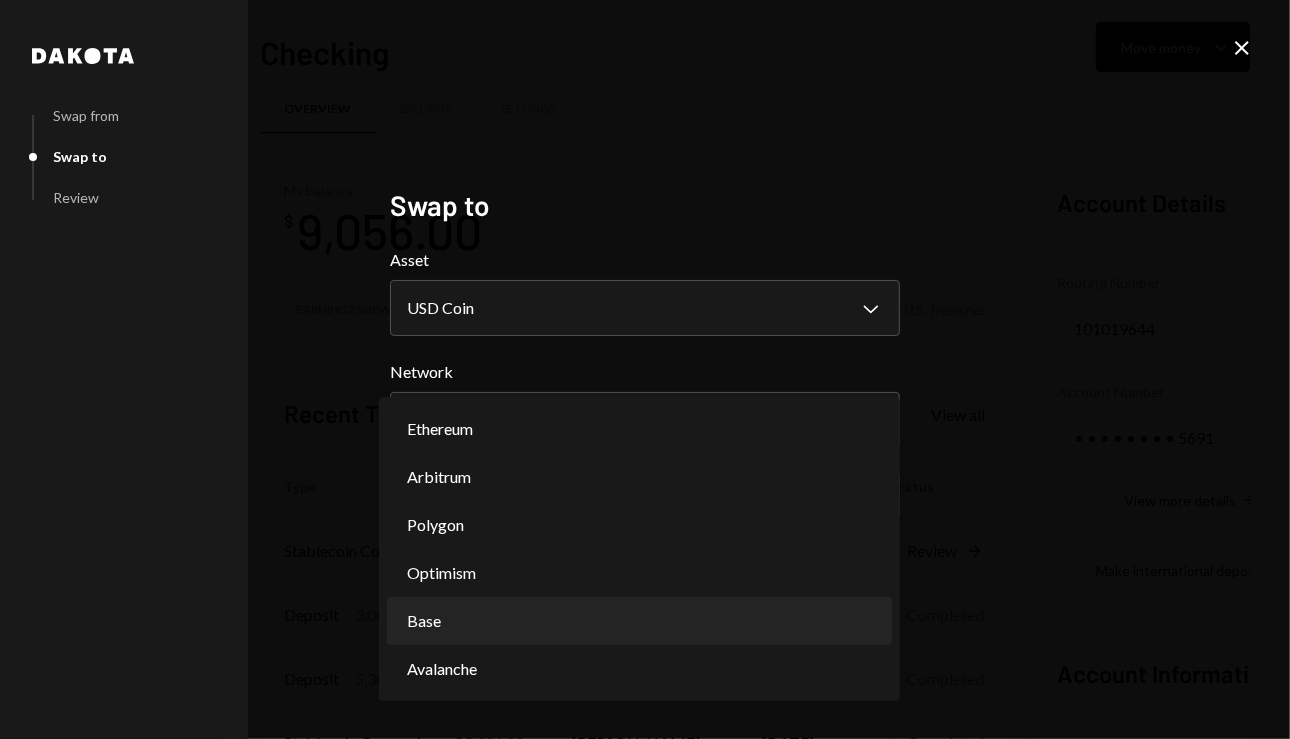 select on "**********" 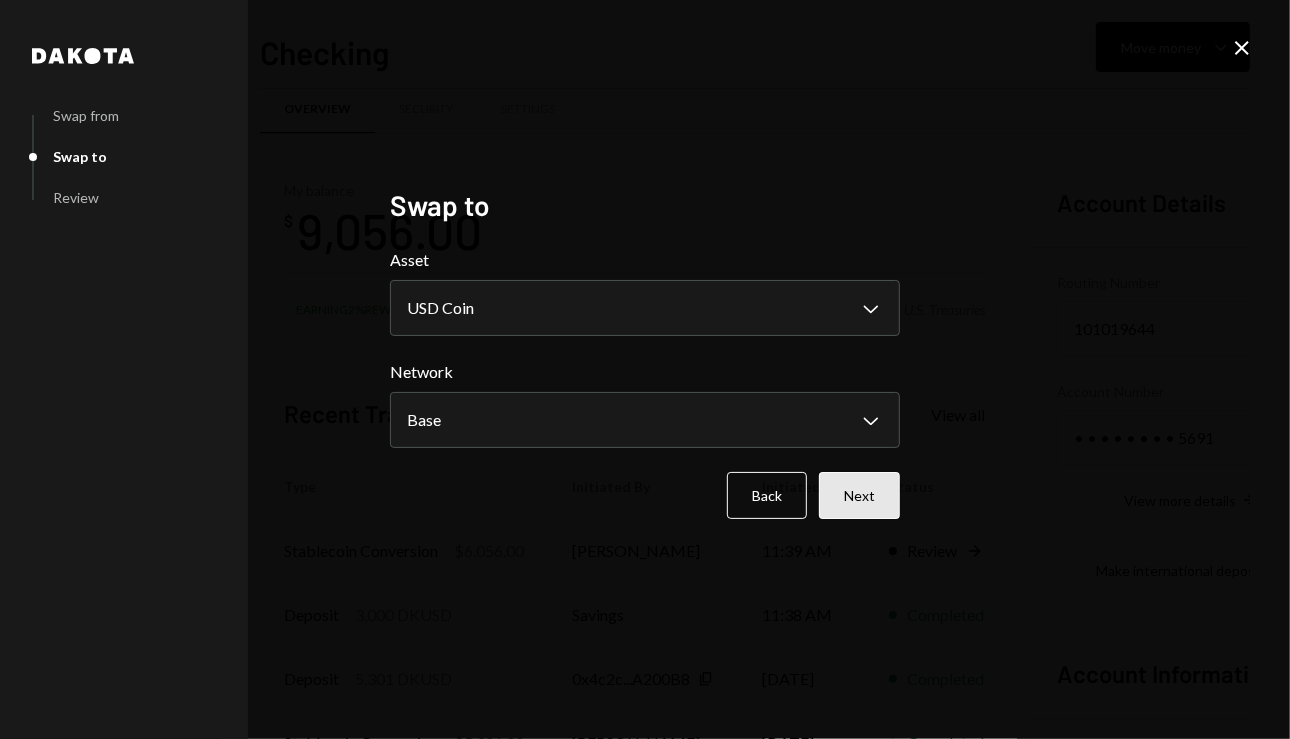 click on "Next" at bounding box center (859, 495) 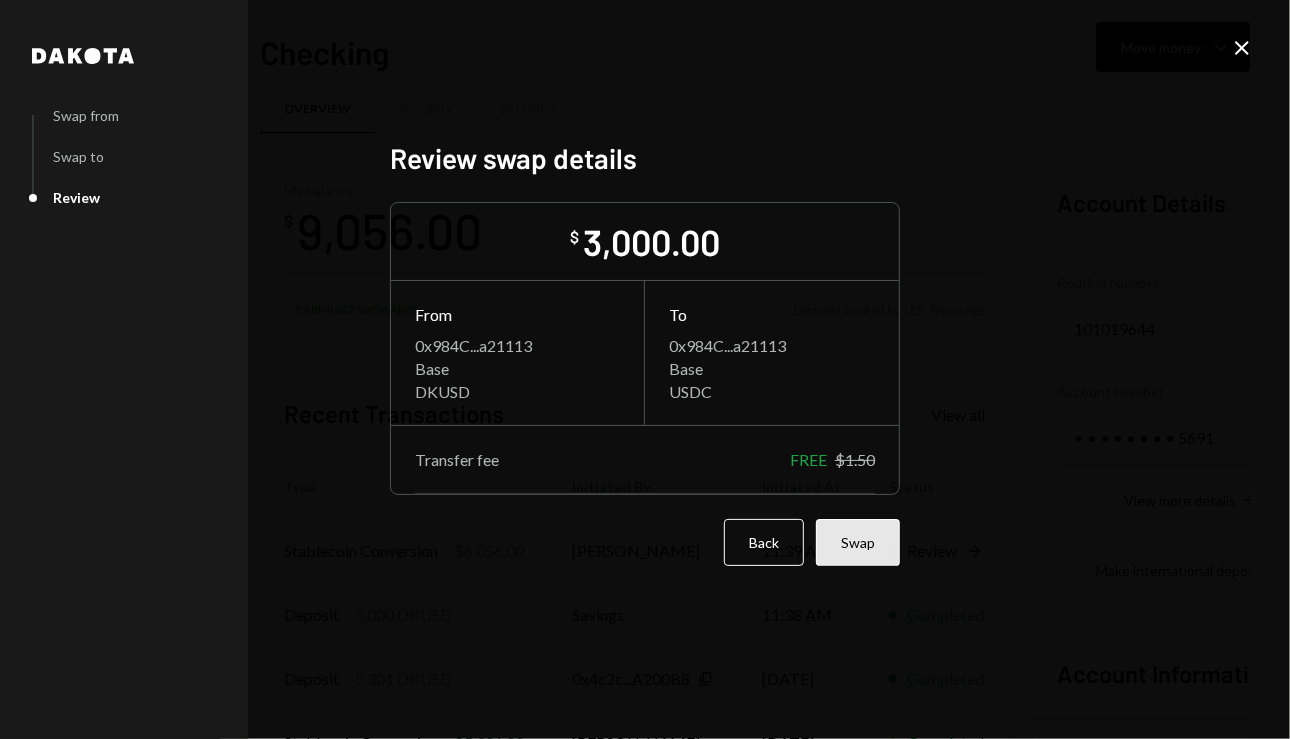 click on "Swap" at bounding box center [858, 542] 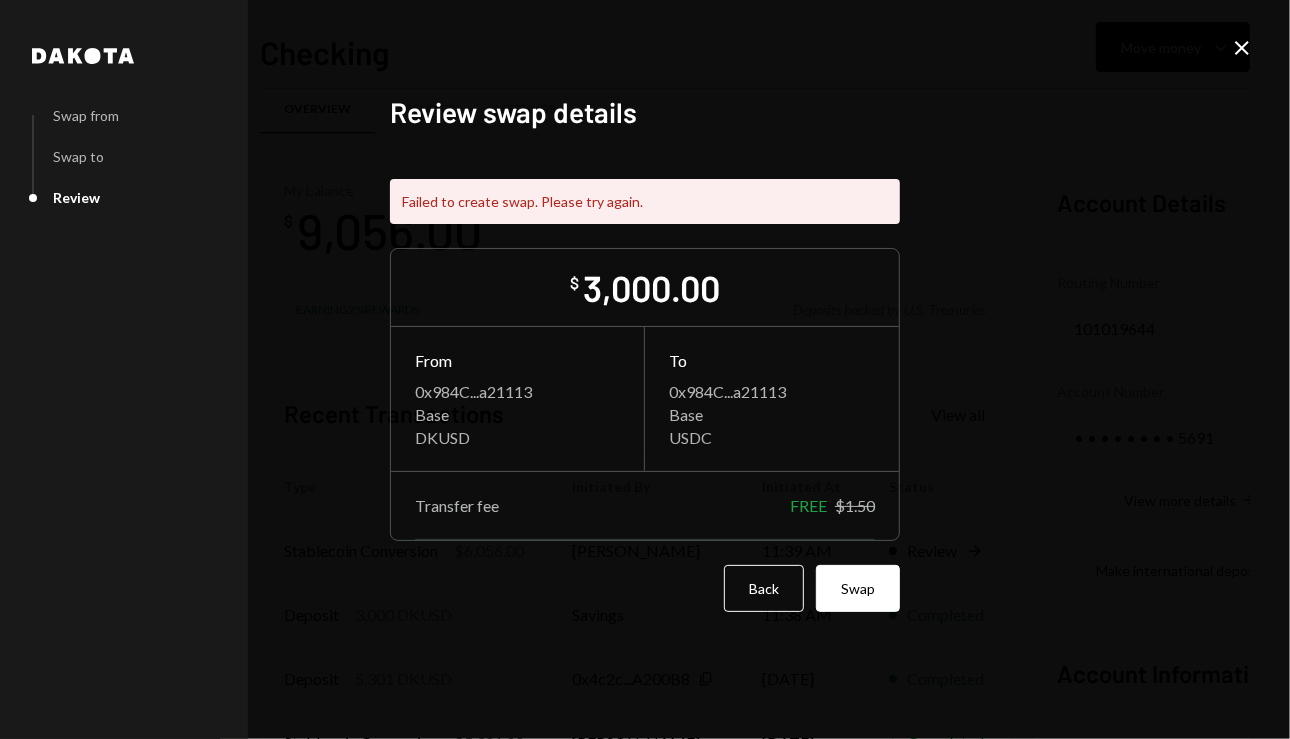 click on "Close" 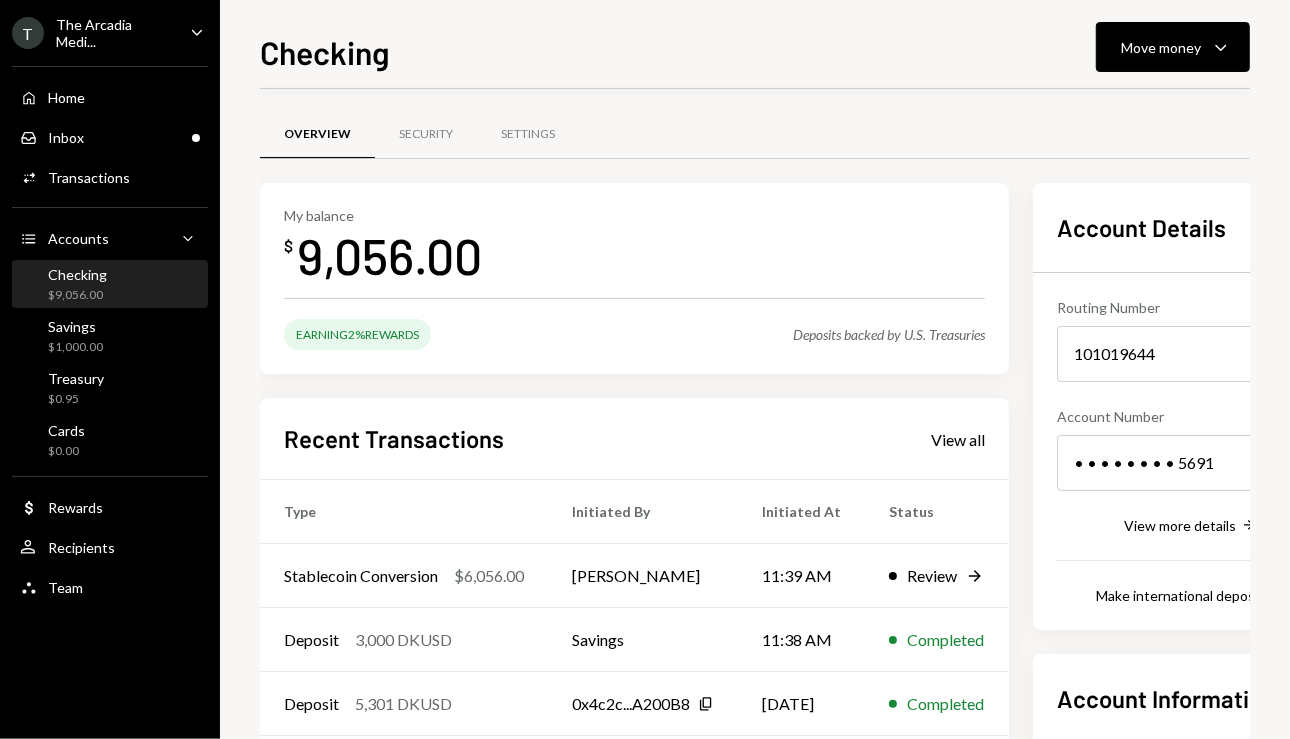 scroll, scrollTop: 2, scrollLeft: 0, axis: vertical 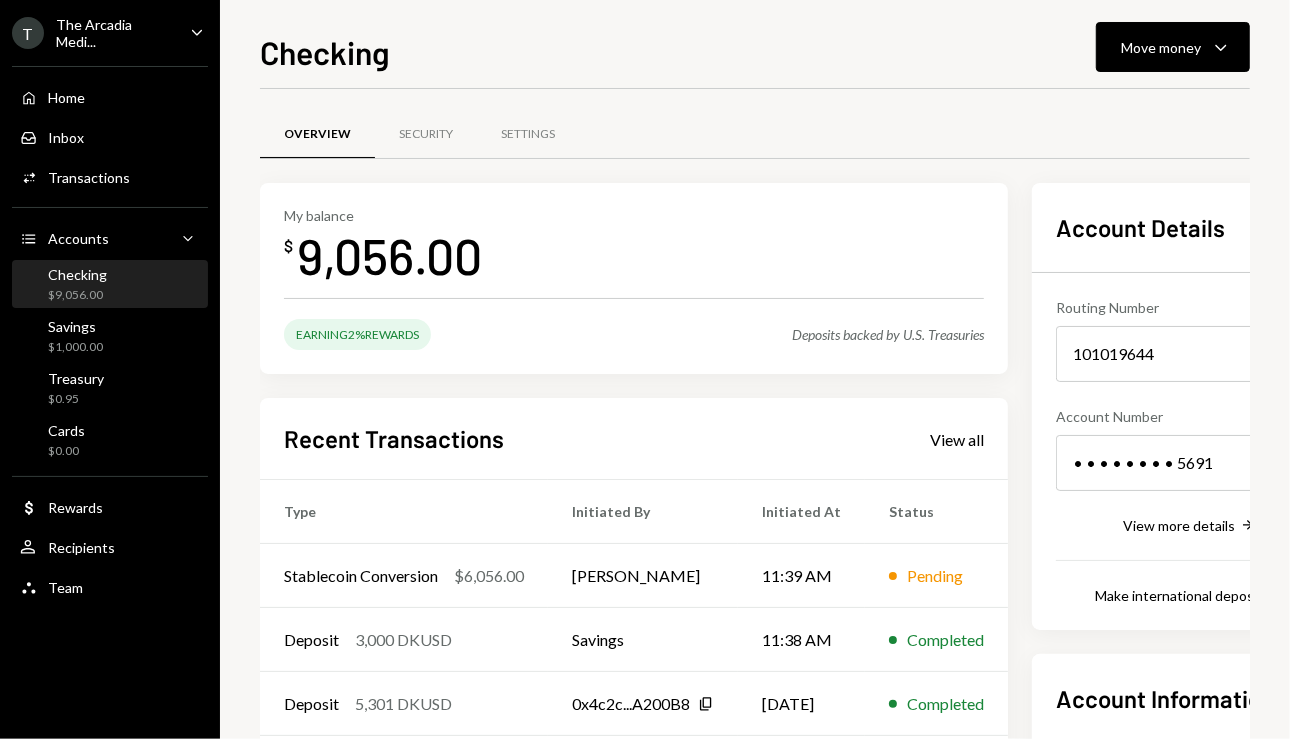 click on "Checking $9,056.00" at bounding box center (110, 285) 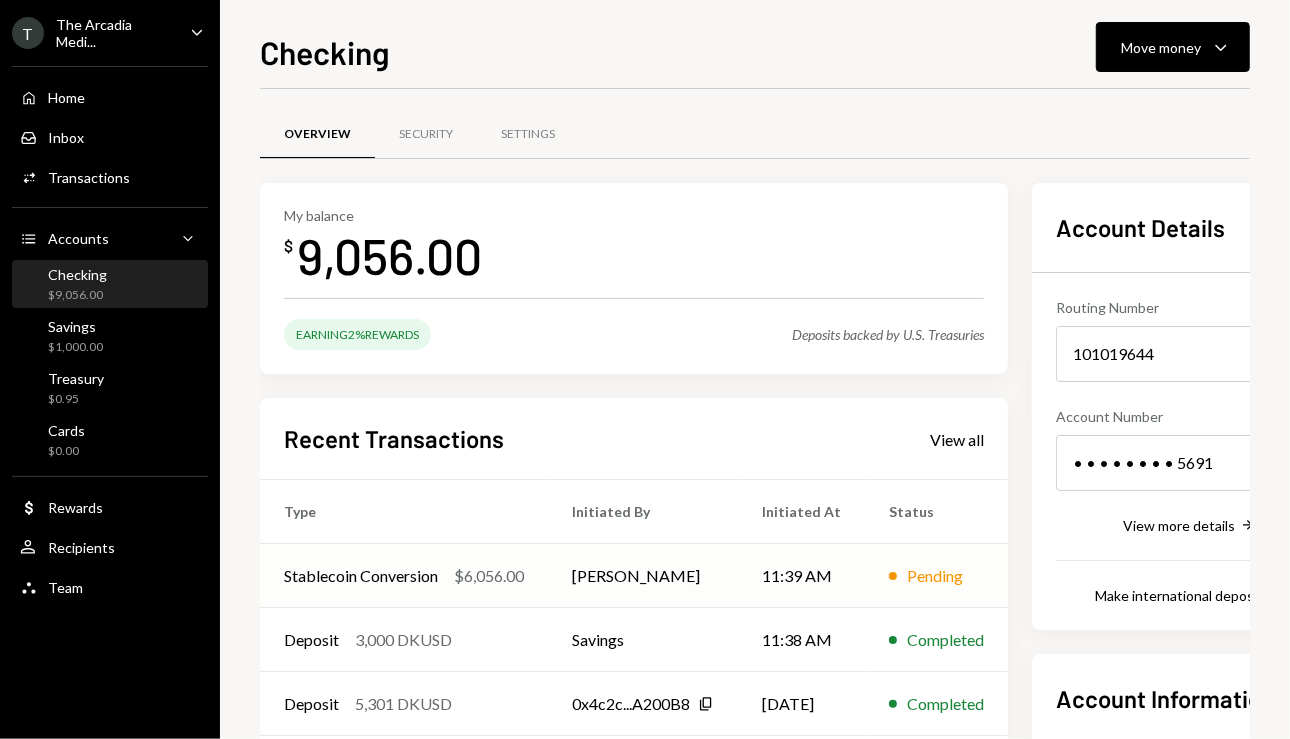 click on "[PERSON_NAME]" at bounding box center (643, 576) 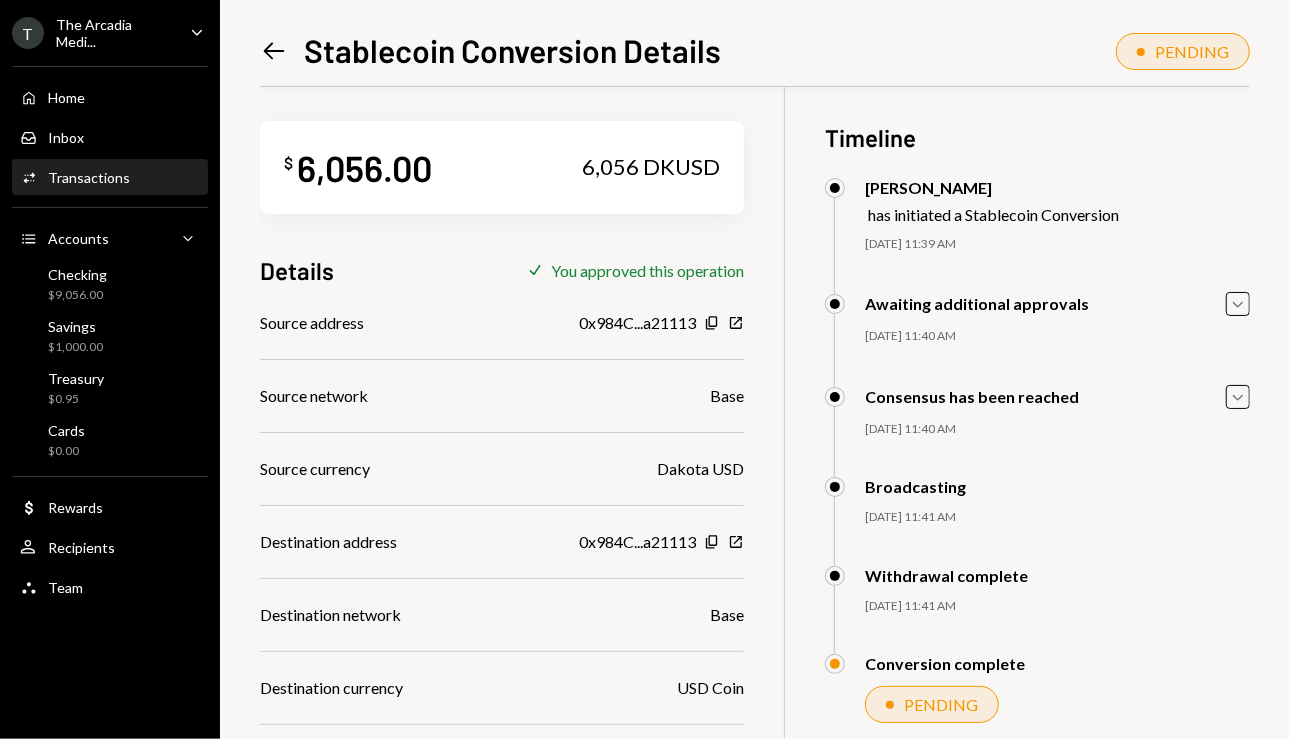 scroll, scrollTop: 0, scrollLeft: 0, axis: both 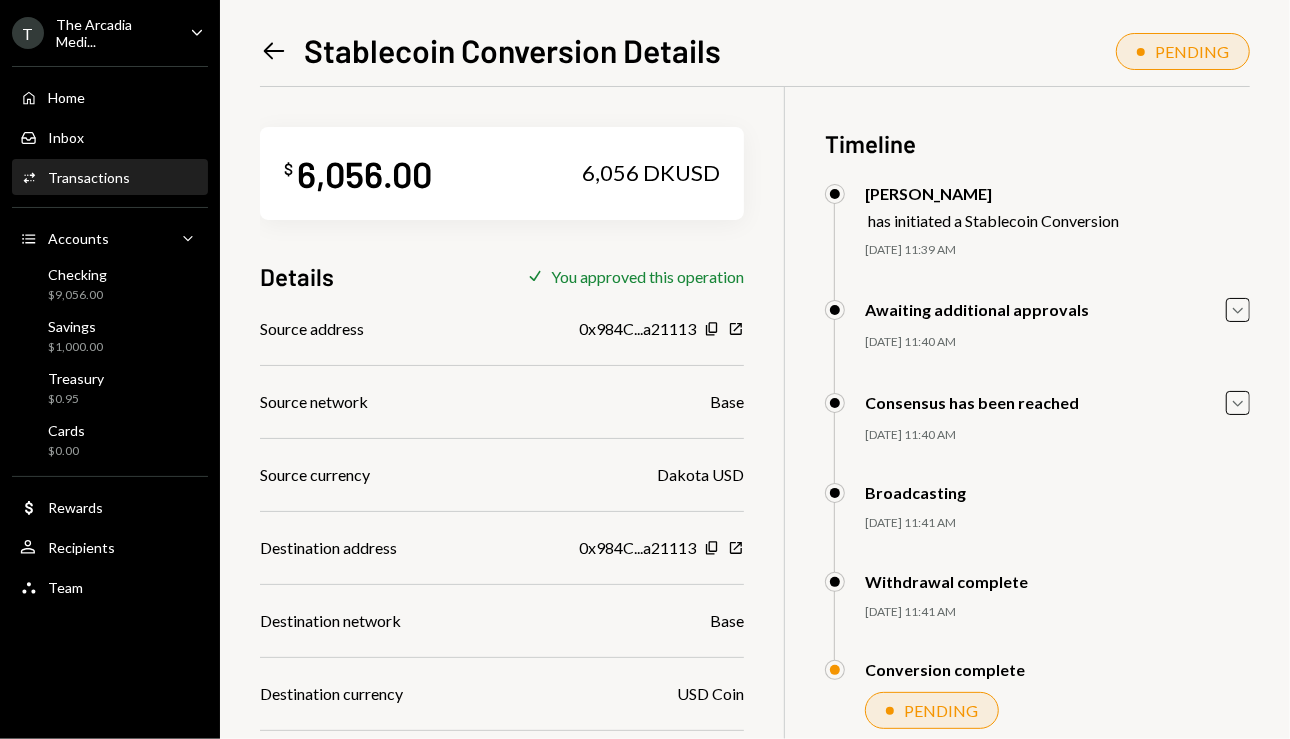 click on "Left Arrow Stablecoin Conversion Details PENDING $ 6,056.00 6,056  DKUSD Details Check You   approved   this operation Source address 0x984C...a21113 Copy New Window Source network Base Source currency Dakota USD Destination address 0x984C...a21113 Copy New Window Destination network Base Destination currency USD Coin Recipient Amount $6,056.00 Transfer Fee $0.00 Credits Used 3.02 Transaction ID 0x9ff9...c0fefb Copy New Window Timeline [PERSON_NAME] has initiated a Stablecoin Conversion [DATE] 11:39 AM [PERSON_NAME] Approved [PERSON_NAME] Approved Awaiting additional approvals Caret Down [DATE] 11:40 AM [PERSON_NAME] Approved [PERSON_NAME] Approved Consensus has been reached Caret Down [DATE] 11:40 AM [PERSON_NAME] Approved [PERSON_NAME] Approved Broadcasting [DATE] 11:41 AM [PERSON_NAME] Approved [PERSON_NAME] Approved Withdrawal complete [DATE] 11:41 AM [PERSON_NAME] Approved [PERSON_NAME] Approved Conversion complete PENDING [PERSON_NAME] Approved [PERSON_NAME] Approved" at bounding box center (755, 383) 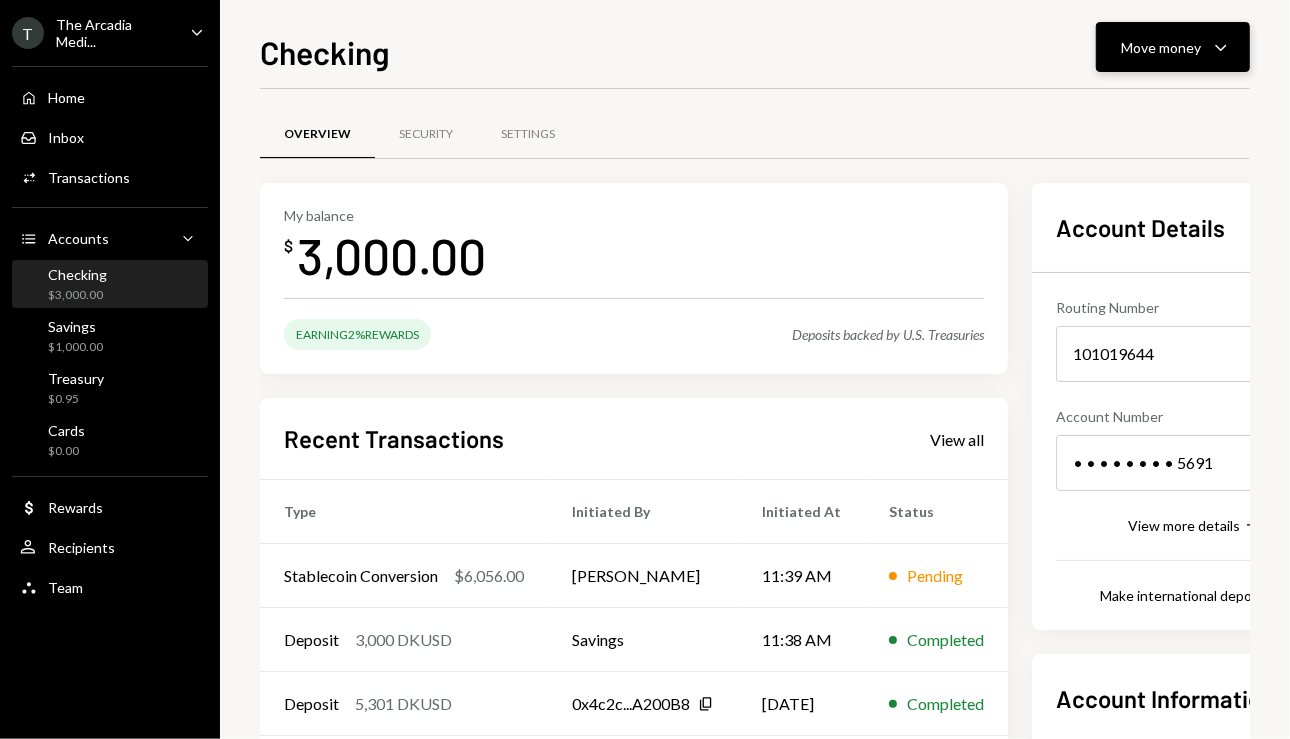click on "Move money" at bounding box center [1161, 47] 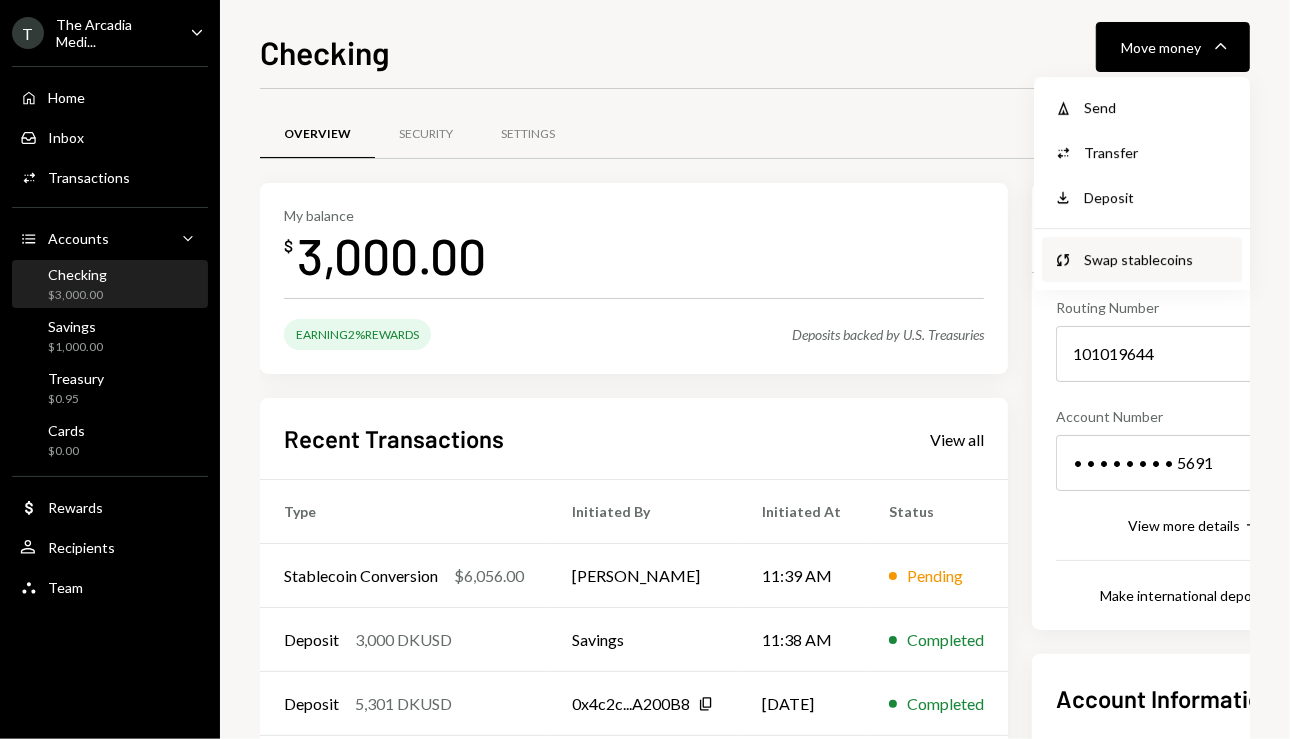 click on "Swap stablecoins" at bounding box center [1157, 259] 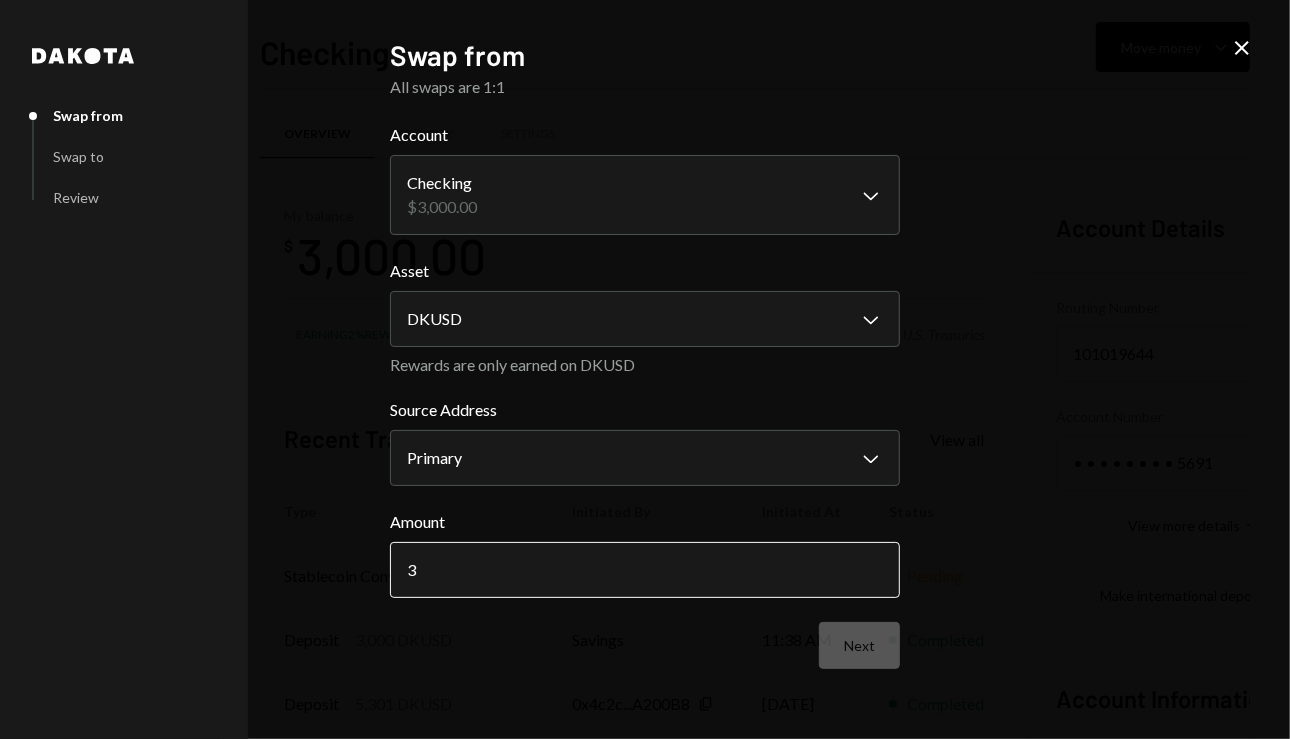 click on "3" at bounding box center (645, 570) 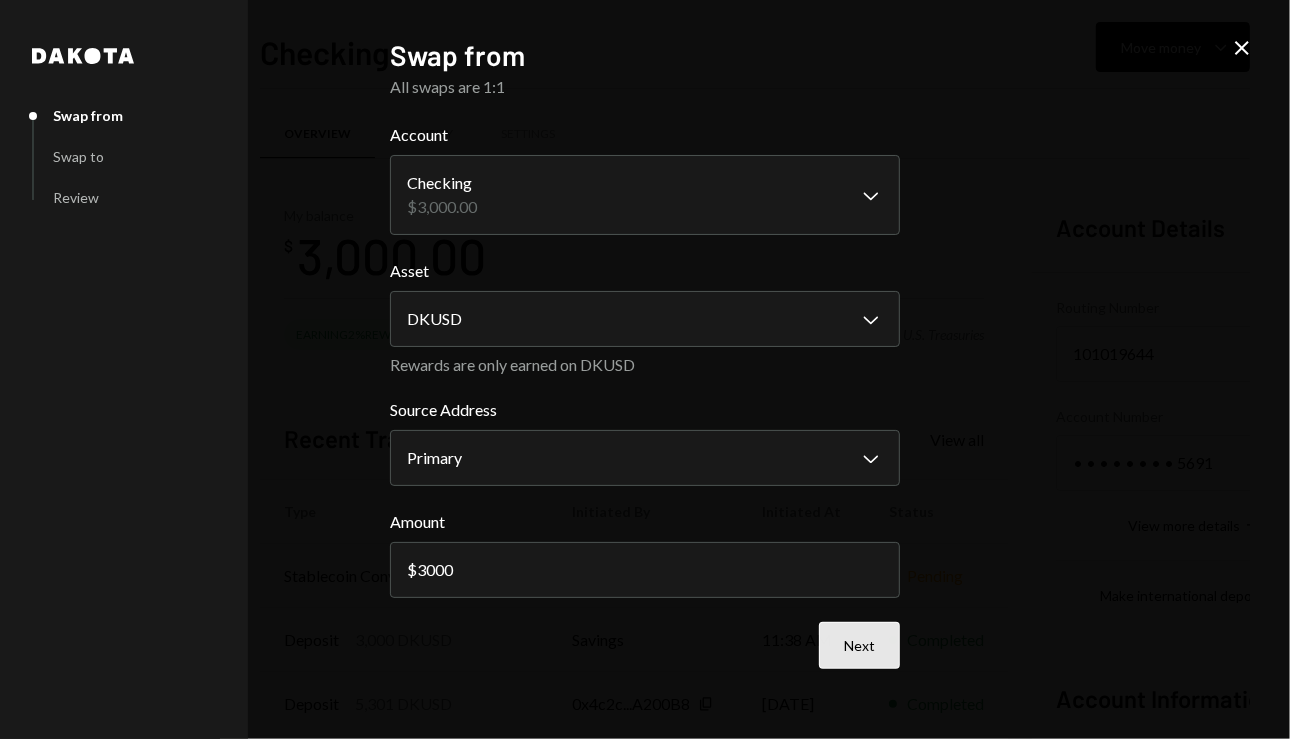 type on "3000" 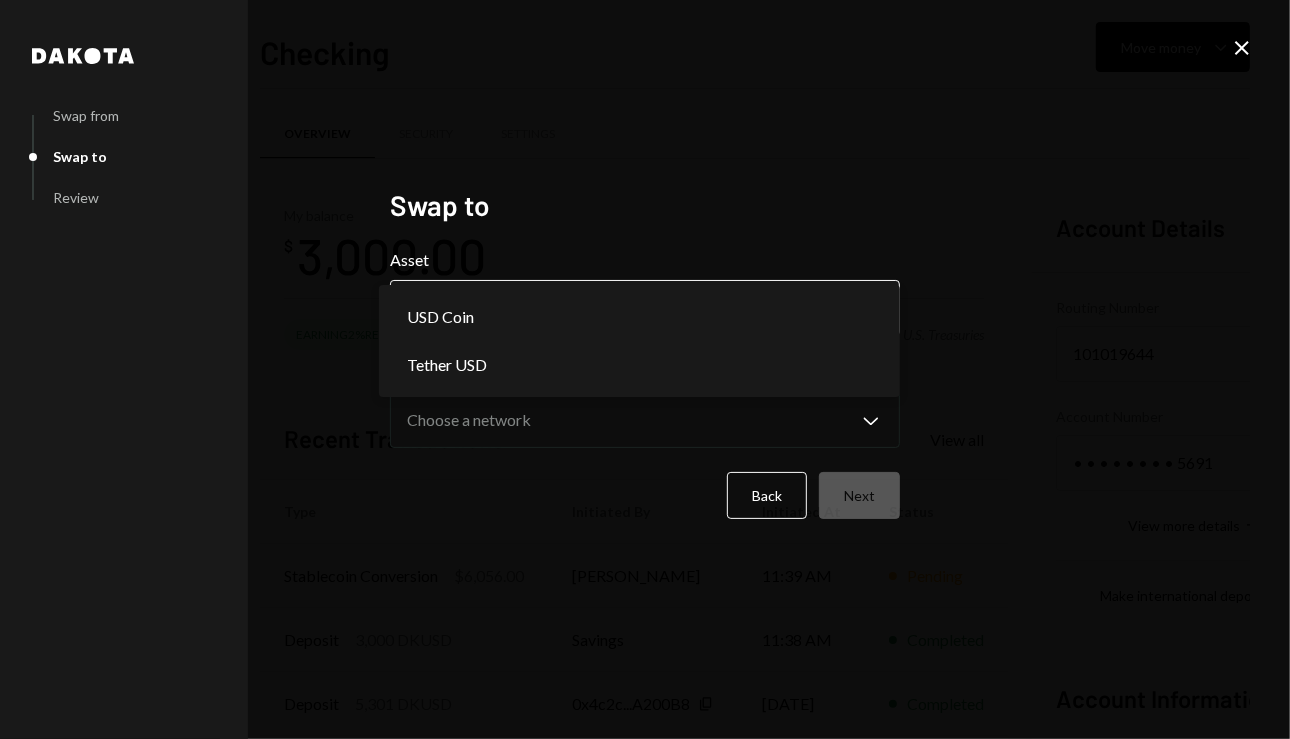 click on "T The Arcadia Medi... Caret Down Home Home Inbox Inbox Activities Transactions Accounts Accounts Caret Down Checking $3,000.00 Savings $1,000.00 Treasury $0.95 Cards $0.00 Dollar Rewards User Recipients Team Team Checking Move money Caret Down Overview Security Settings My balance $ 3,000.00 Earning  2%  Rewards Deposits backed by U.S. Treasuries Recent Transactions View all Type Initiated By Initiated At Status Stablecoin Conversion $6,056.00 Rasikh Morani 11:39 AM Pending Deposit 3,000  DKUSD Savings 11:38 AM Completed Deposit 5,301  DKUSD 0x4c2c...A200B8 Copy 07/05/2025 Completed Stablecoin Conversion $5,301.00 Rasikh Morani 07/05/2025 Completed Deposit 5,301  USDC Treasury 07/05/2025 Completed Account Details Routing Number 101019644 Copy Account Number • • • • • • • •  5691 Show Copy View more details Right Arrow Make international deposit Right Arrow Account Information Money in (last 30 days) Up Right Arrow $6,101.00 Money out (last 30 days) Down Right Arrow $12,202.00 Right Arrow Asset" at bounding box center (645, 369) 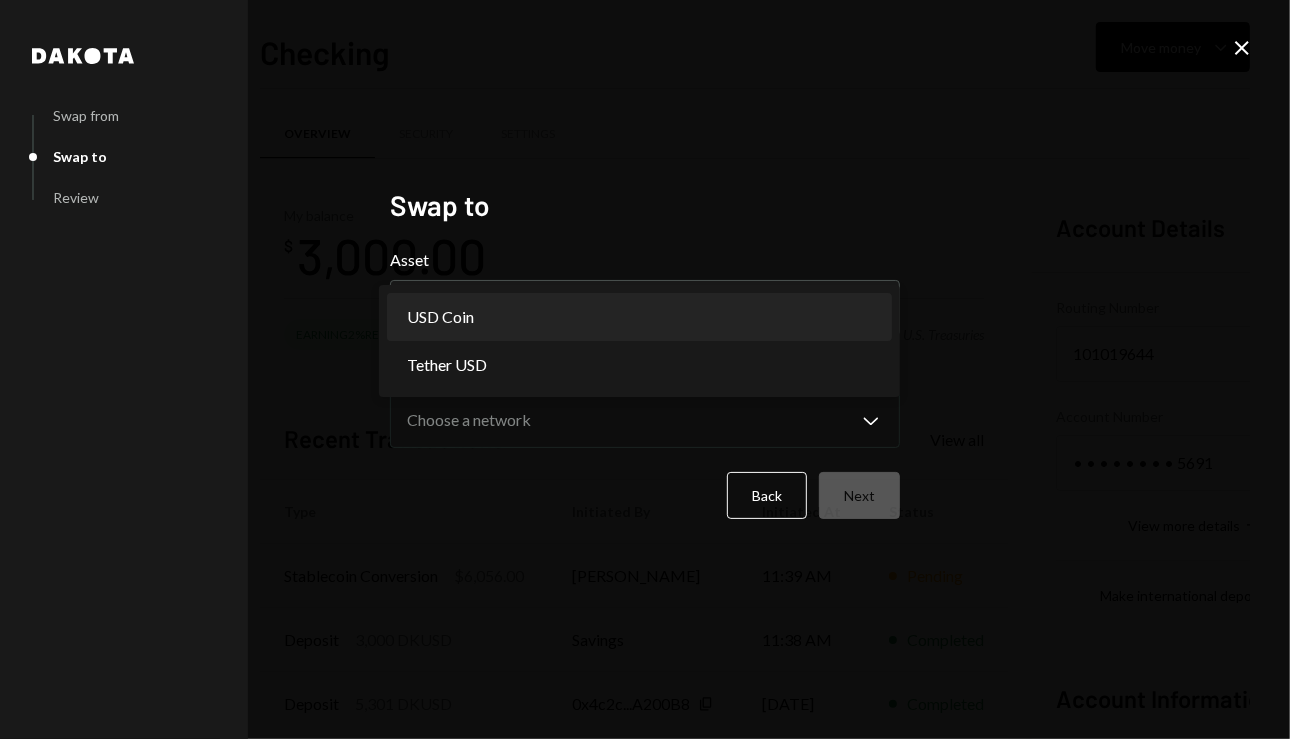 select on "****" 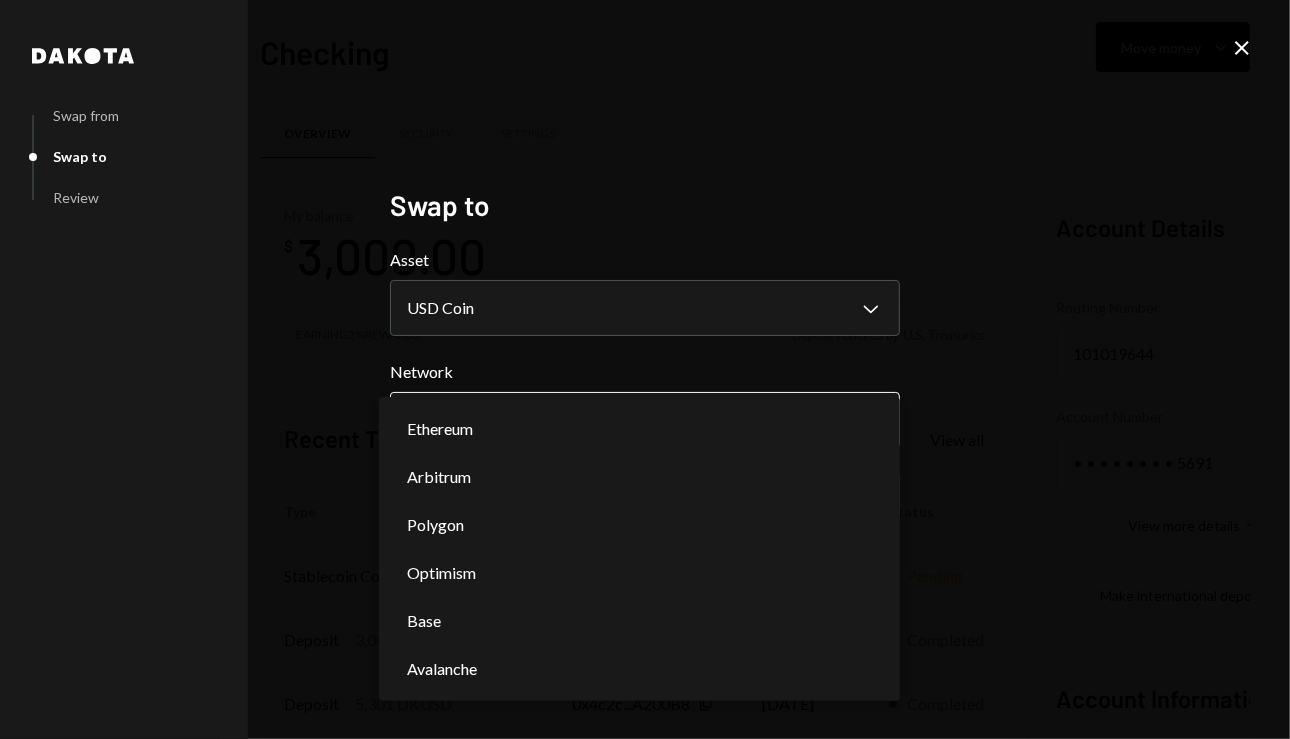 click on "T The Arcadia Medi... Caret Down Home Home Inbox Inbox Activities Transactions Accounts Accounts Caret Down Checking $3,000.00 Savings $1,000.00 Treasury $0.95 Cards $0.00 Dollar Rewards User Recipients Team Team Checking Move money Caret Down Overview Security Settings My balance $ 3,000.00 Earning  2%  Rewards Deposits backed by U.S. Treasuries Recent Transactions View all Type Initiated By Initiated At Status Stablecoin Conversion $6,056.00 Rasikh Morani 11:39 AM Pending Deposit 3,000  DKUSD Savings 11:38 AM Completed Deposit 5,301  DKUSD 0x4c2c...A200B8 Copy 07/05/2025 Completed Stablecoin Conversion $5,301.00 Rasikh Morani 07/05/2025 Completed Deposit 5,301  USDC Treasury 07/05/2025 Completed Account Details Routing Number 101019644 Copy Account Number • • • • • • • •  5691 Show Copy View more details Right Arrow Make international deposit Right Arrow Account Information Money in (last 30 days) Up Right Arrow $6,101.00 Money out (last 30 days) Down Right Arrow $12,202.00 Right Arrow Asset" at bounding box center (645, 369) 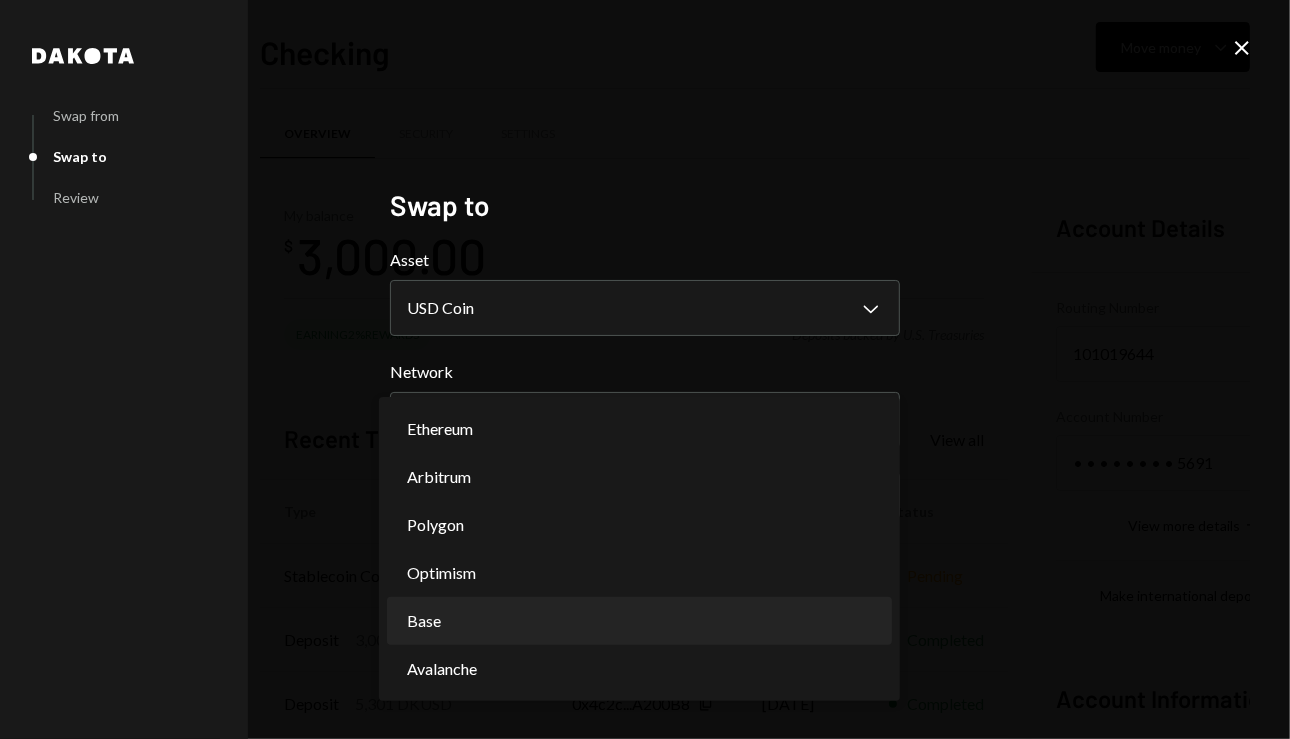 select on "**********" 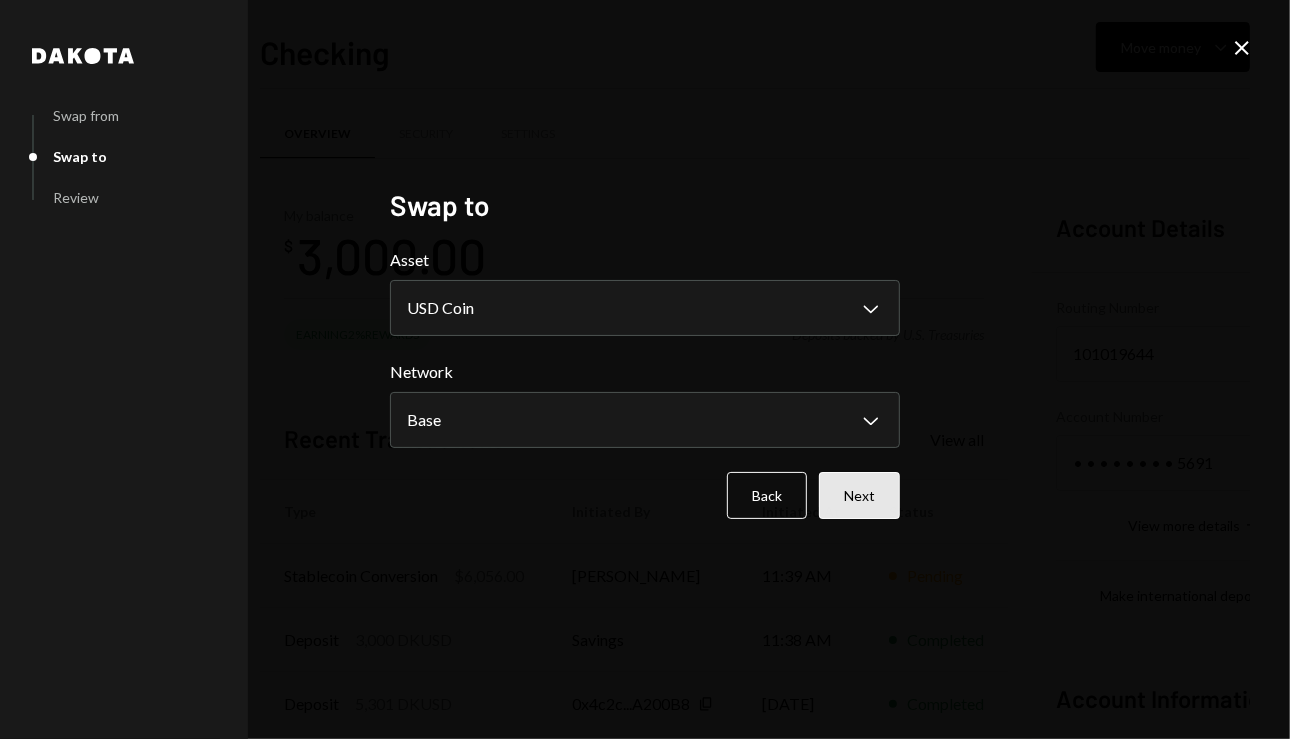 click on "Next" at bounding box center [859, 495] 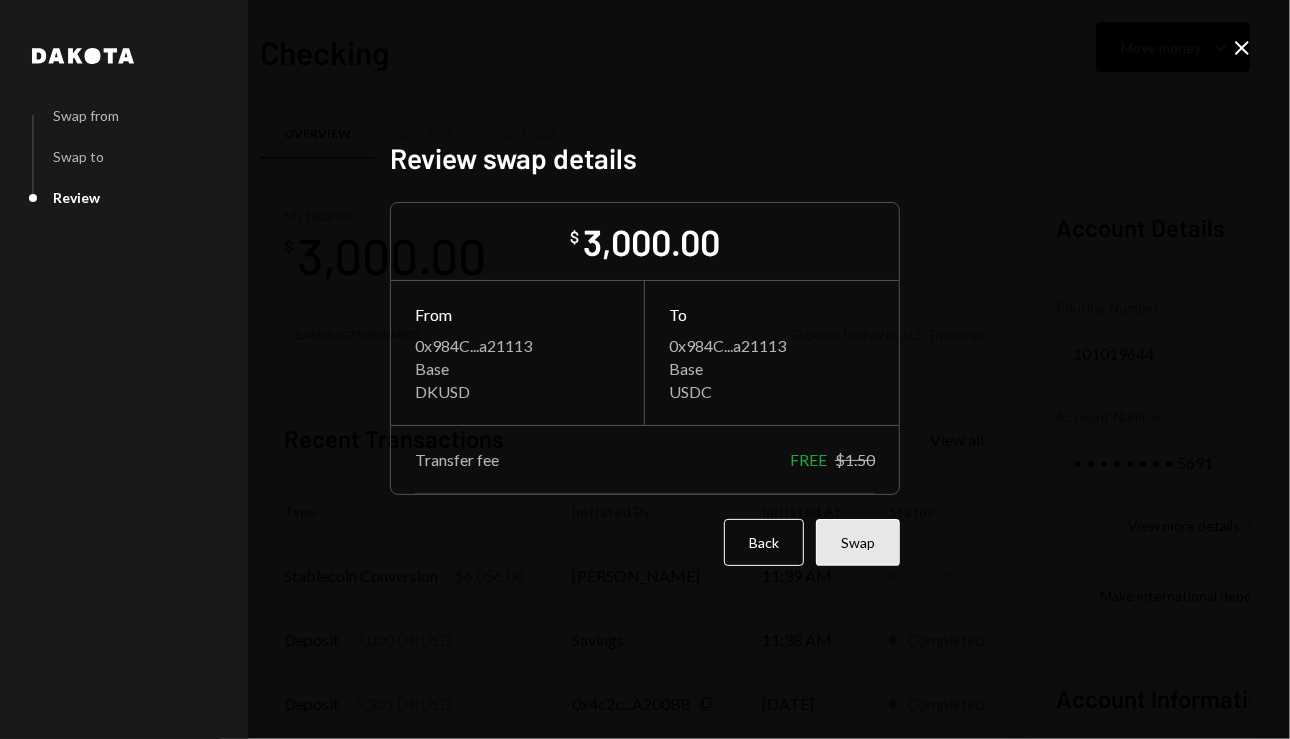 click on "Swap" at bounding box center [858, 542] 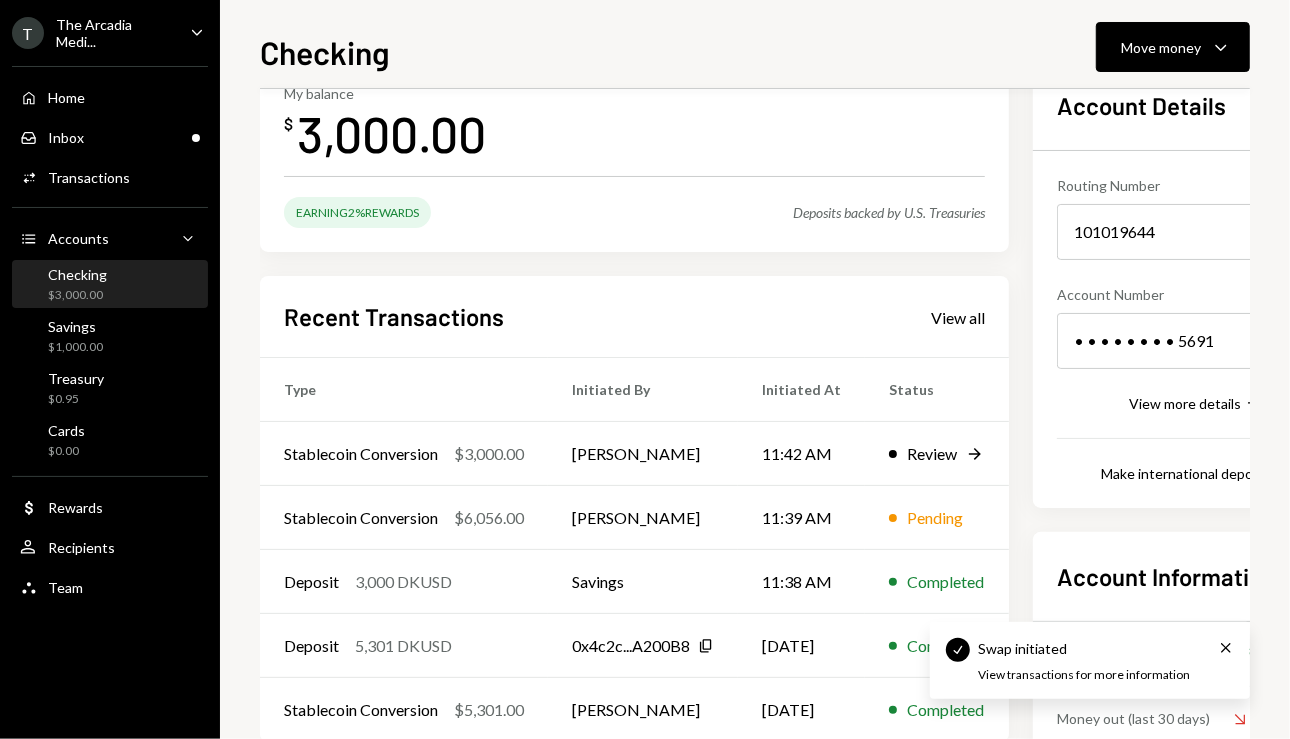 scroll, scrollTop: 138, scrollLeft: 0, axis: vertical 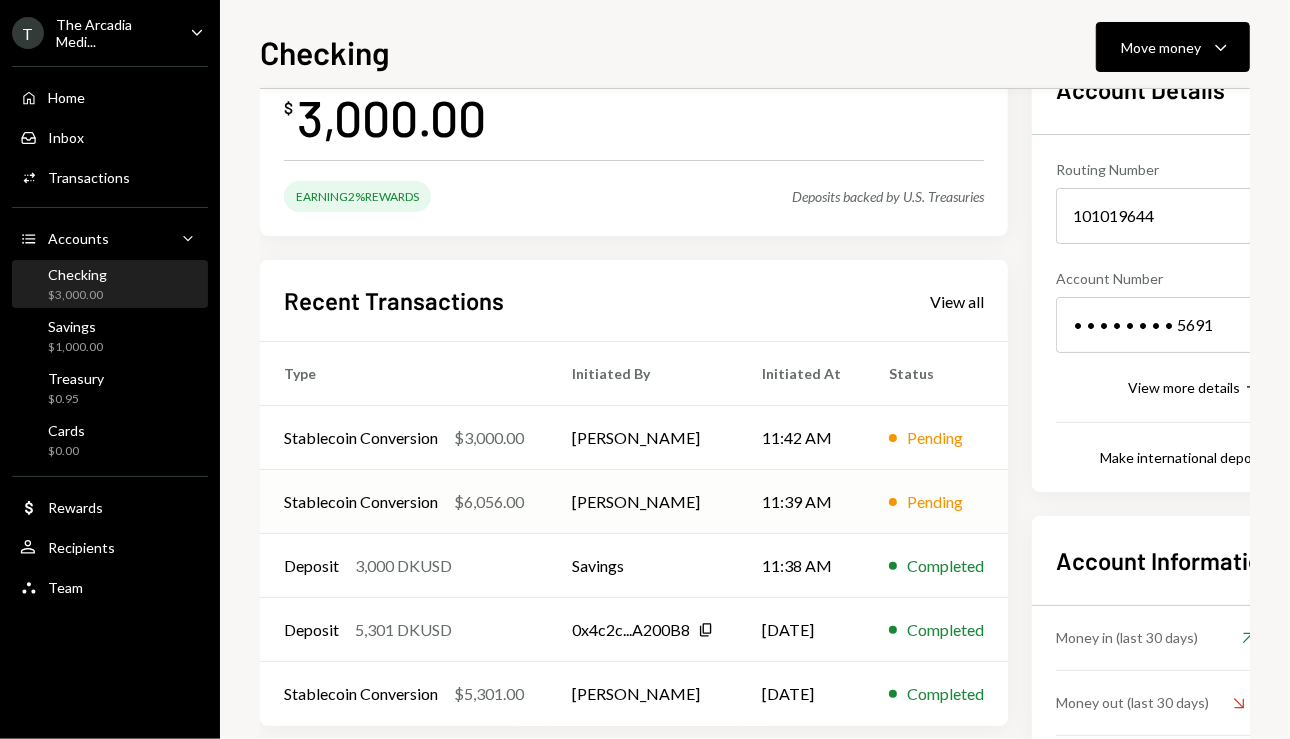 click on "$6,056.00" at bounding box center [489, 502] 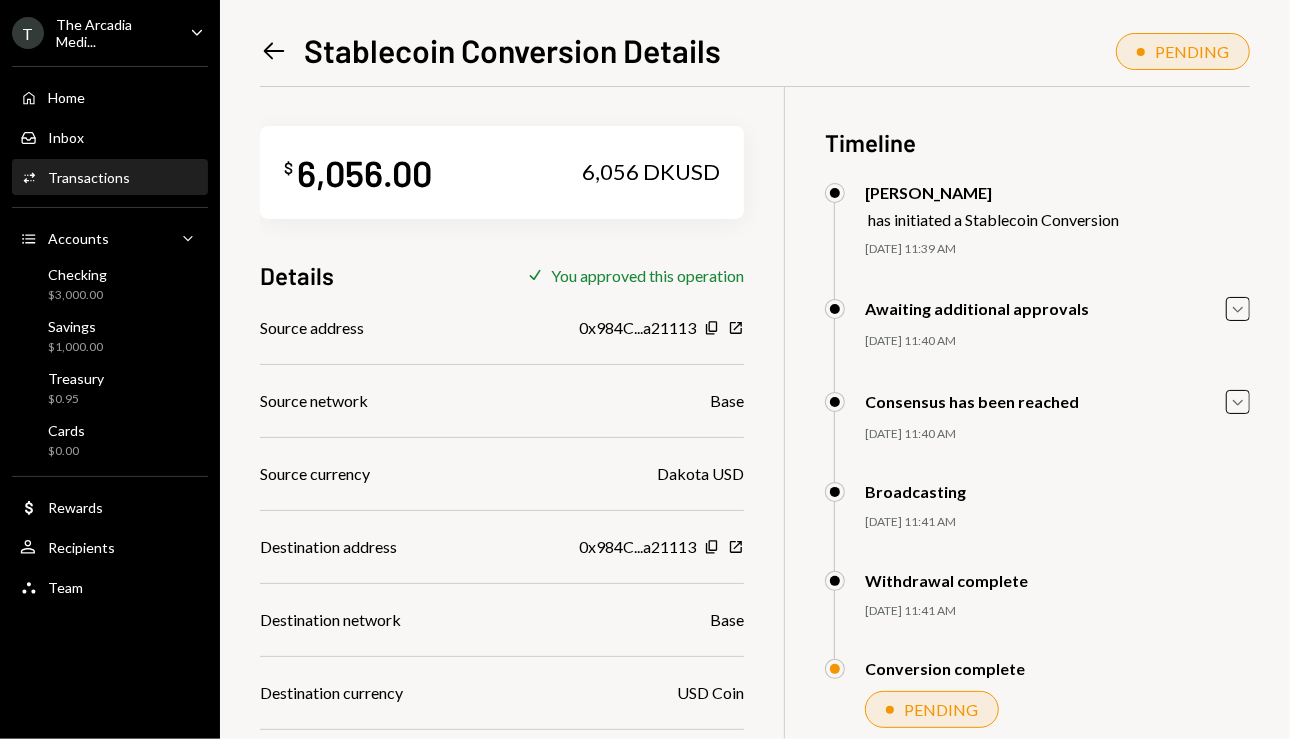 scroll, scrollTop: 0, scrollLeft: 0, axis: both 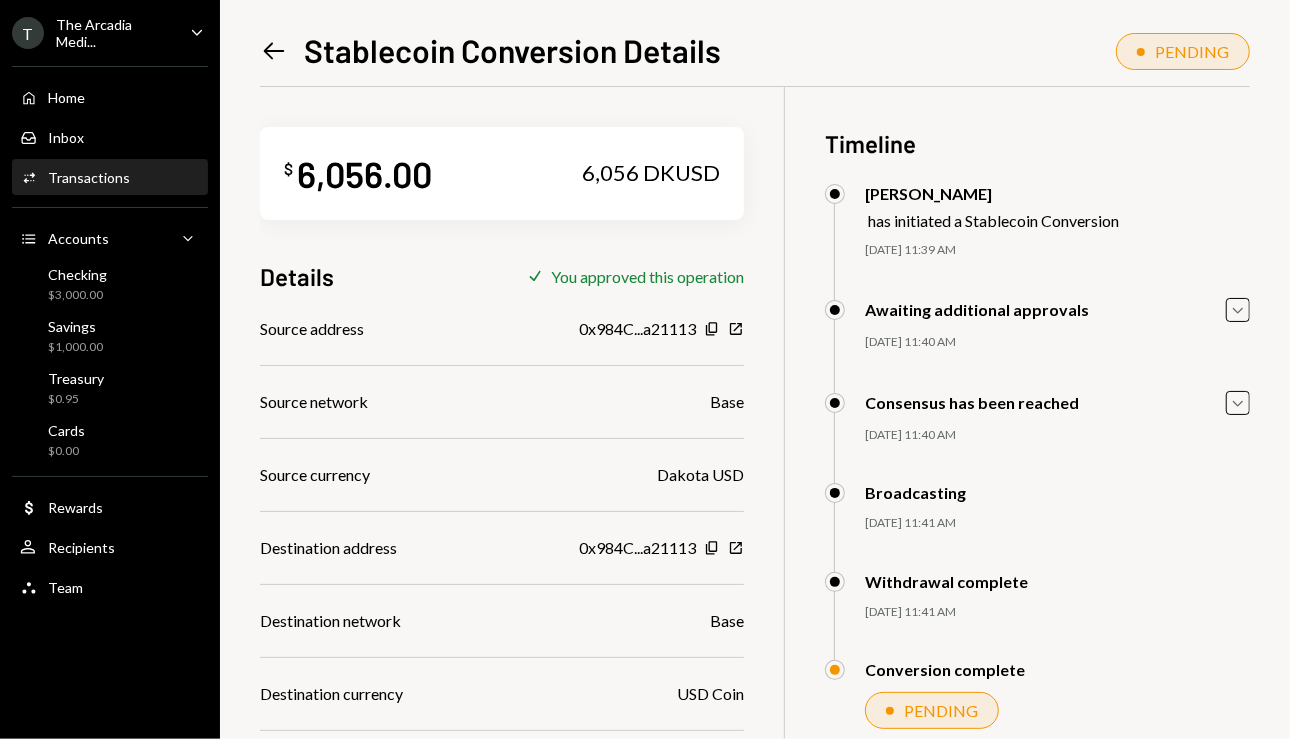click on "Left Arrow" 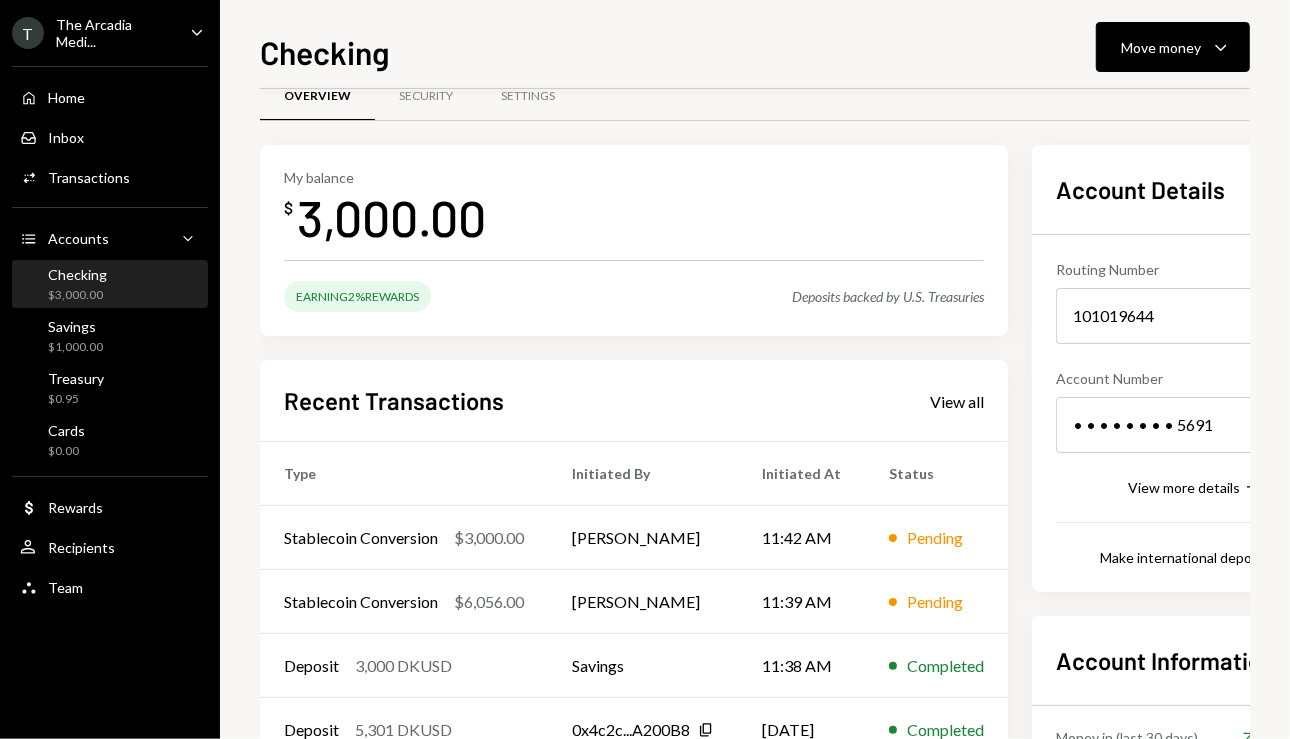 scroll, scrollTop: 0, scrollLeft: 0, axis: both 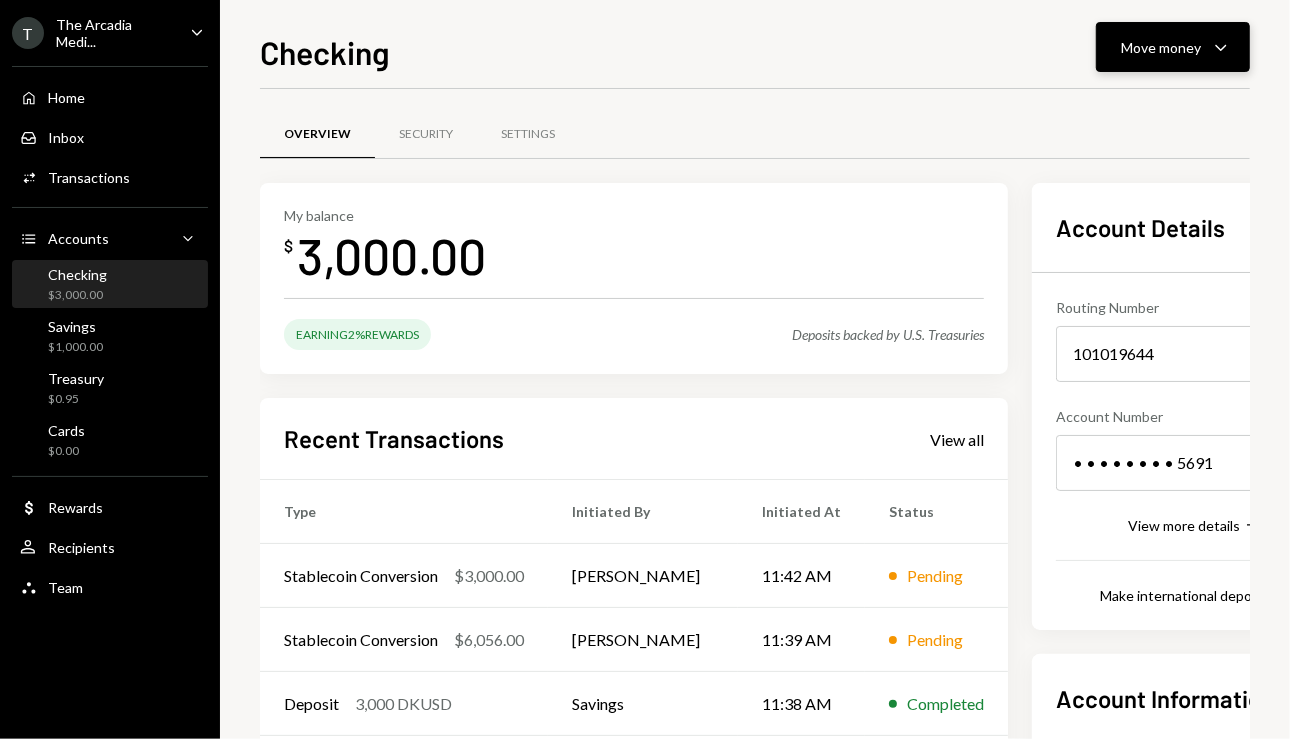 click on "Move money" at bounding box center [1161, 47] 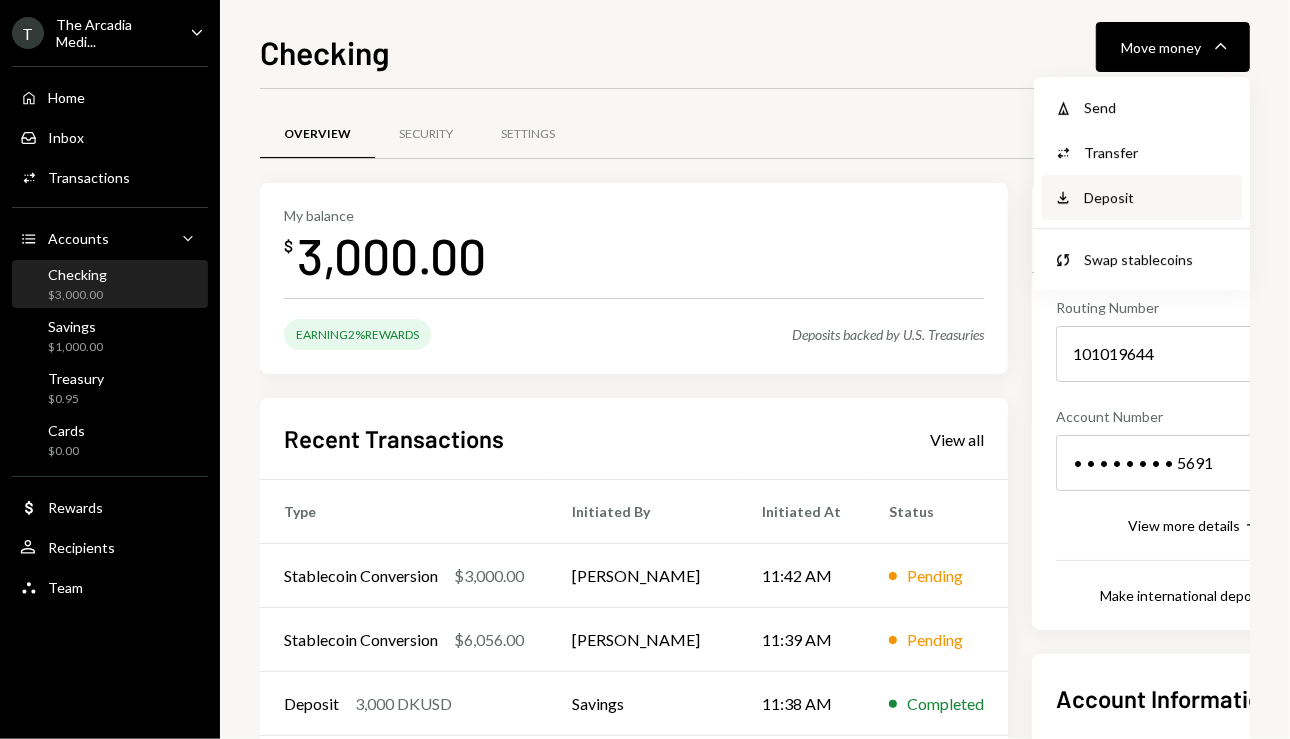 click on "Deposit" at bounding box center (1157, 197) 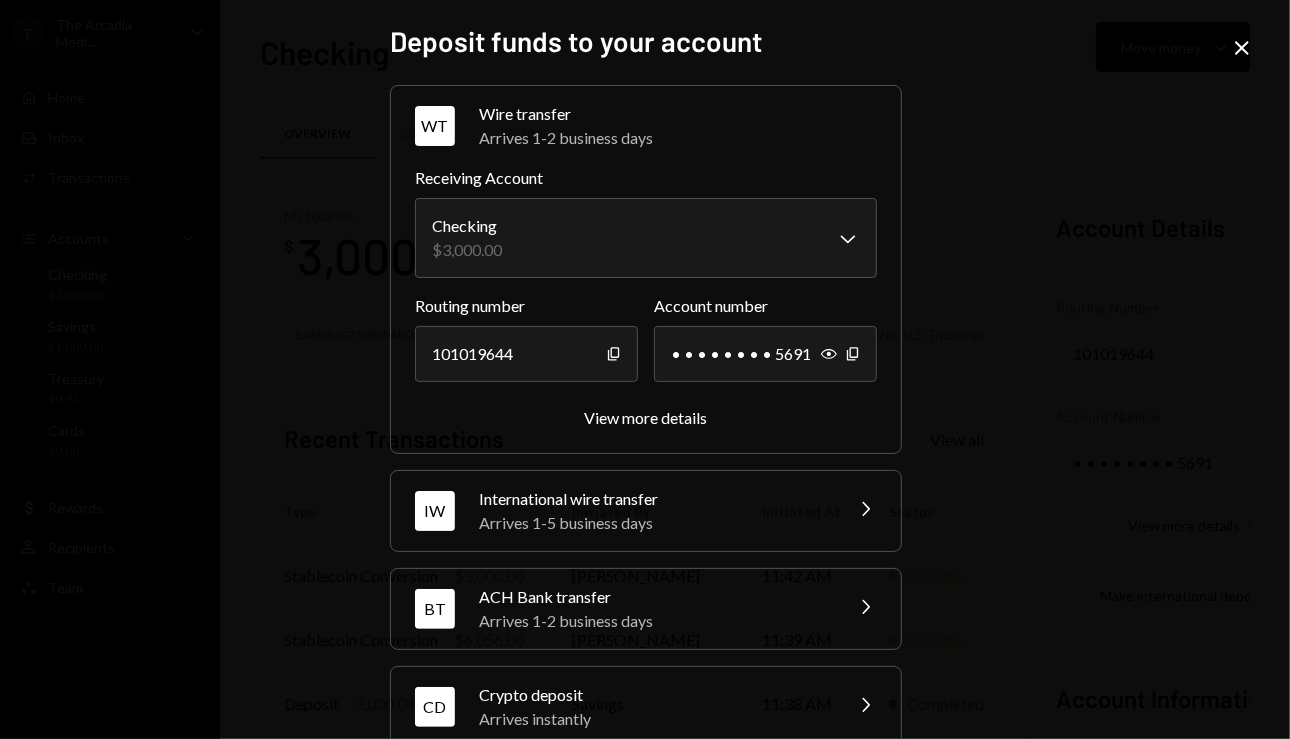 scroll, scrollTop: 36, scrollLeft: 0, axis: vertical 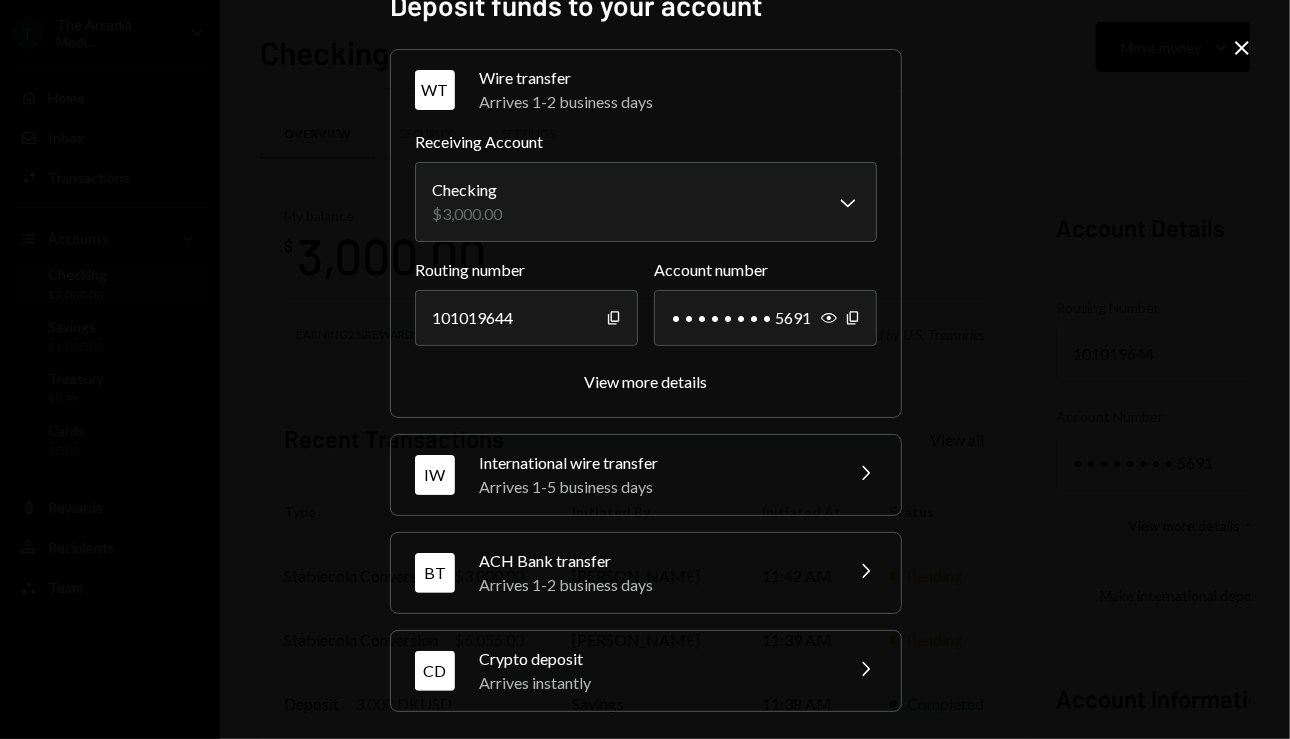 drag, startPoint x: 821, startPoint y: 597, endPoint x: 827, endPoint y: 644, distance: 47.38143 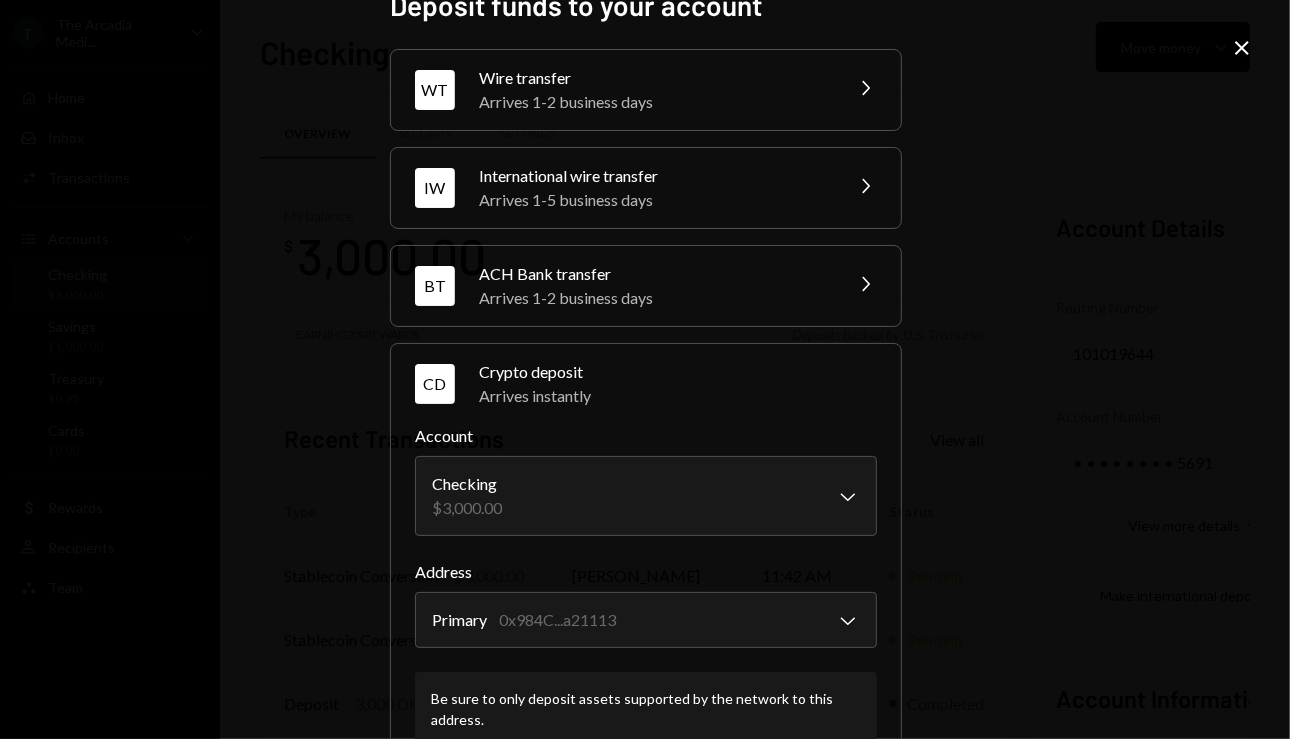 scroll, scrollTop: 0, scrollLeft: 0, axis: both 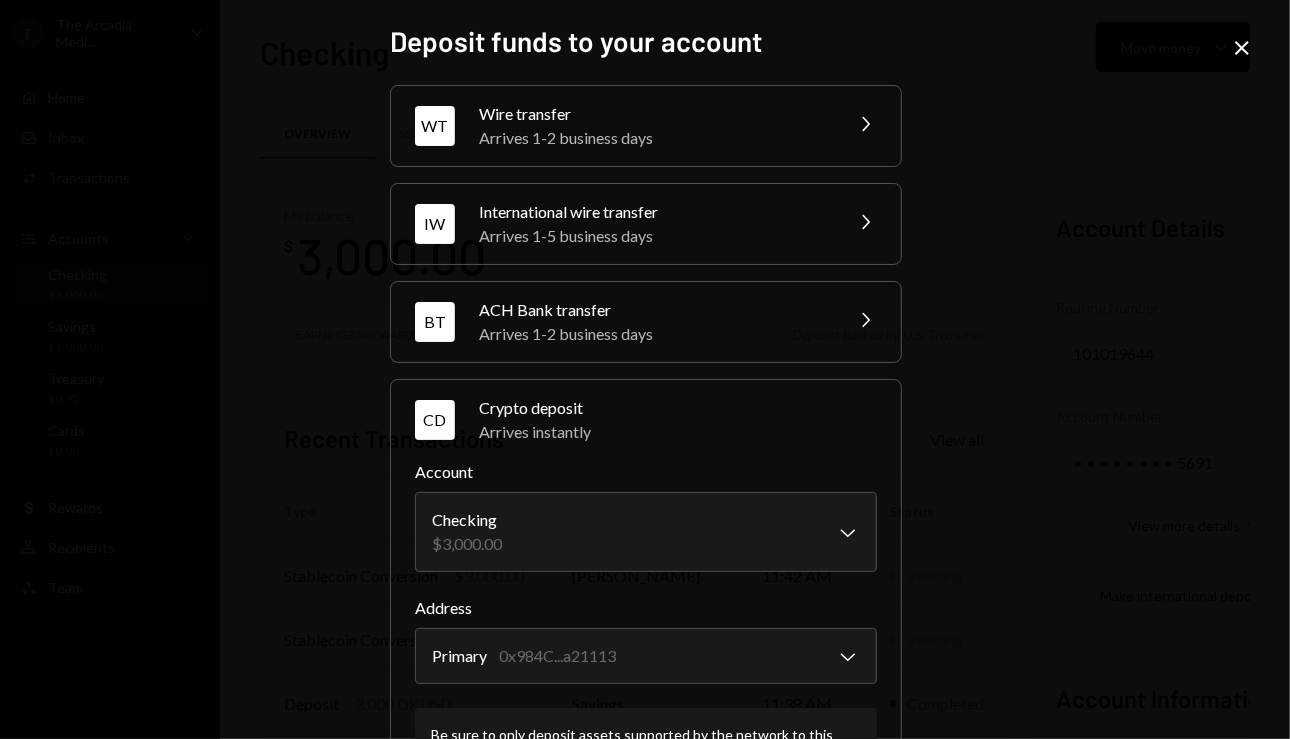 click on "Close" 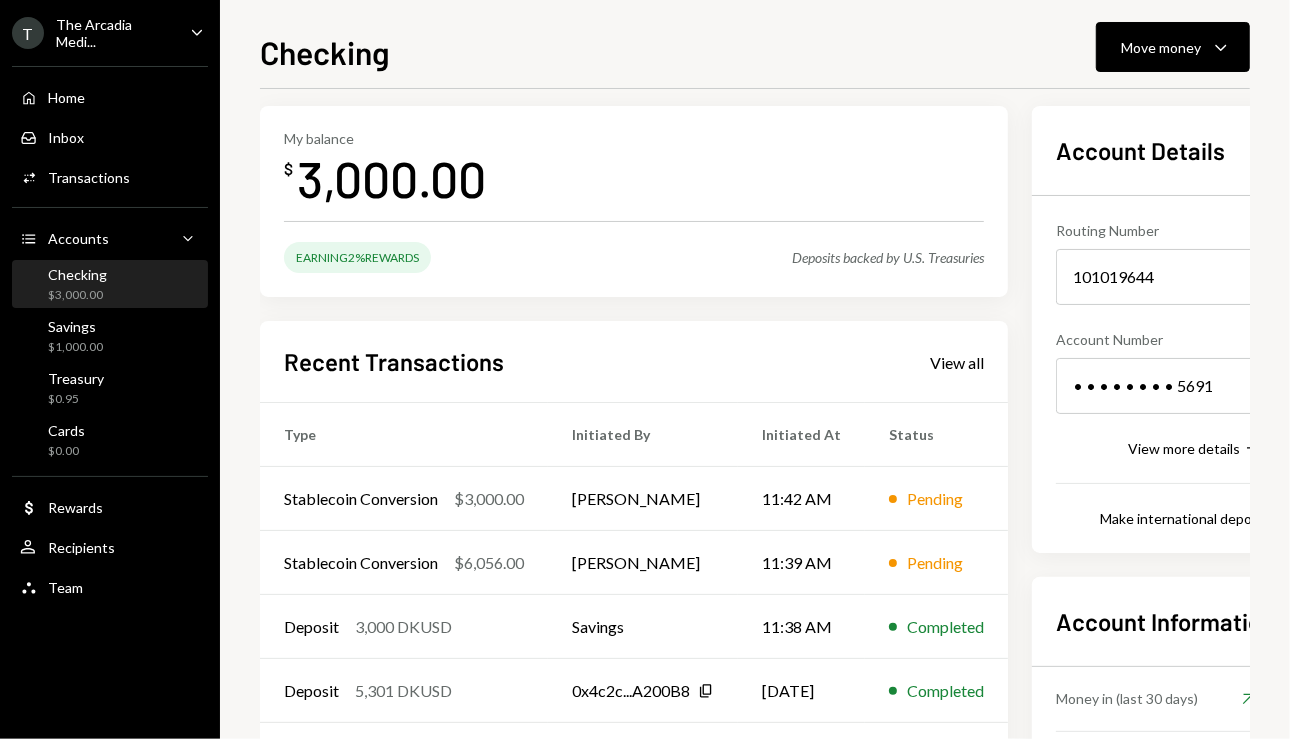 scroll, scrollTop: 0, scrollLeft: 0, axis: both 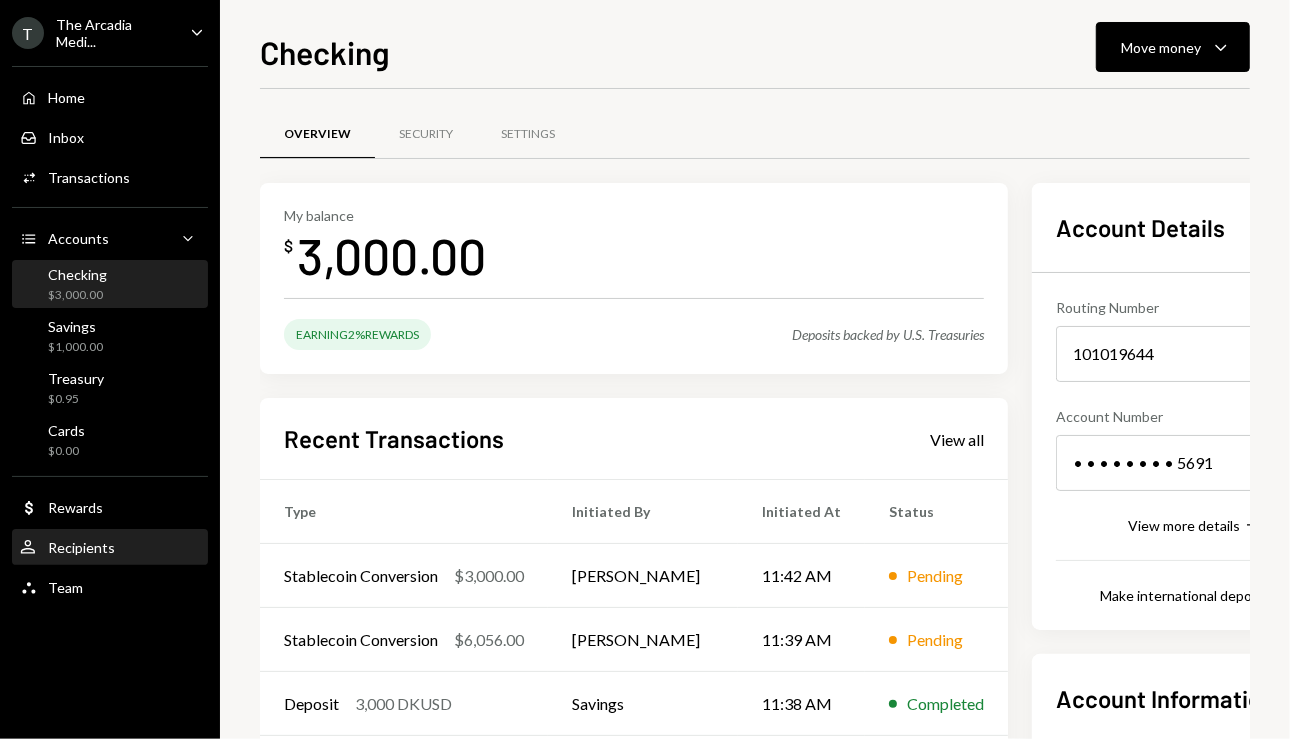 click on "User Recipients" at bounding box center [110, 548] 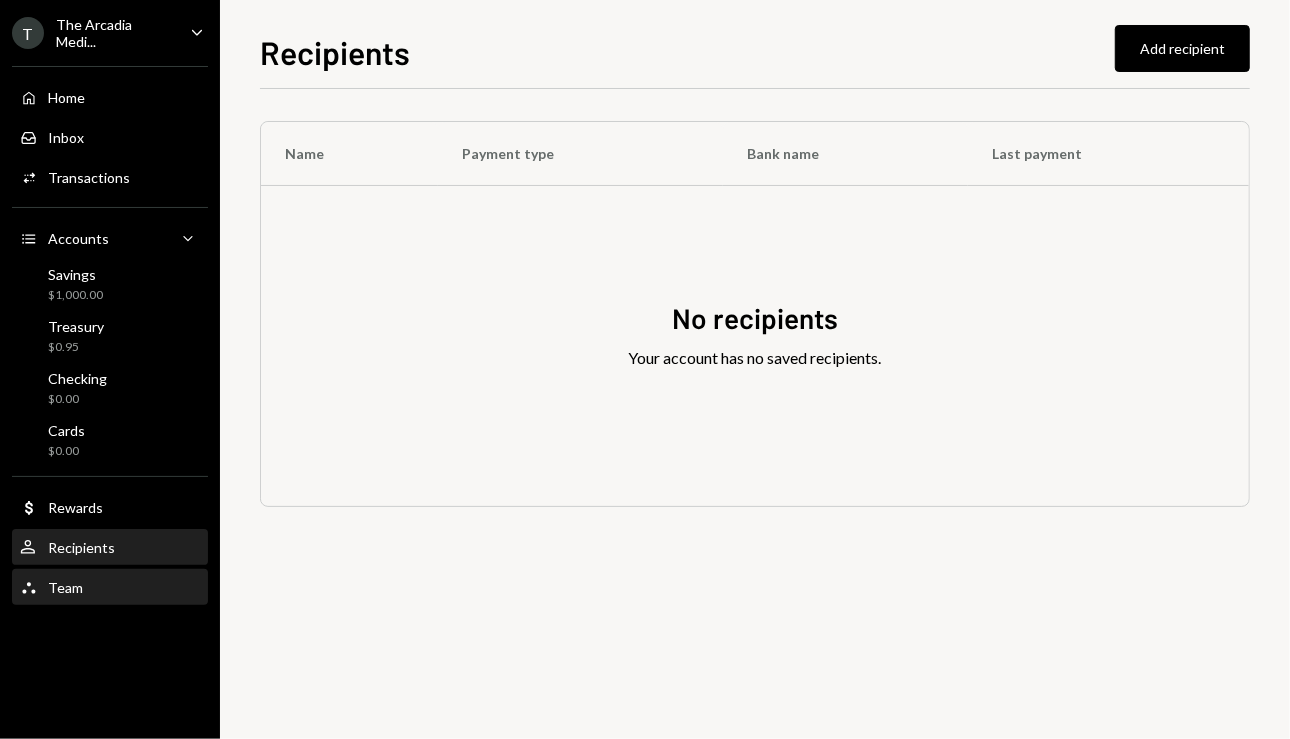 click on "Team Team" at bounding box center [110, 588] 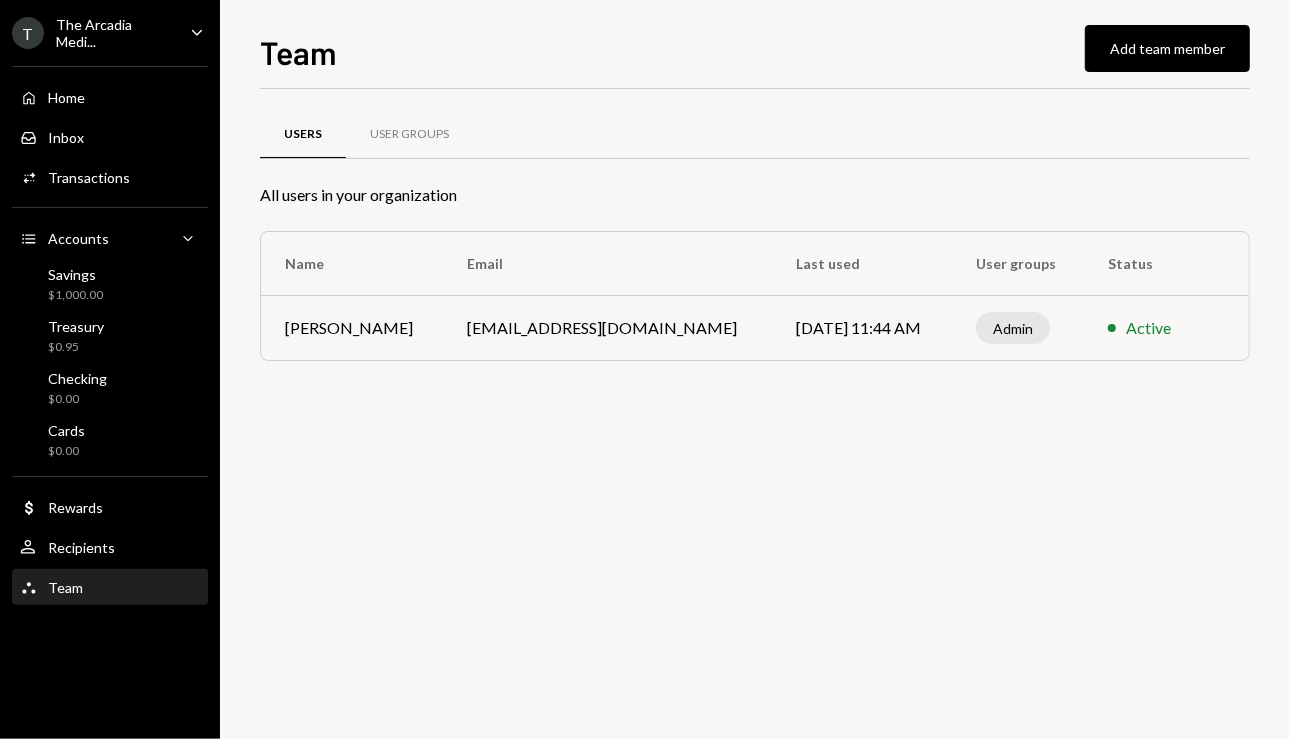 click on "Home Home Inbox Inbox Activities Transactions Accounts Accounts Caret Down Savings $1,000.00 Treasury $0.95 Checking $0.00 Cards $0.00 Dollar Rewards User Recipients Team Team" at bounding box center [110, 331] 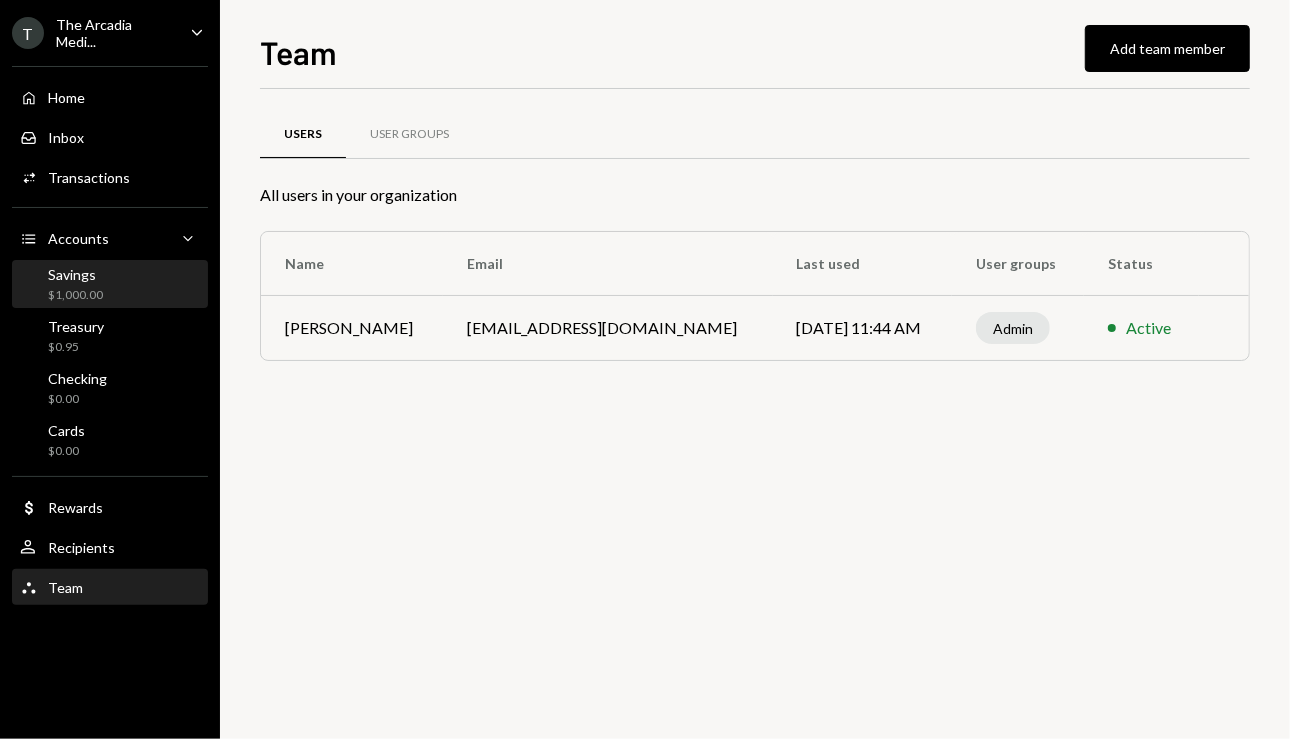 click on "Savings $1,000.00" at bounding box center (110, 285) 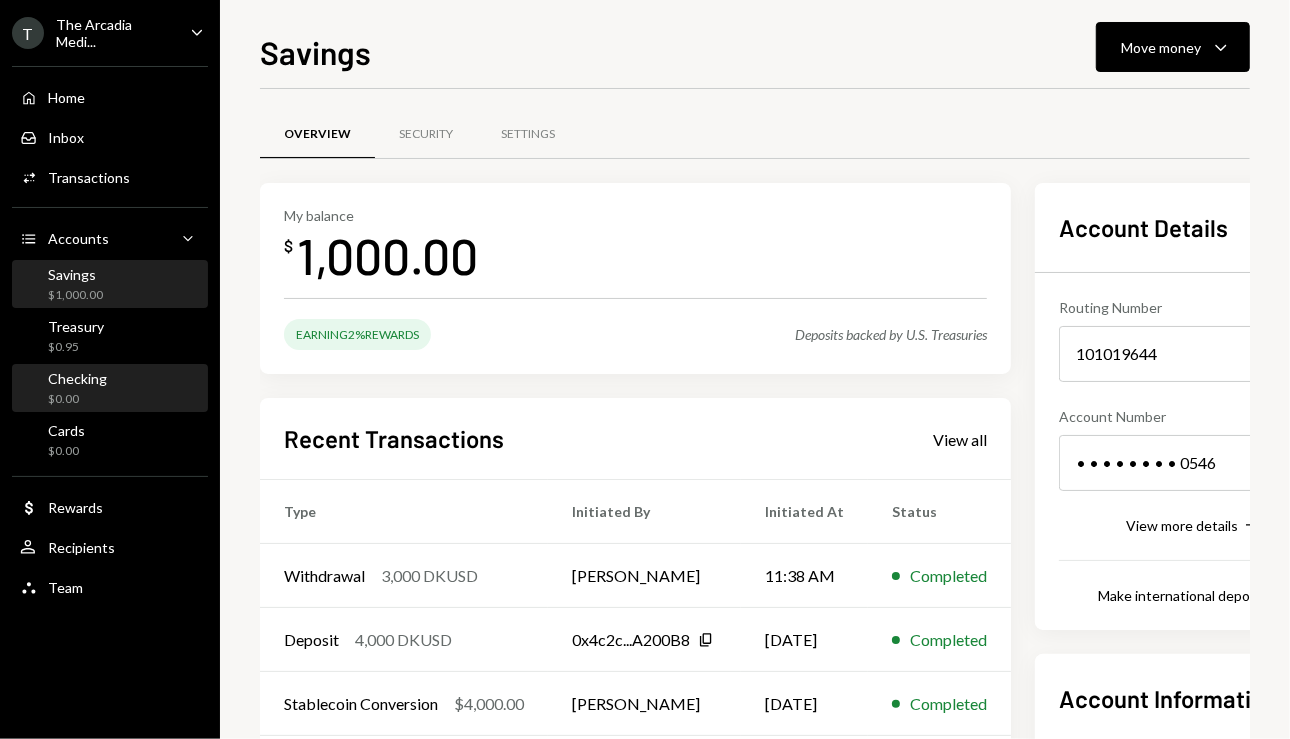 click on "Checking $0.00" at bounding box center [110, 389] 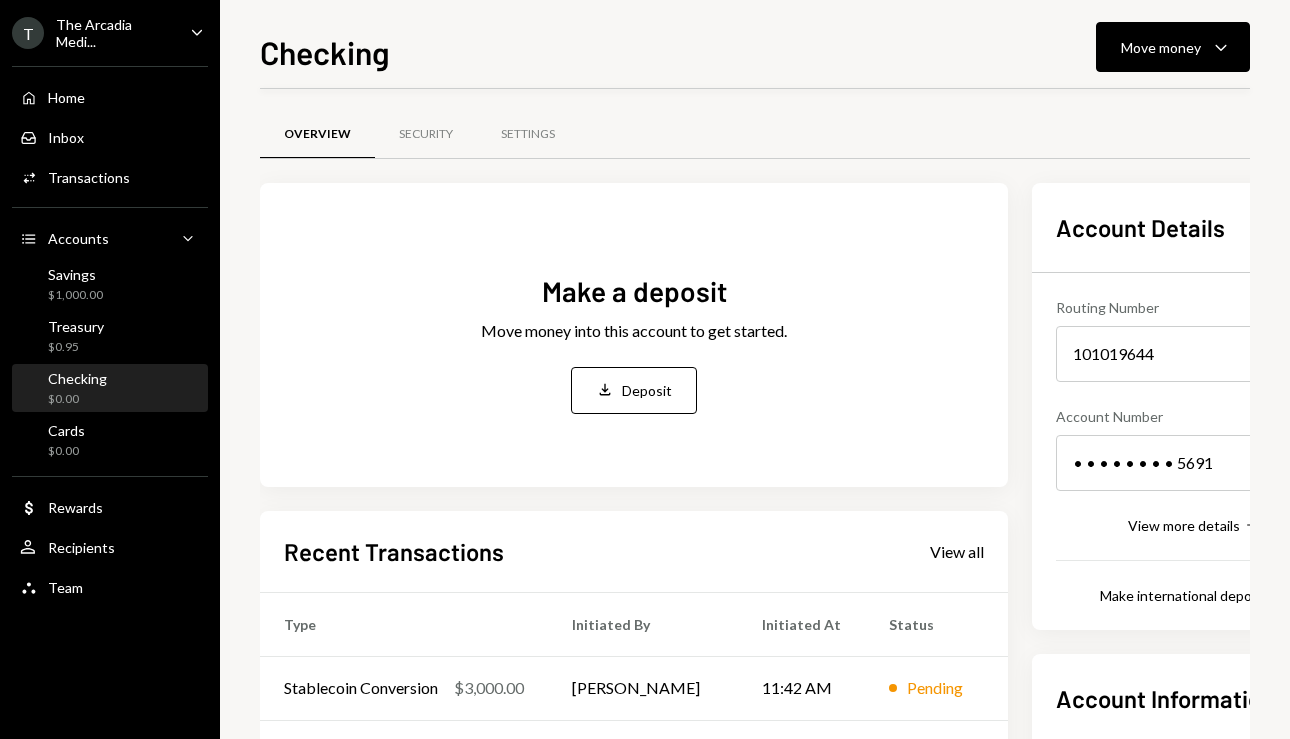 scroll, scrollTop: 0, scrollLeft: 0, axis: both 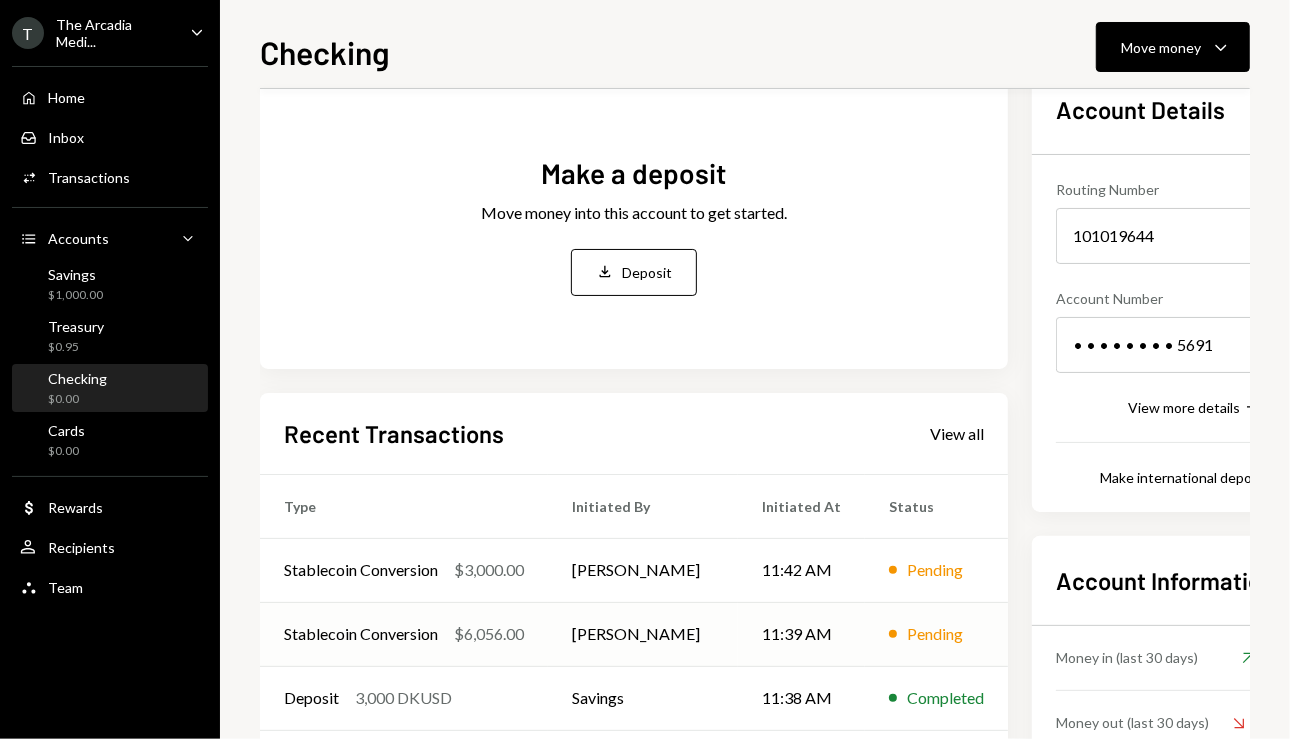 click on "11:39 AM" at bounding box center [801, 634] 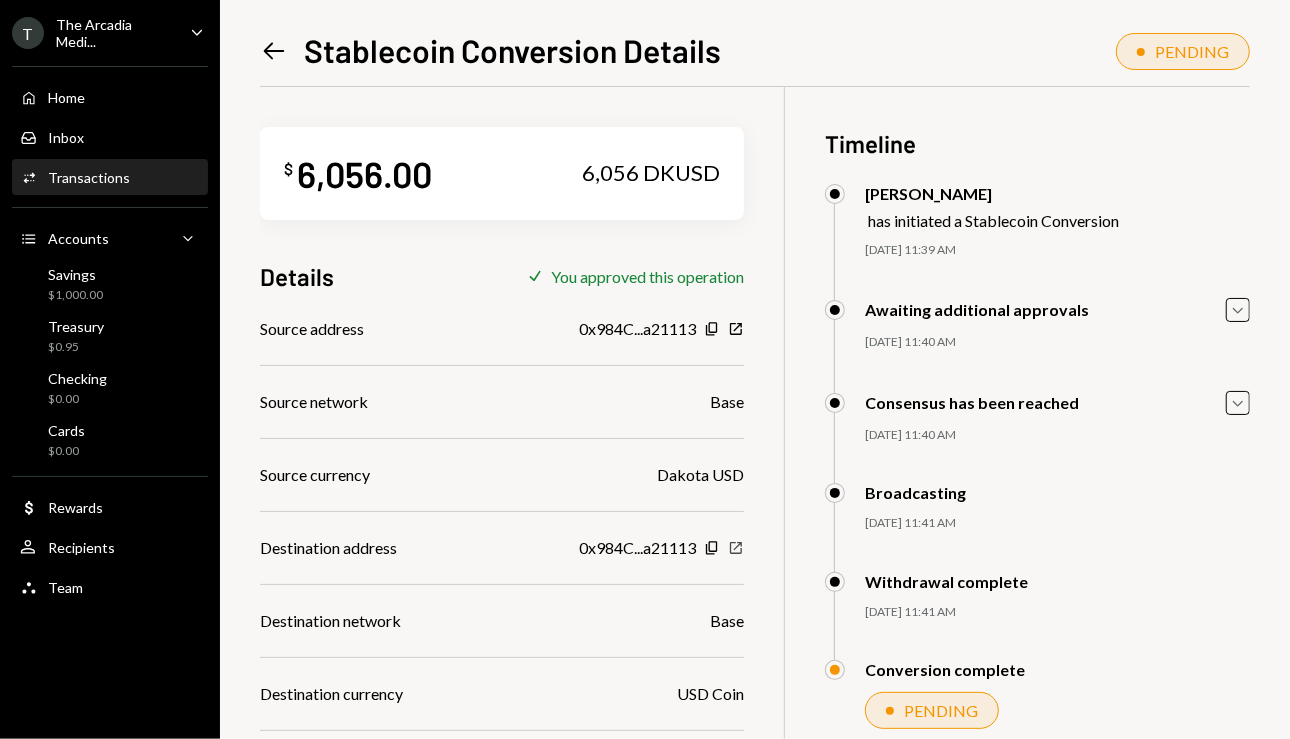 click on "New Window" 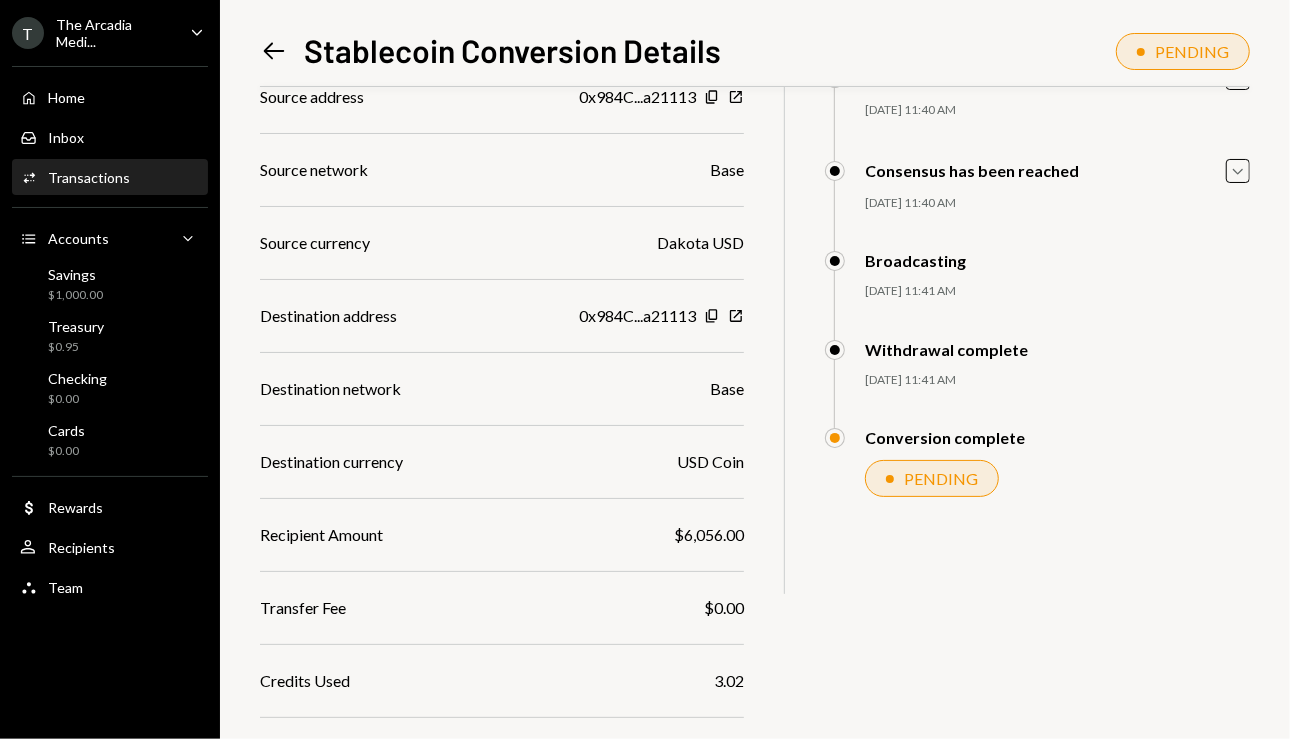 scroll, scrollTop: 258, scrollLeft: 0, axis: vertical 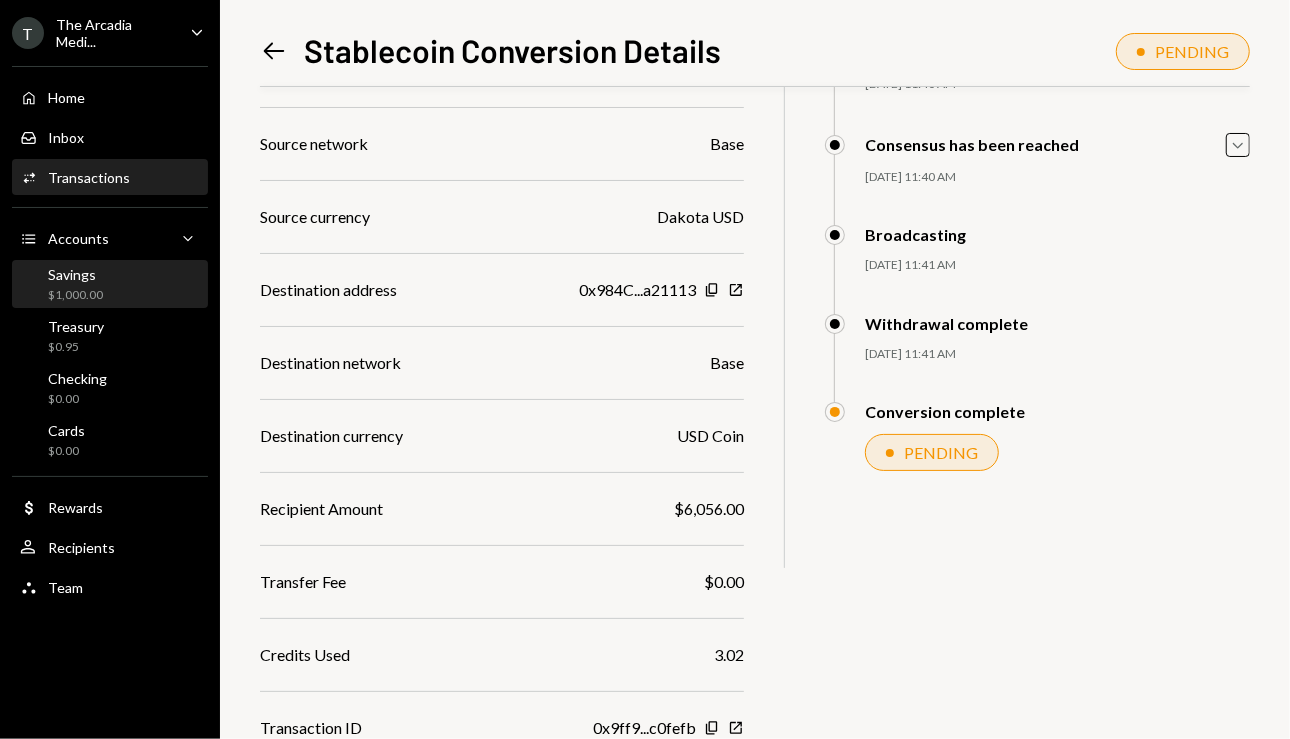 click on "$1,000.00" at bounding box center [75, 295] 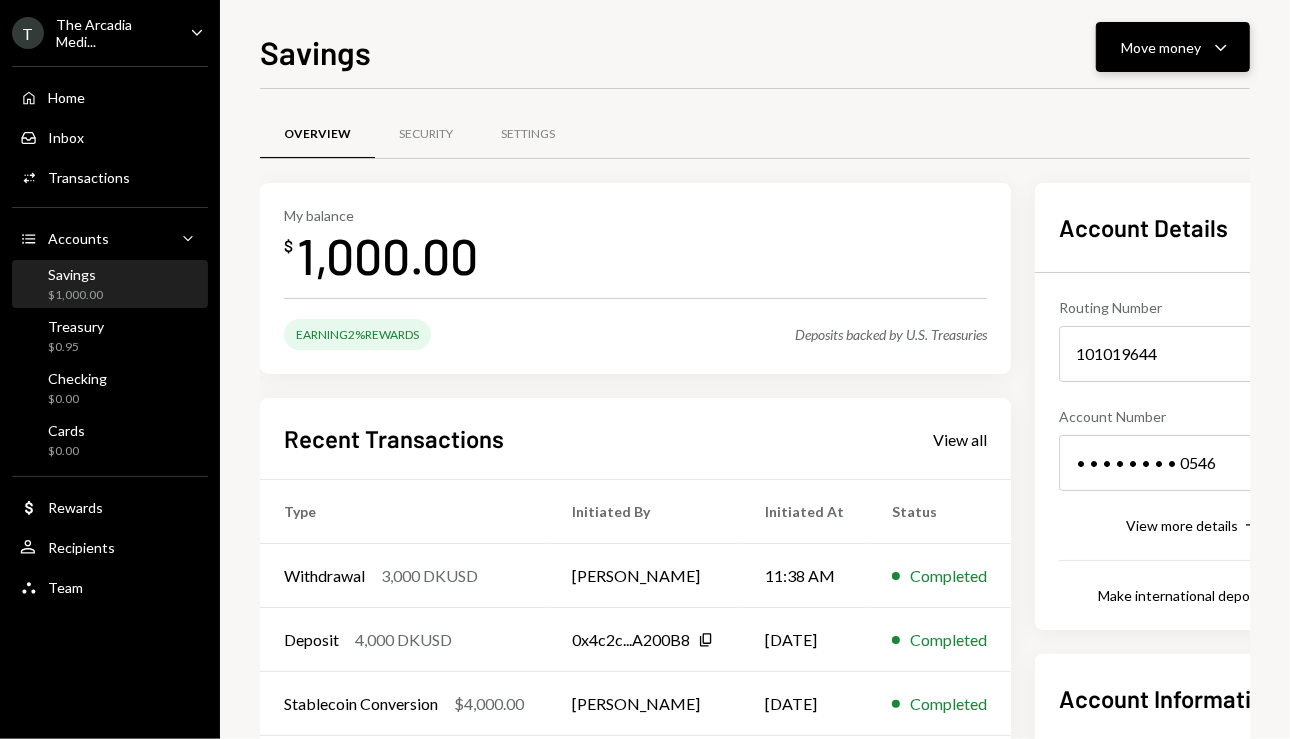 click on "Move money" at bounding box center (1161, 47) 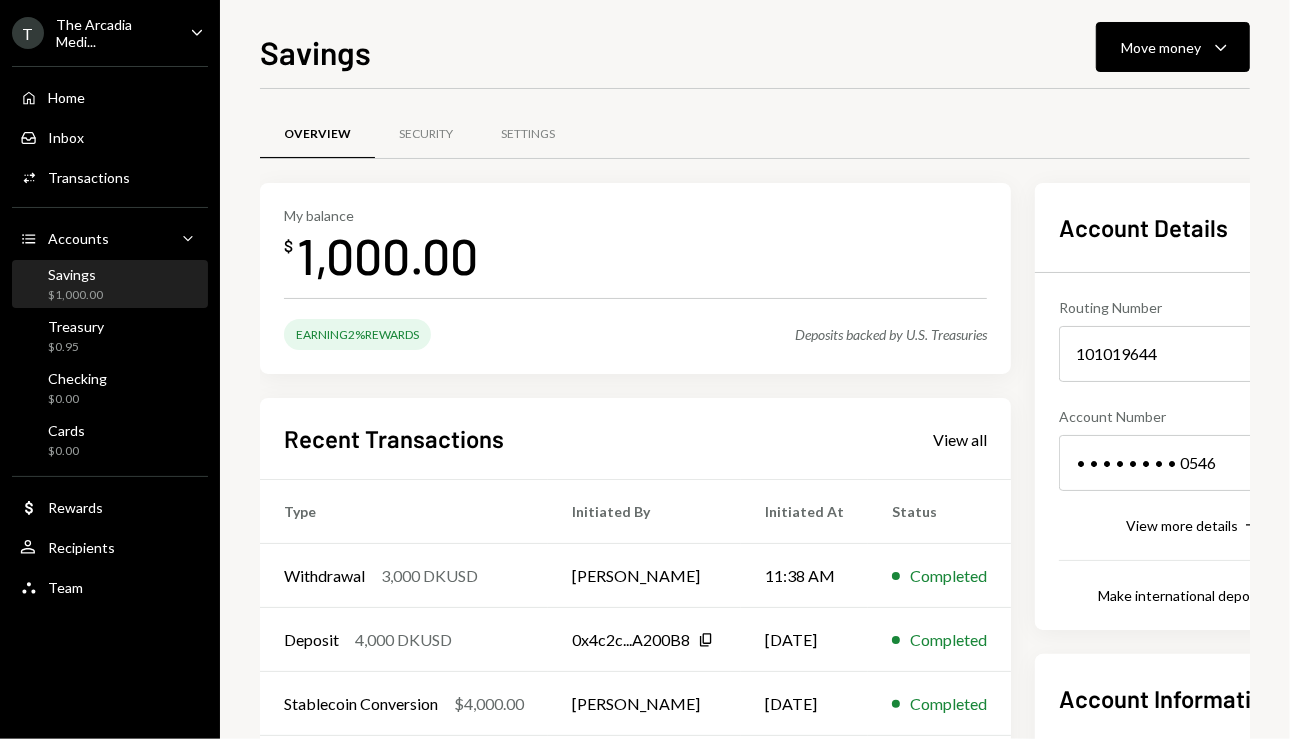 click on "Overview Security Settings" at bounding box center [757, 134] 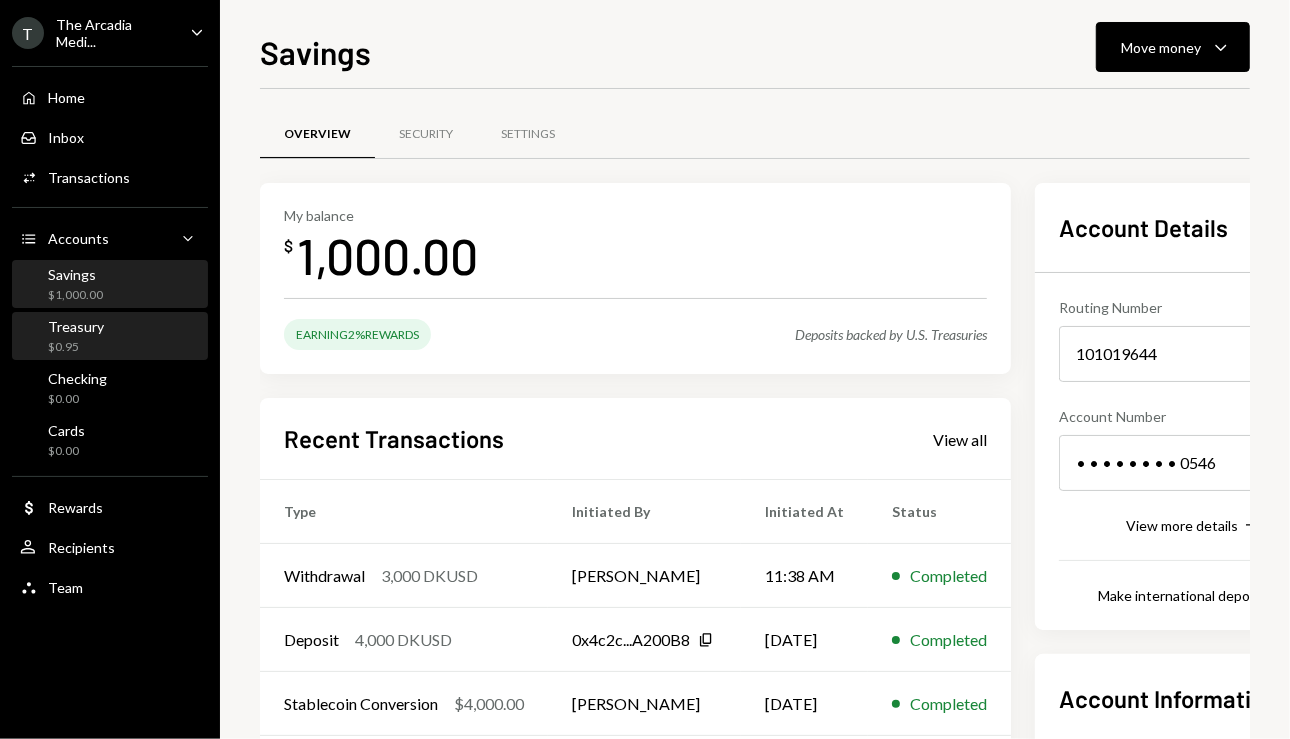 click on "Treasury $0.95" at bounding box center (110, 337) 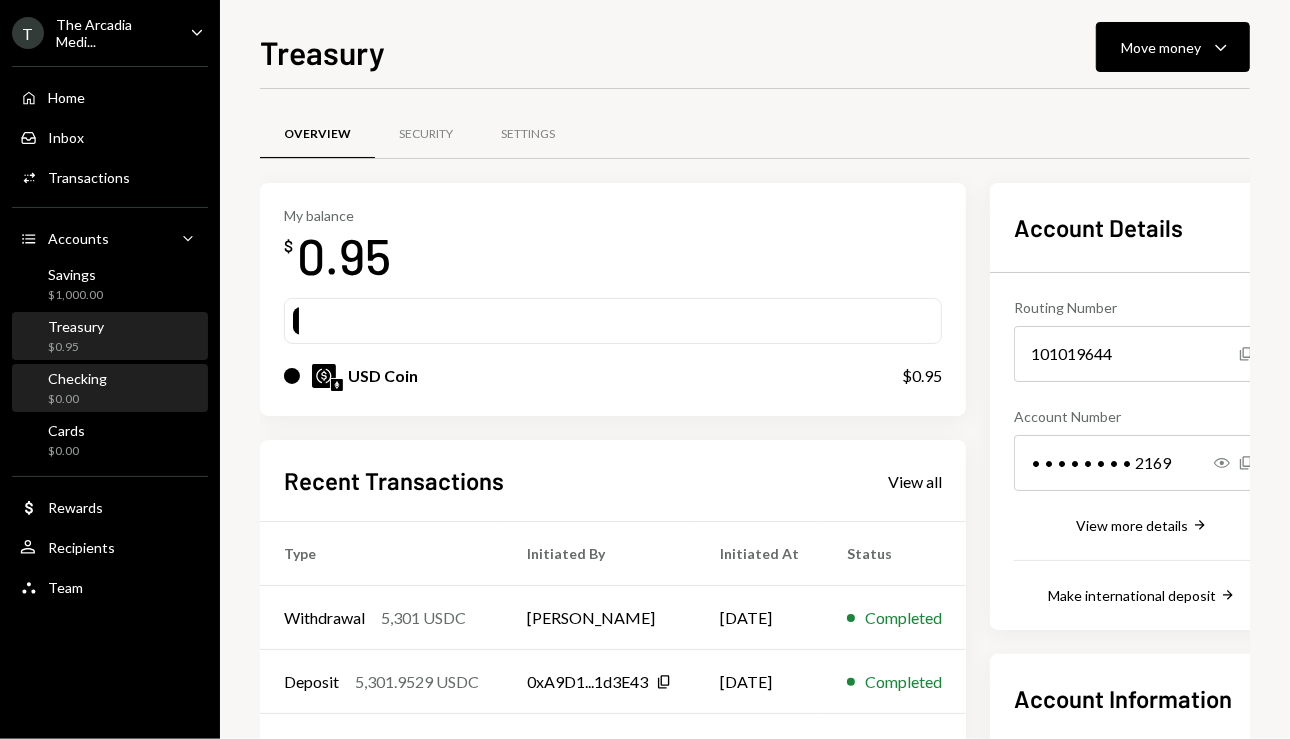 click on "Checking $0.00" at bounding box center [110, 389] 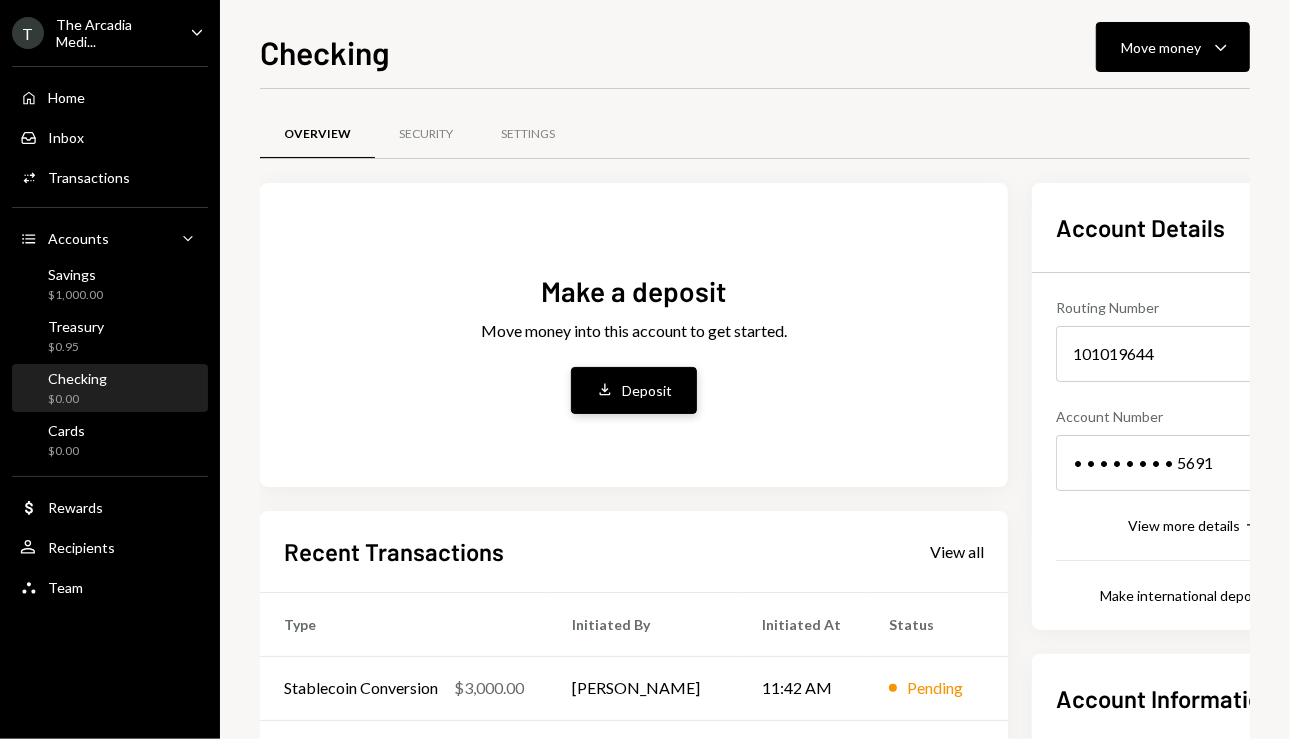 click on "Deposit Deposit" at bounding box center [634, 390] 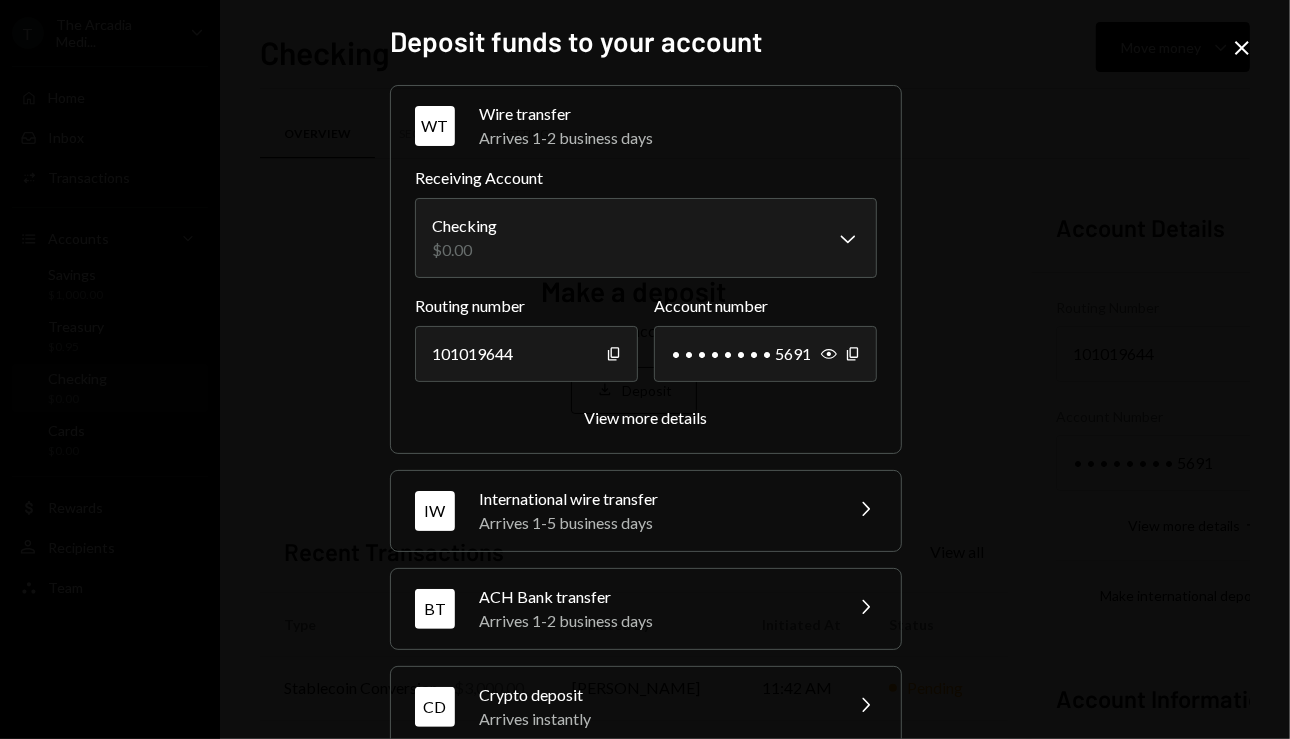 click on "**********" at bounding box center [645, 369] 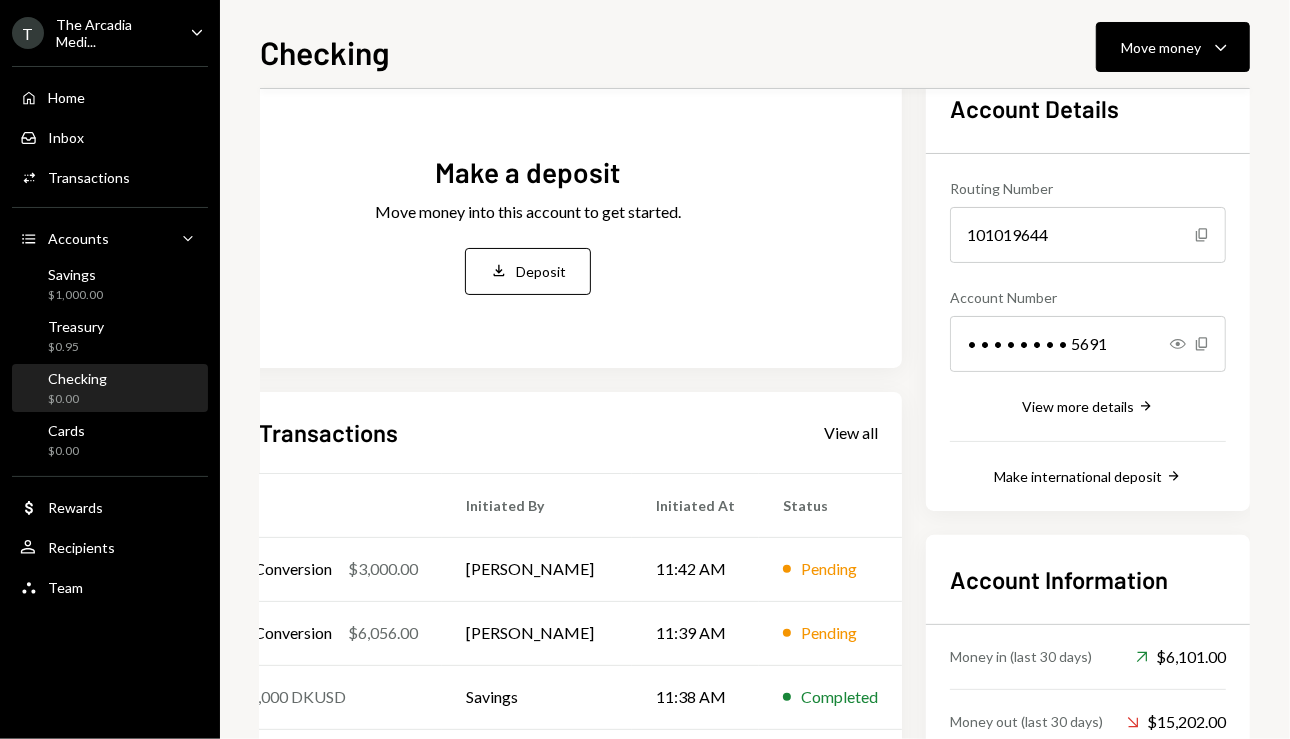 scroll, scrollTop: 0, scrollLeft: 117, axis: horizontal 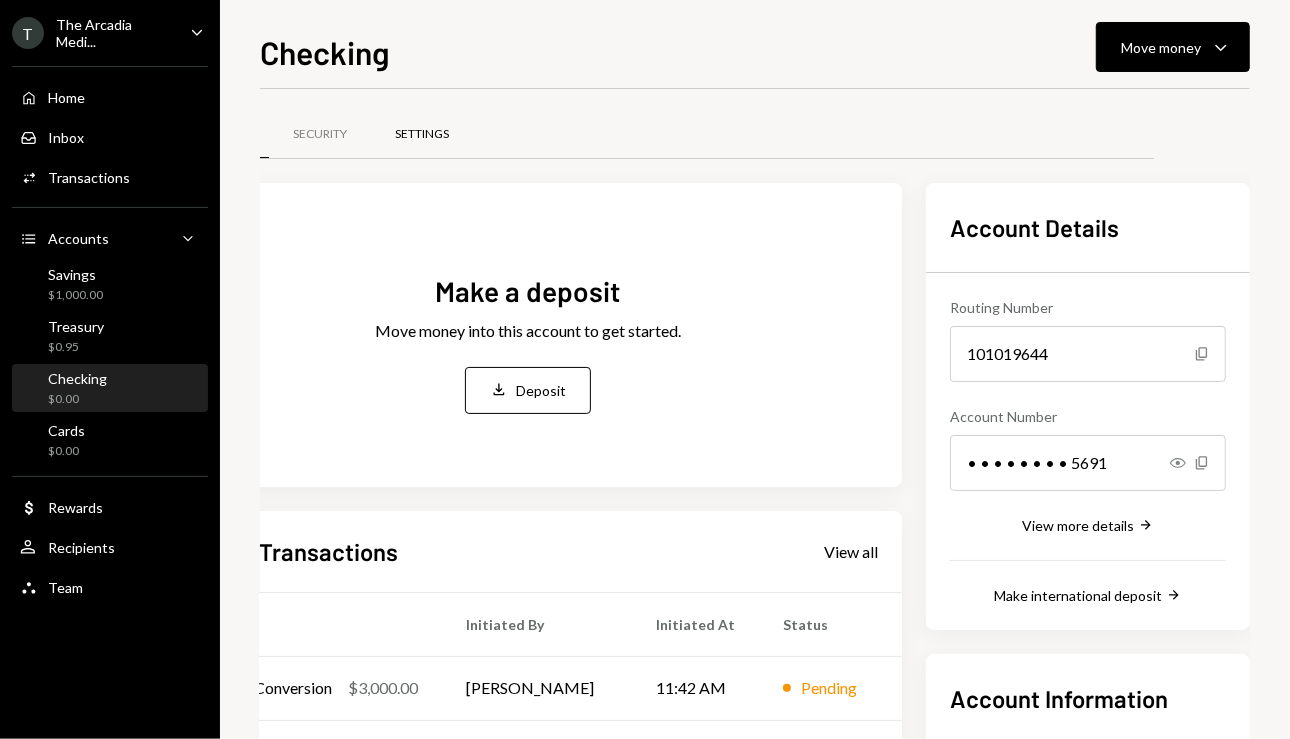 click on "Settings" at bounding box center (422, 135) 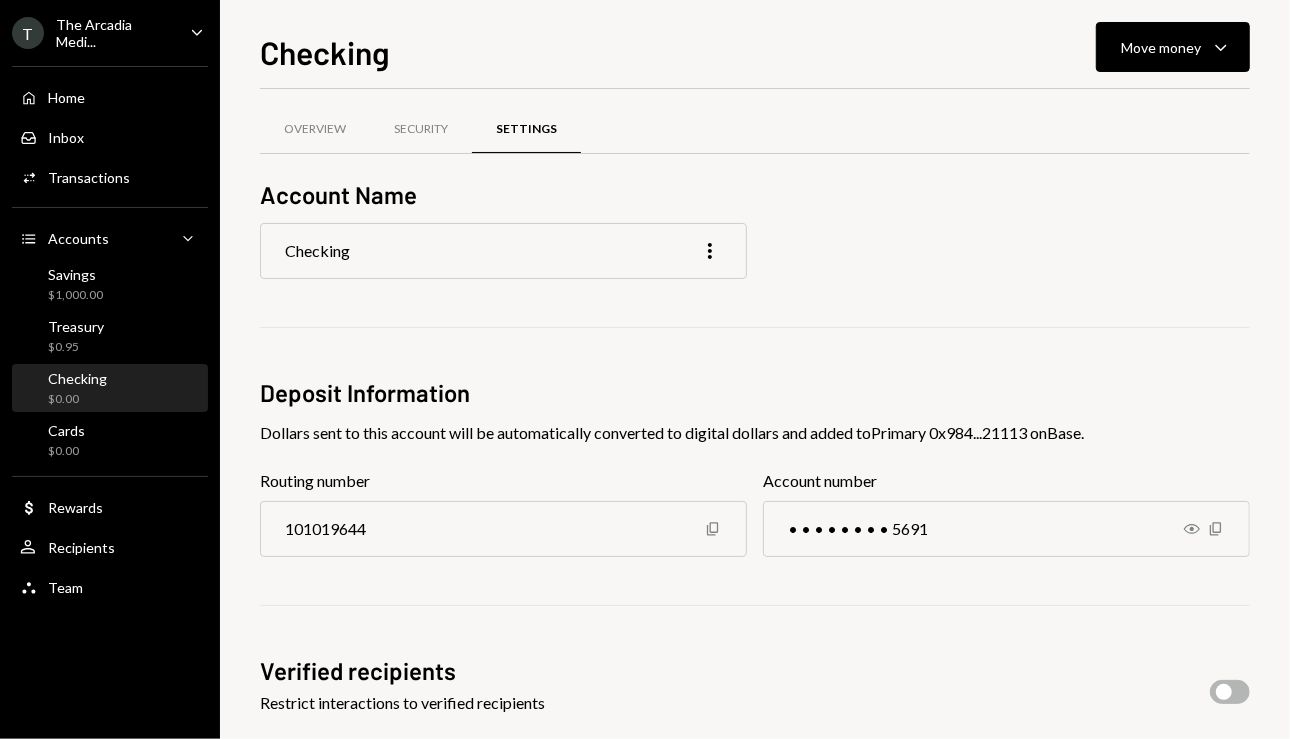 scroll, scrollTop: 0, scrollLeft: 0, axis: both 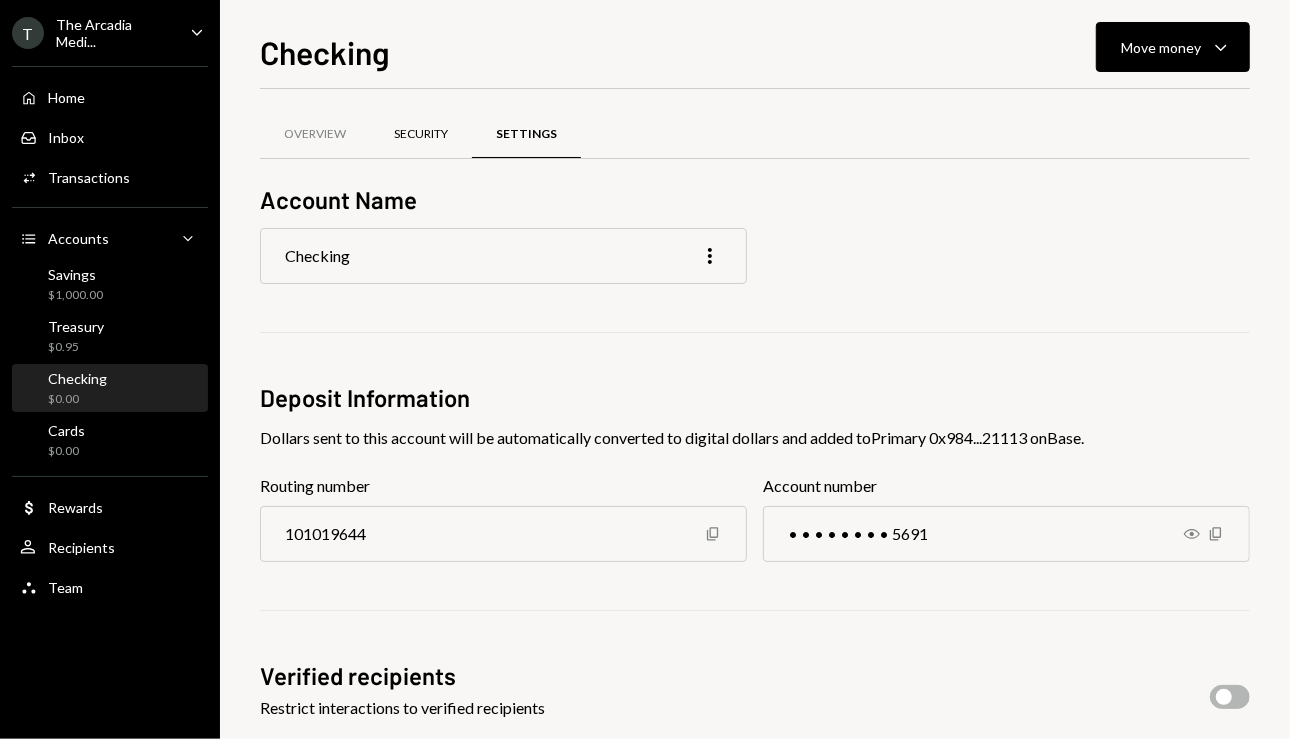 click on "Security" at bounding box center [421, 134] 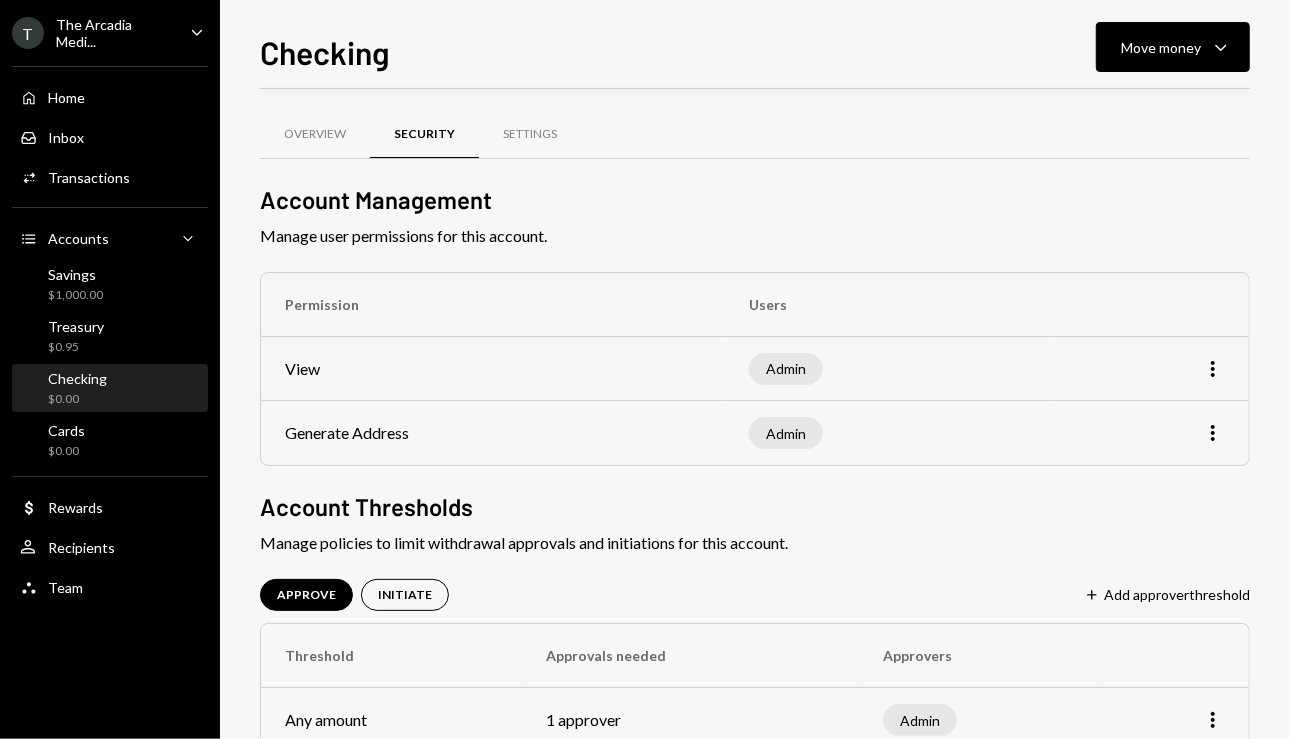 scroll, scrollTop: 51, scrollLeft: 0, axis: vertical 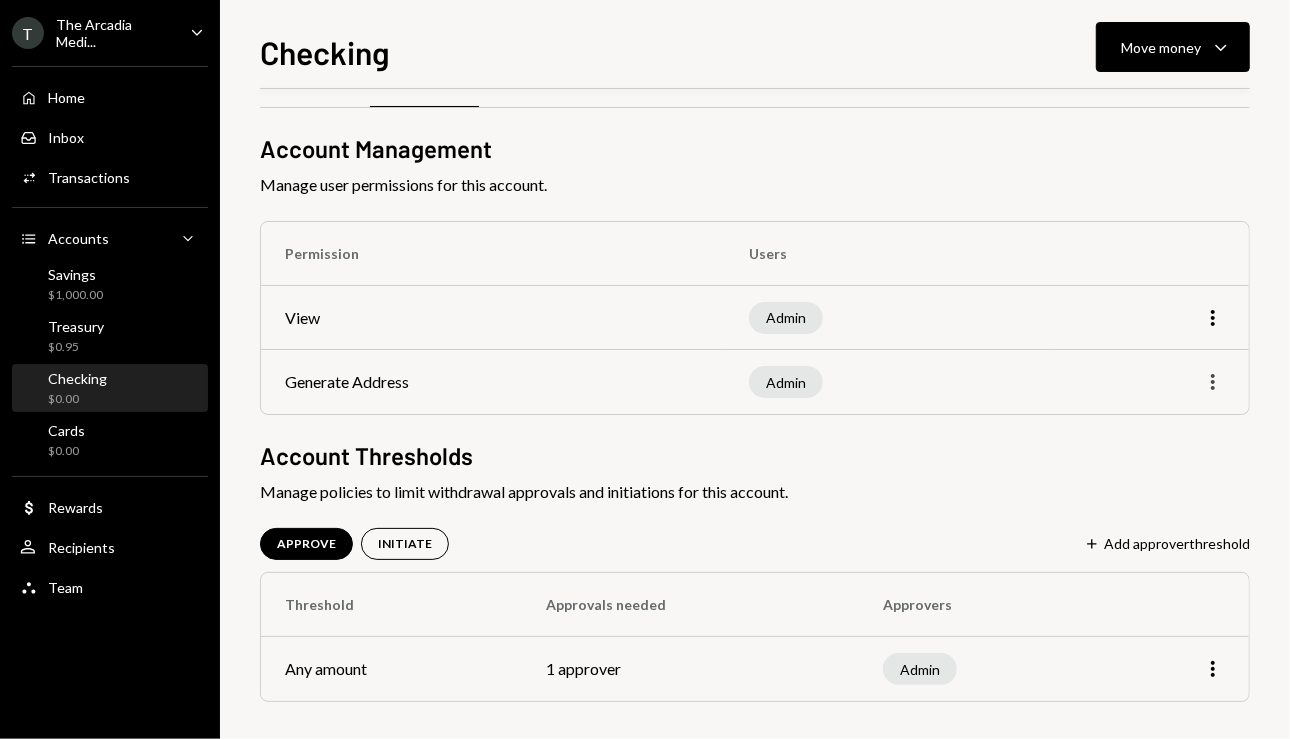 click on "More" at bounding box center (1152, 382) 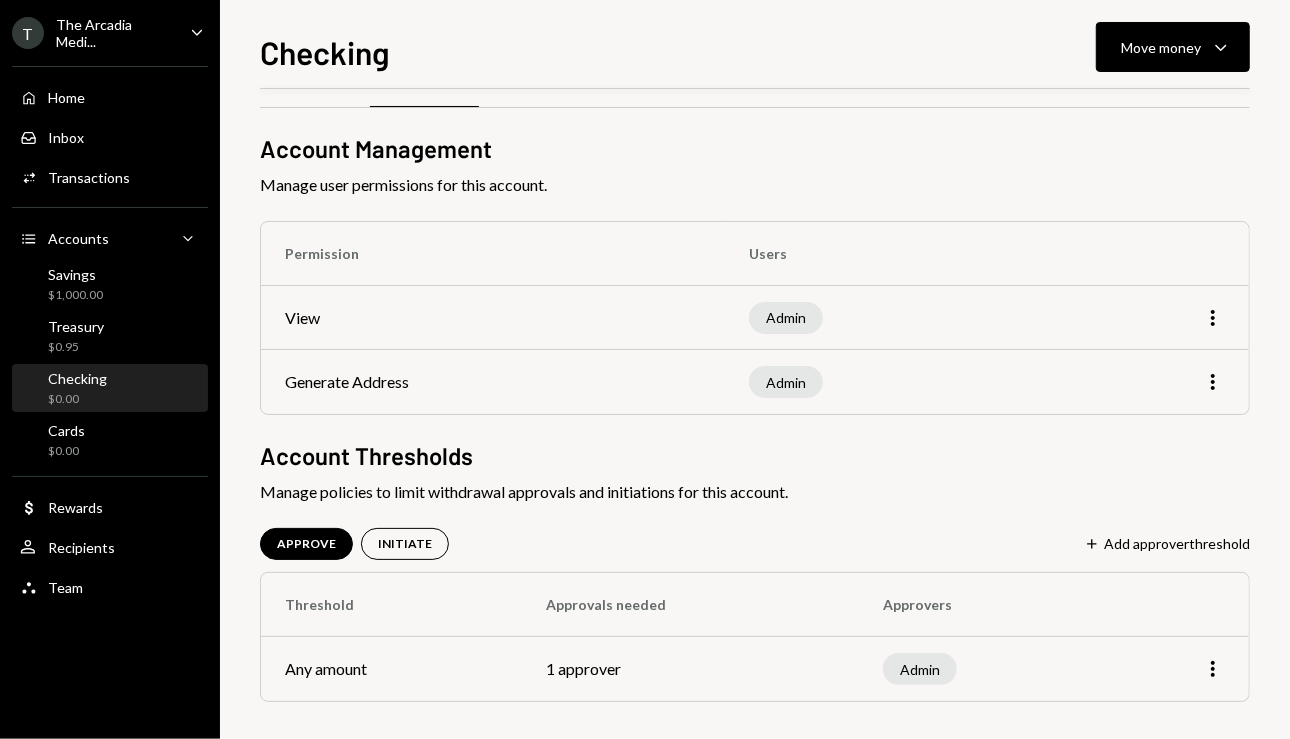 click on "More" at bounding box center (1152, 318) 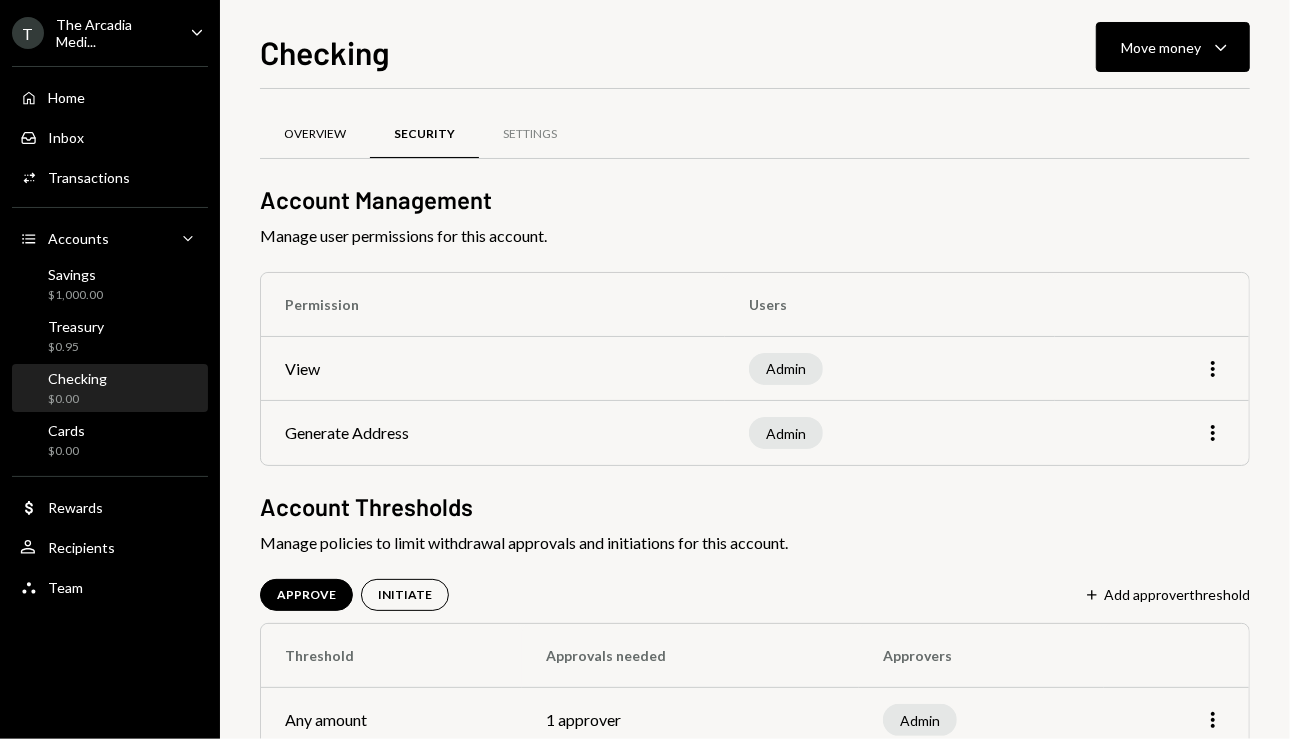 click on "Overview" at bounding box center (315, 135) 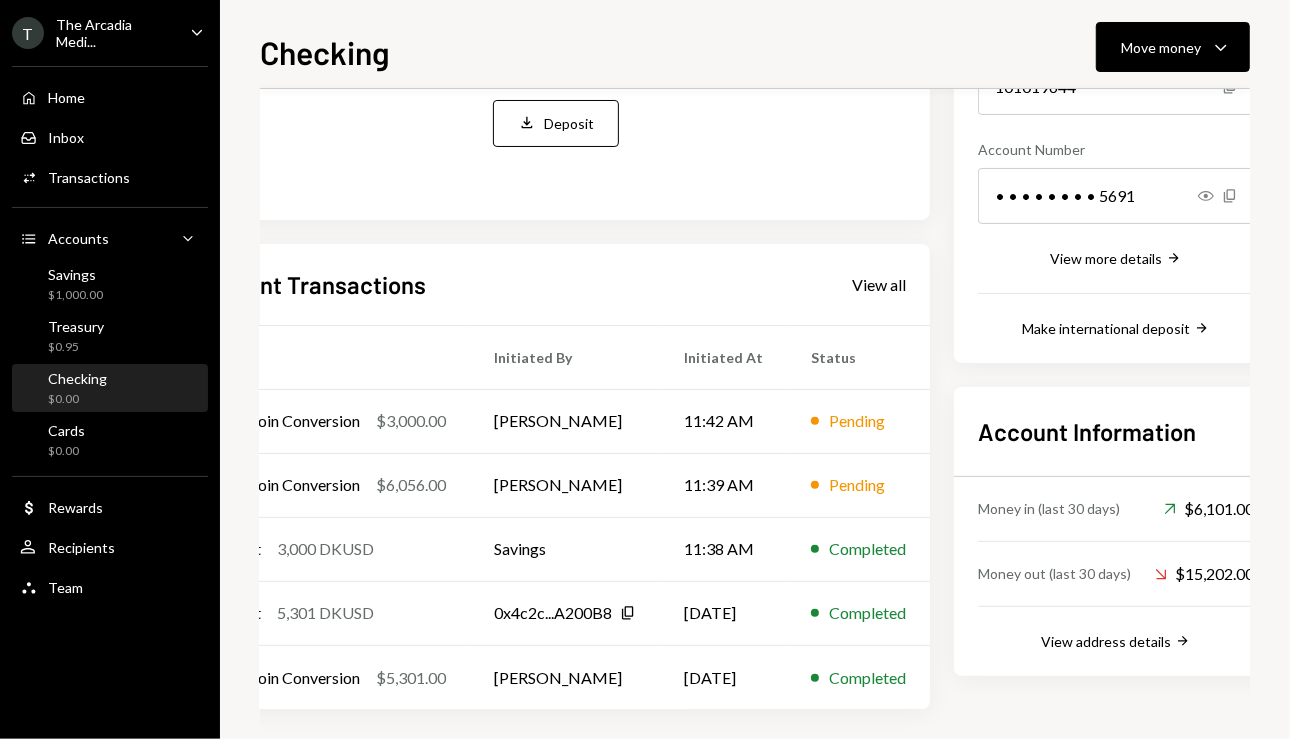 scroll, scrollTop: 267, scrollLeft: 77, axis: both 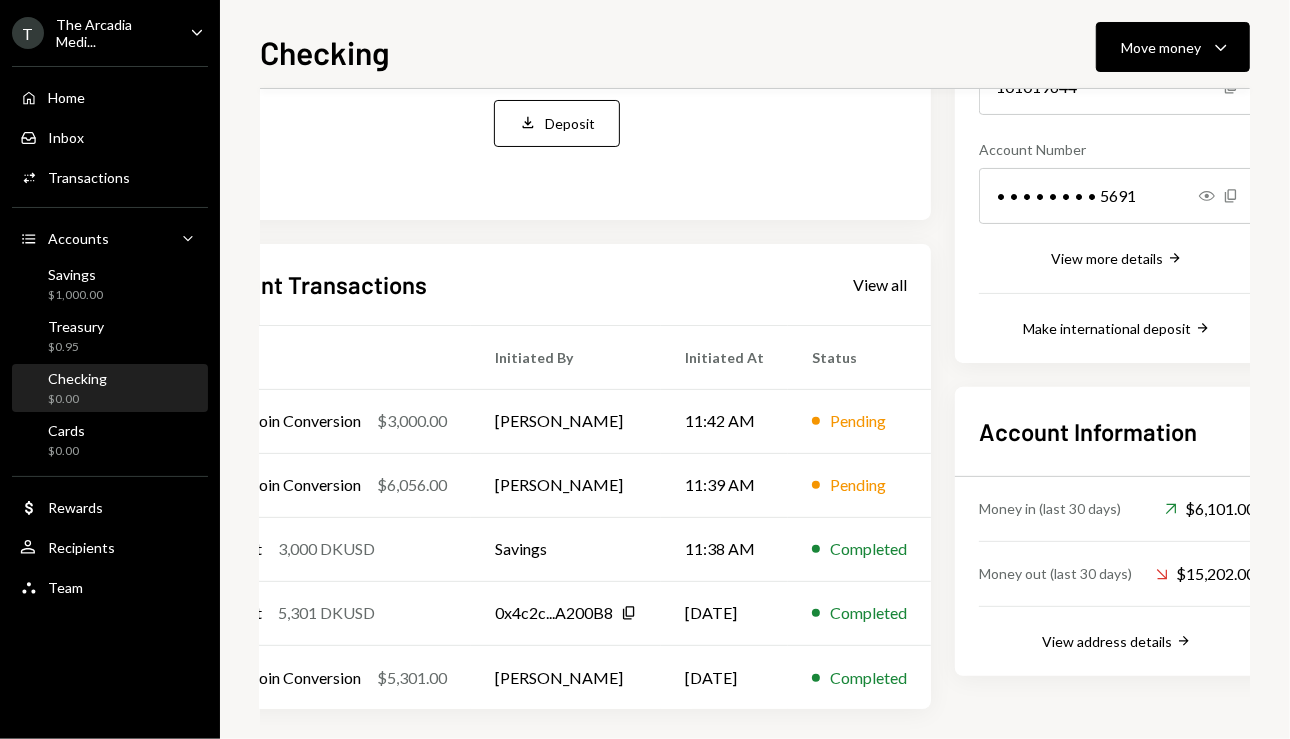 click on "Account Information Money in (last 30 days) Up Right Arrow $6,101.00 Money out (last 30 days) Down Right Arrow $15,202.00 View address details Right Arrow" at bounding box center [1117, 531] 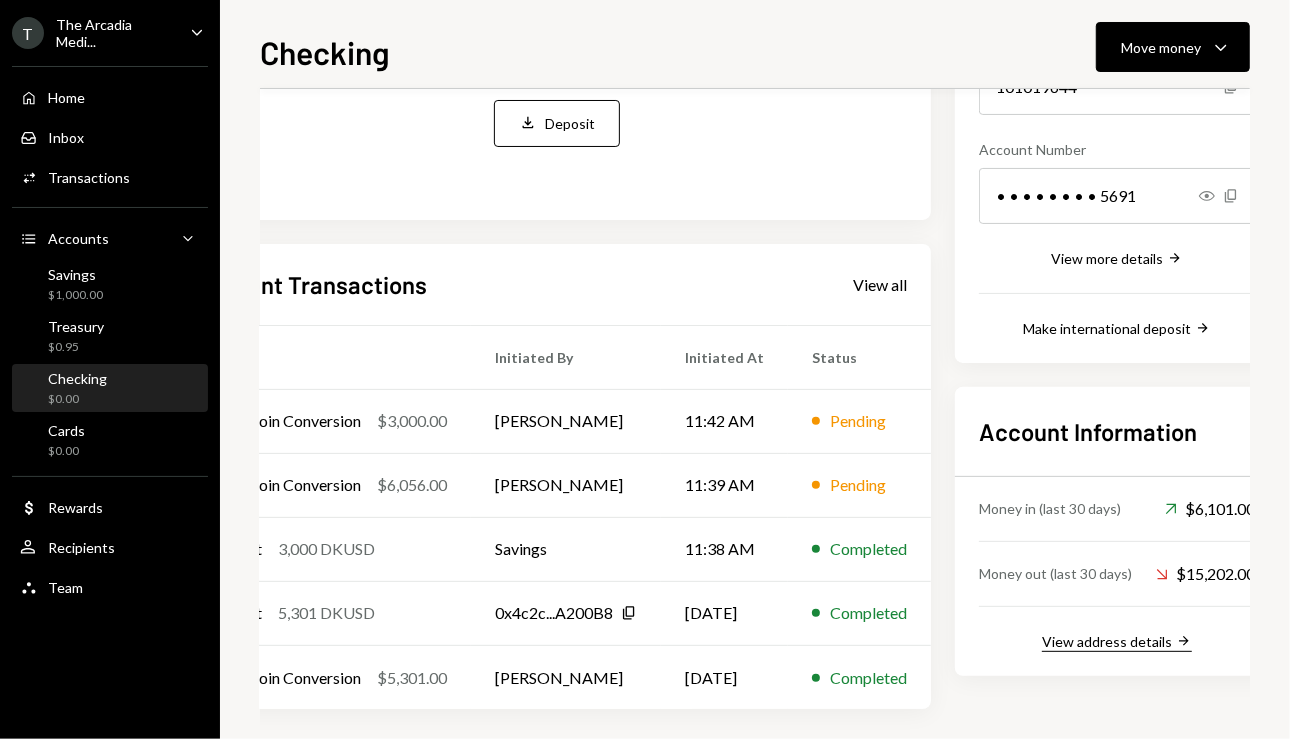 click on "View address details" at bounding box center (1107, 641) 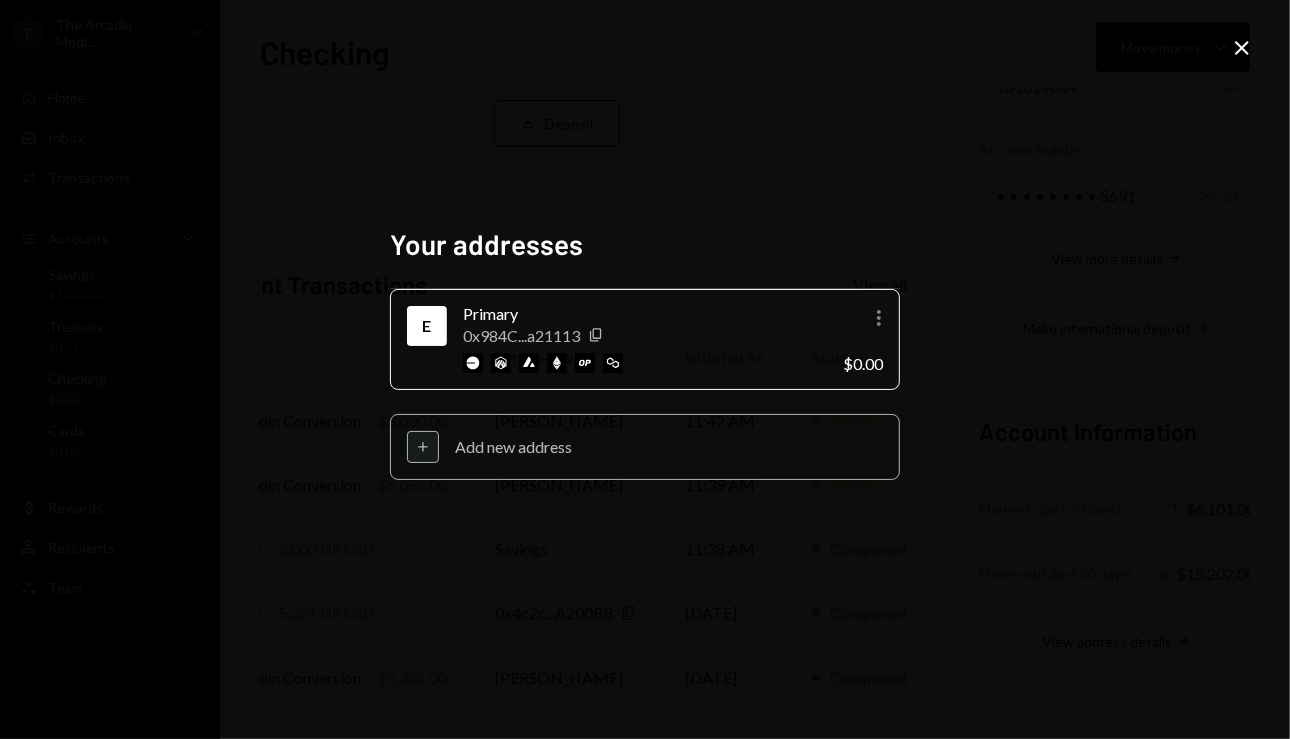 click on "Plus Add new address" at bounding box center (645, 447) 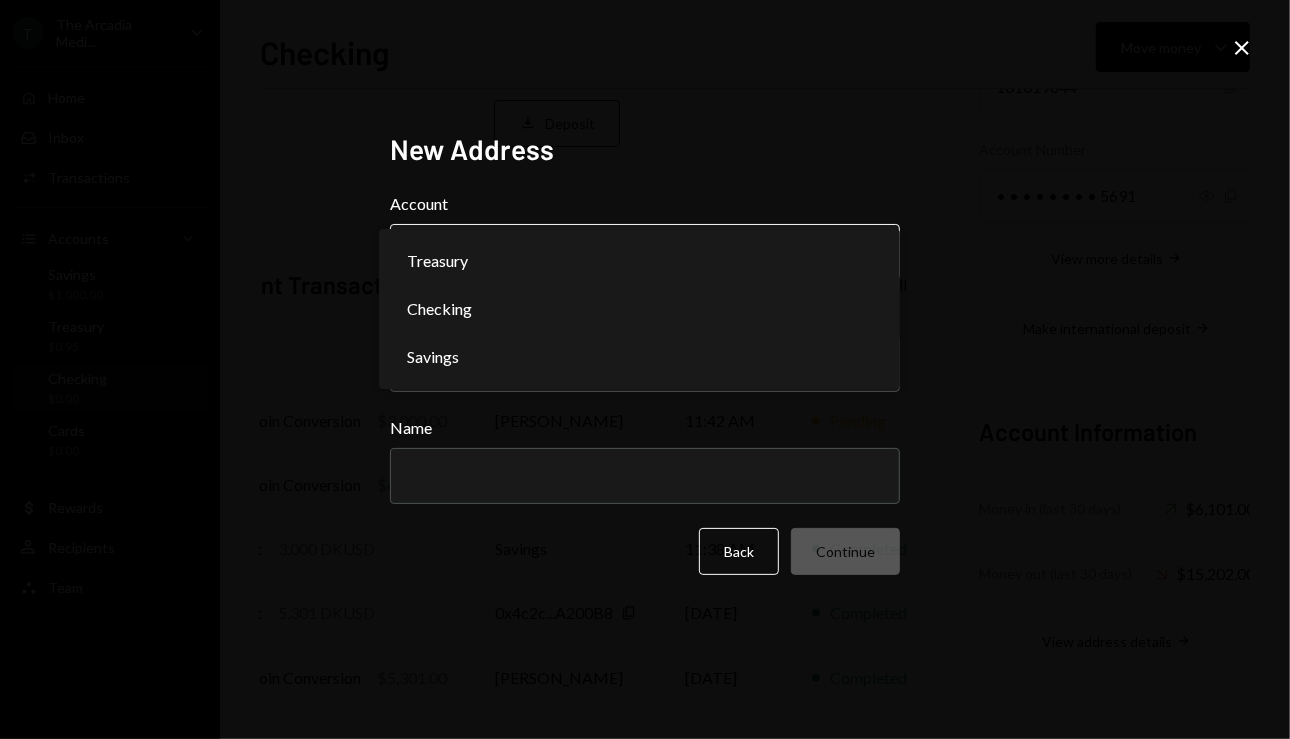 click on "T The Arcadia Medi... Caret Down Home Home Inbox Inbox Activities Transactions Accounts Accounts Caret Down Savings $1,000.00 Treasury $0.95 Checking $0.00 Cards $0.00 Dollar Rewards User Recipients Team Team Checking Move money Caret Down Overview Security Settings Make a deposit Move money into this account to get started. Deposit Deposit Recent Transactions View all Type Initiated By Initiated At Status Stablecoin Conversion $3,000.00 Rasikh Morani 11:42 AM Pending Stablecoin Conversion $6,056.00 Rasikh Morani 11:39 AM Pending Deposit 3,000  DKUSD Savings 11:38 AM Completed Deposit 5,301  DKUSD 0x4c2c...A200B8 Copy 07/05/2025 Completed Stablecoin Conversion $5,301.00 Rasikh Morani 07/05/2025 Completed Account Details Routing Number 101019644 Copy Account Number • • • • • • • •  5691 Show Copy View more details Right Arrow Make international deposit Right Arrow Account Information Money in (last 30 days) Up Right Arrow $6,101.00 Money out (last 30 days) Down Right Arrow $15,202.00 Account" at bounding box center [645, 369] 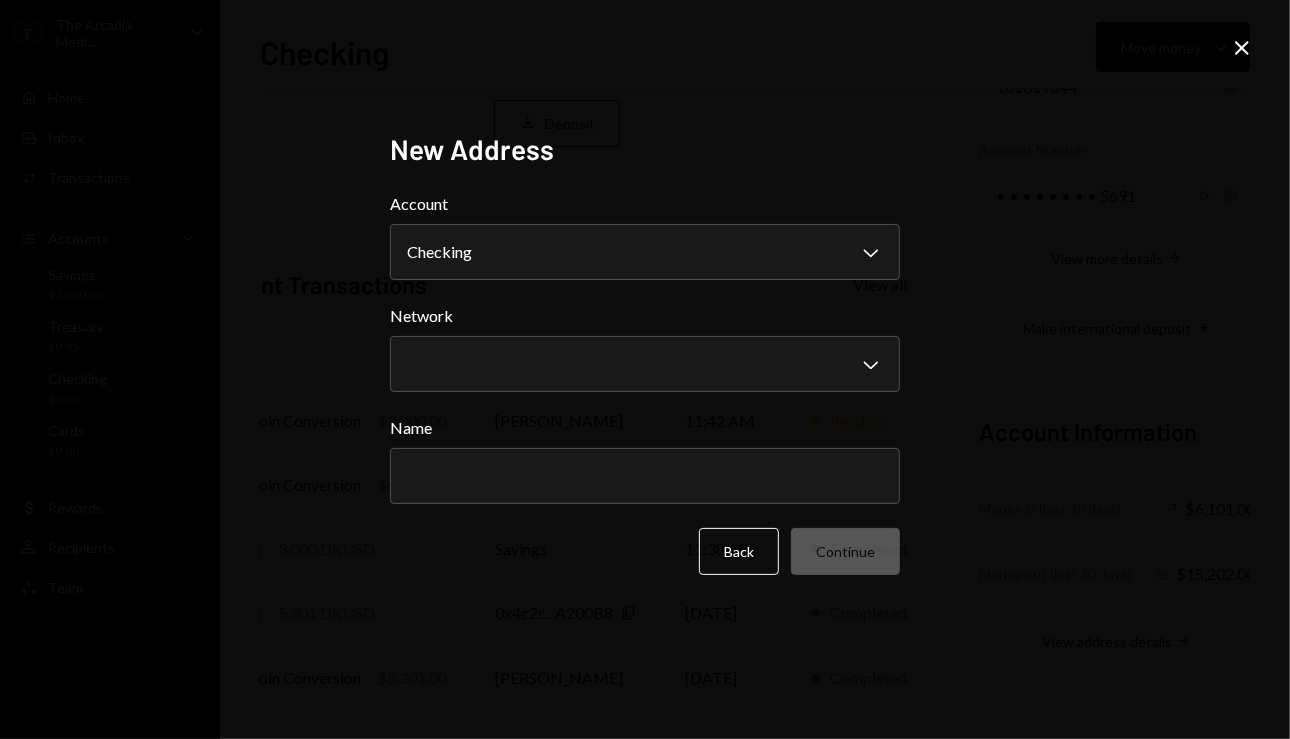 click on "T The Arcadia Medi... Caret Down Home Home Inbox Inbox Activities Transactions Accounts Accounts Caret Down Savings $1,000.00 Treasury $0.95 Checking $0.00 Cards $0.00 Dollar Rewards User Recipients Team Team Checking Move money Caret Down Overview Security Settings Make a deposit Move money into this account to get started. Deposit Deposit Recent Transactions View all Type Initiated By Initiated At Status Stablecoin Conversion $3,000.00 Rasikh Morani 11:42 AM Pending Stablecoin Conversion $6,056.00 Rasikh Morani 11:39 AM Pending Deposit 3,000  DKUSD Savings 11:38 AM Completed Deposit 5,301  DKUSD 0x4c2c...A200B8 Copy 07/05/2025 Completed Stablecoin Conversion $5,301.00 Rasikh Morani 07/05/2025 Completed Account Details Routing Number 101019644 Copy Account Number • • • • • • • •  5691 Show Copy View more details Right Arrow Make international deposit Right Arrow Account Information Money in (last 30 days) Up Right Arrow $6,101.00 Money out (last 30 days) Down Right Arrow $15,202.00 Account" at bounding box center (645, 369) 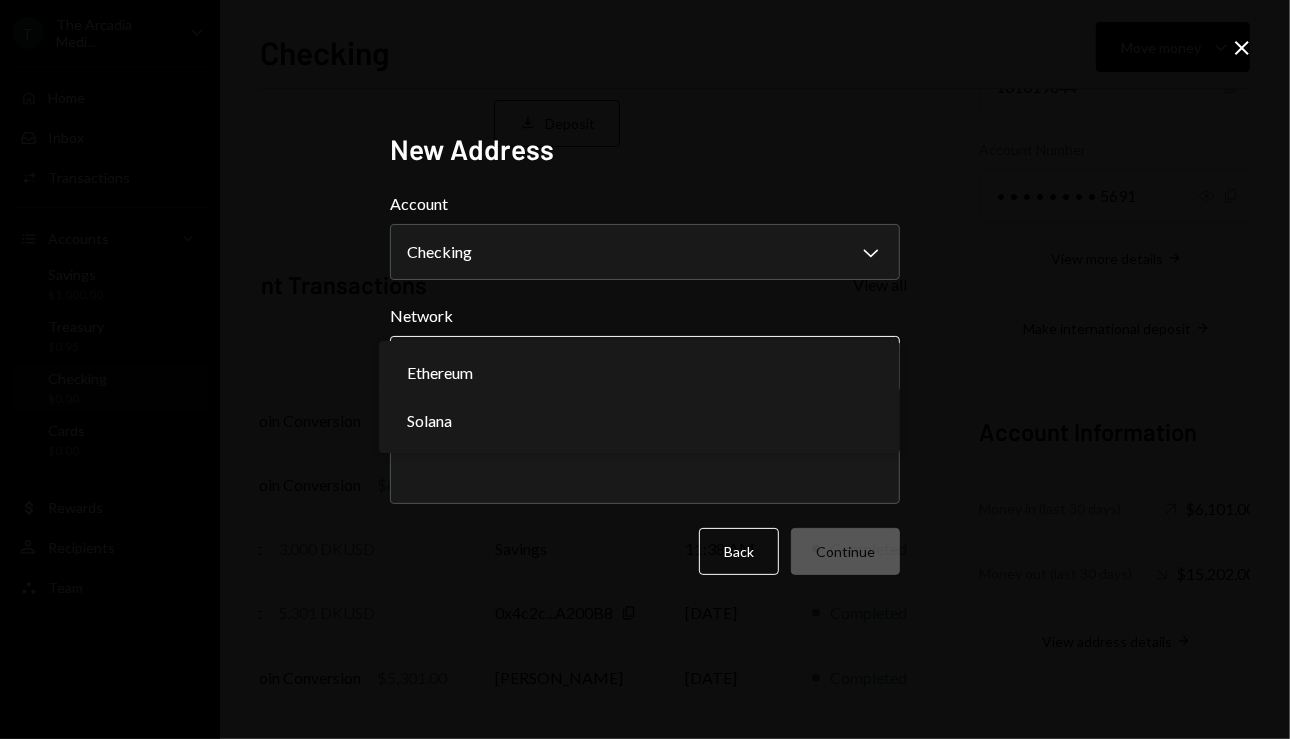 click on "T The Arcadia Medi... Caret Down Home Home Inbox Inbox Activities Transactions Accounts Accounts Caret Down Savings $1,000.00 Treasury $0.95 Checking $0.00 Cards $0.00 Dollar Rewards User Recipients Team Team Checking Move money Caret Down Overview Security Settings Make a deposit Move money into this account to get started. Deposit Deposit Recent Transactions View all Type Initiated By Initiated At Status Stablecoin Conversion $3,000.00 Rasikh Morani 11:42 AM Pending Stablecoin Conversion $6,056.00 Rasikh Morani 11:39 AM Pending Deposit 3,000  DKUSD Savings 11:38 AM Completed Deposit 5,301  DKUSD 0x4c2c...A200B8 Copy 07/05/2025 Completed Stablecoin Conversion $5,301.00 Rasikh Morani 07/05/2025 Completed Account Details Routing Number 101019644 Copy Account Number • • • • • • • •  5691 Show Copy View more details Right Arrow Make international deposit Right Arrow Account Information Money in (last 30 days) Up Right Arrow $6,101.00 Money out (last 30 days) Down Right Arrow $15,202.00 Account" at bounding box center [645, 369] 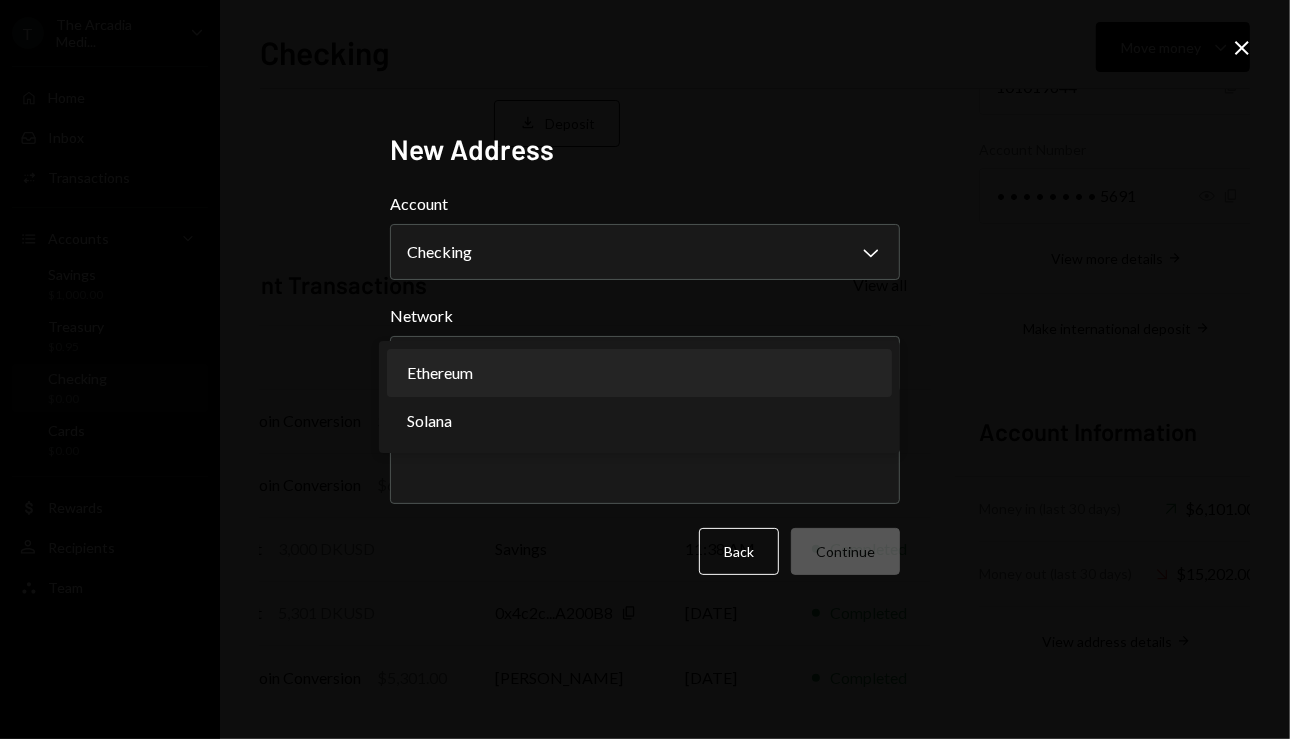 select on "**********" 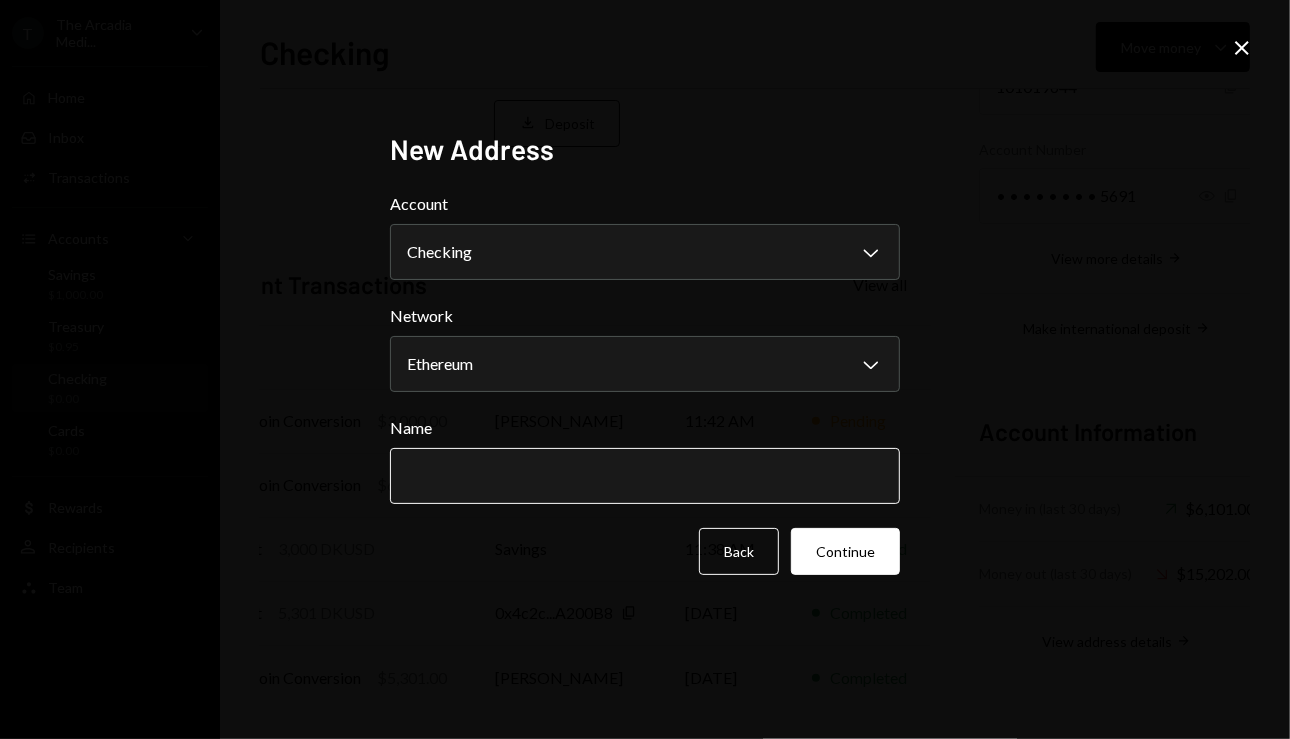 click on "Name" at bounding box center [645, 476] 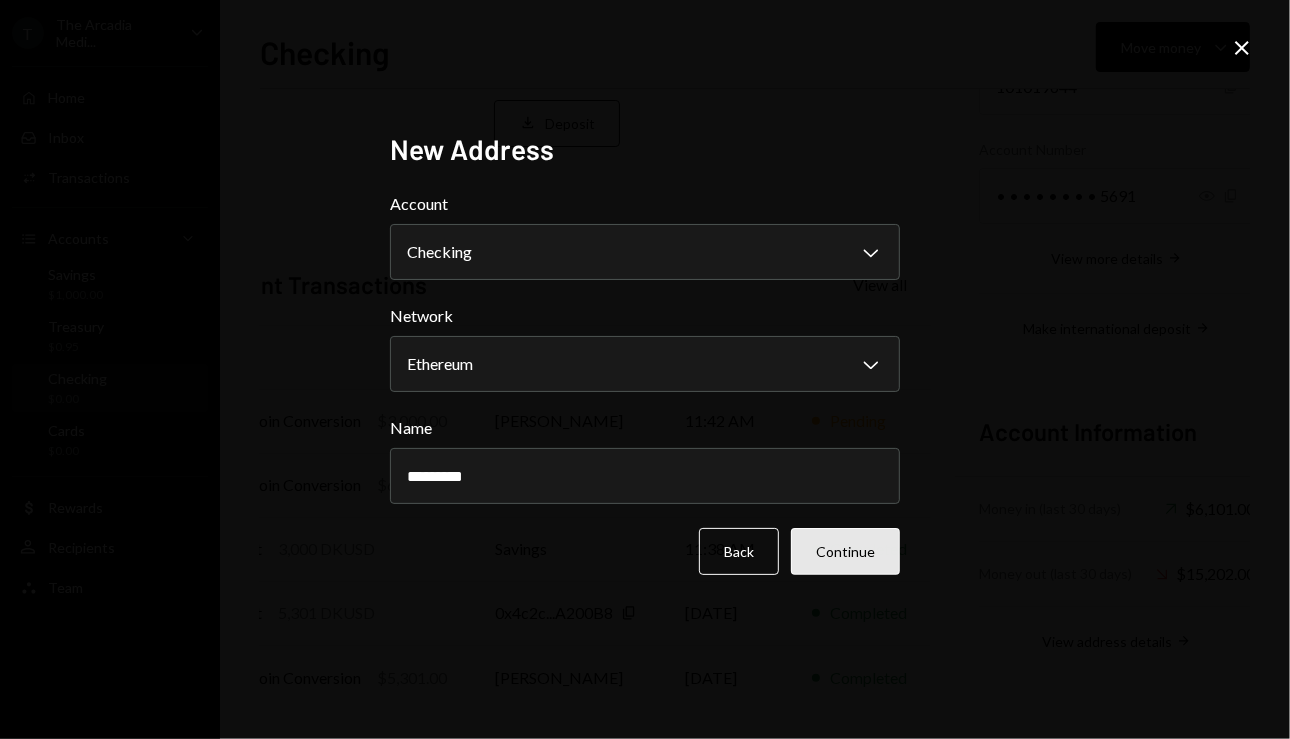 type on "*********" 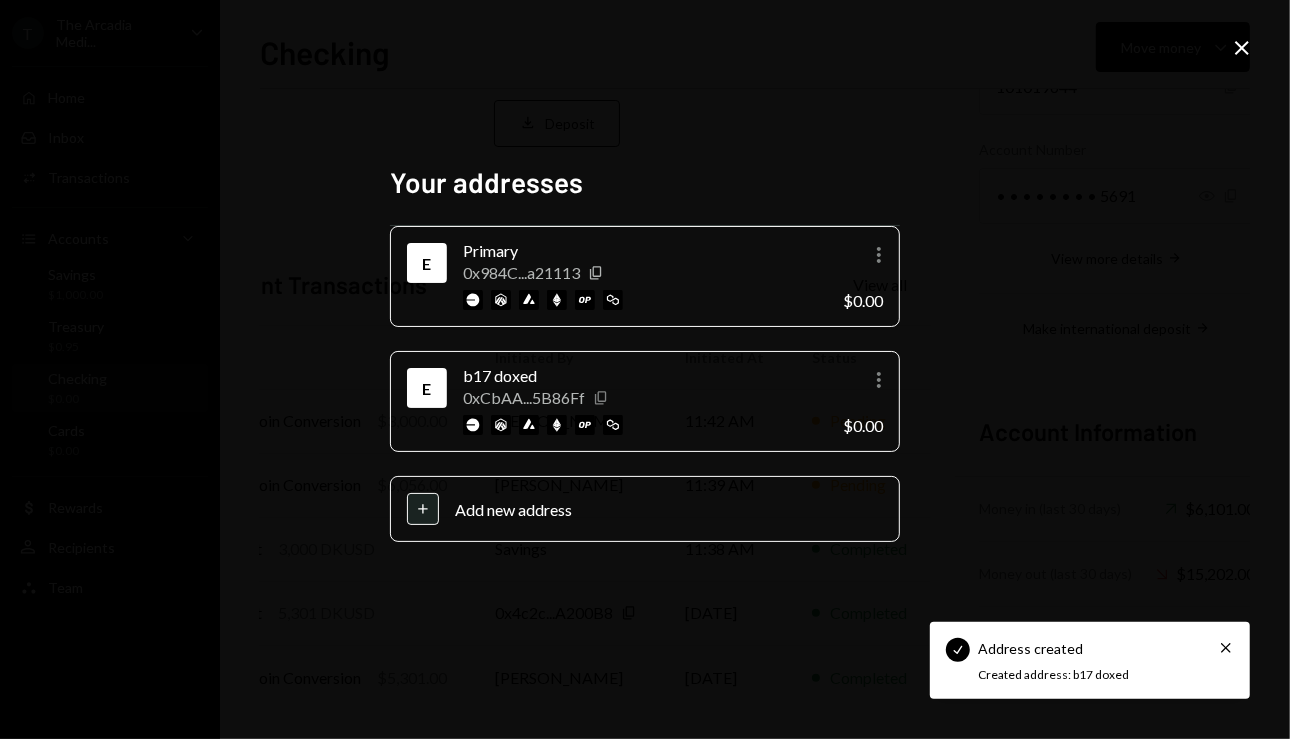 click on "Copy" 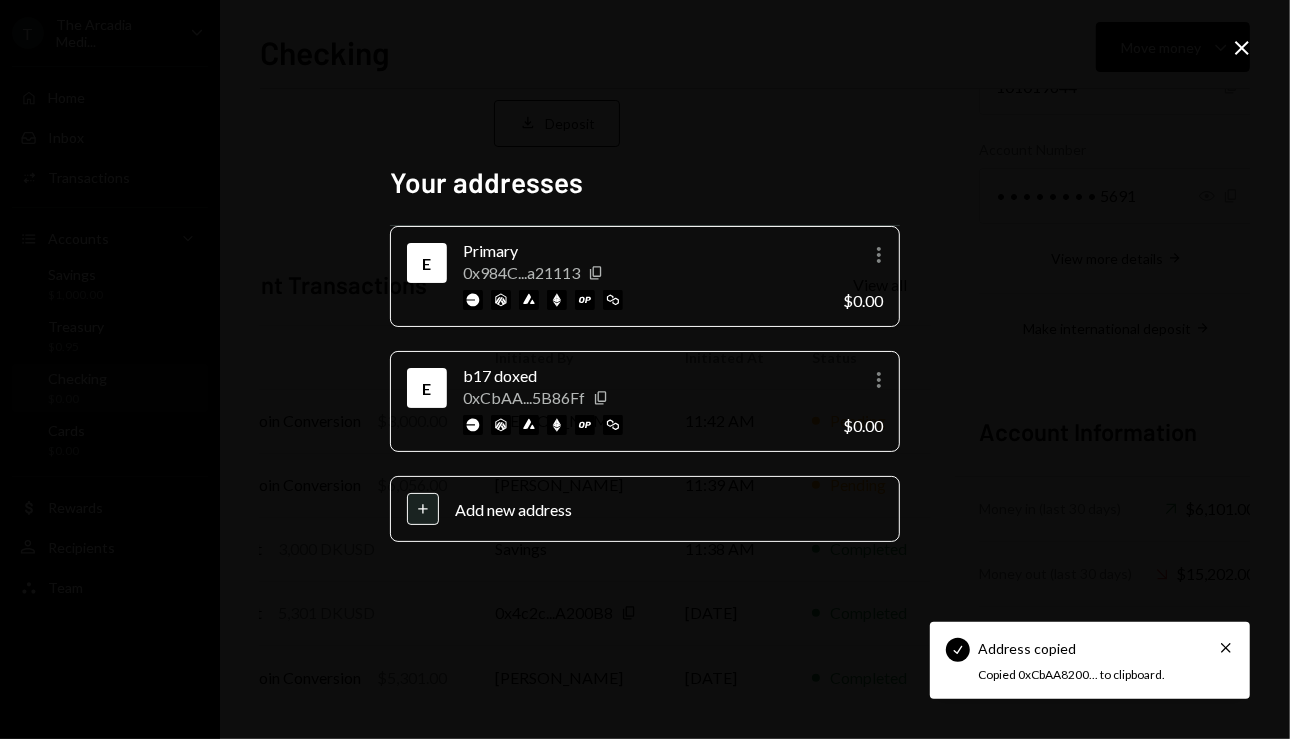 type 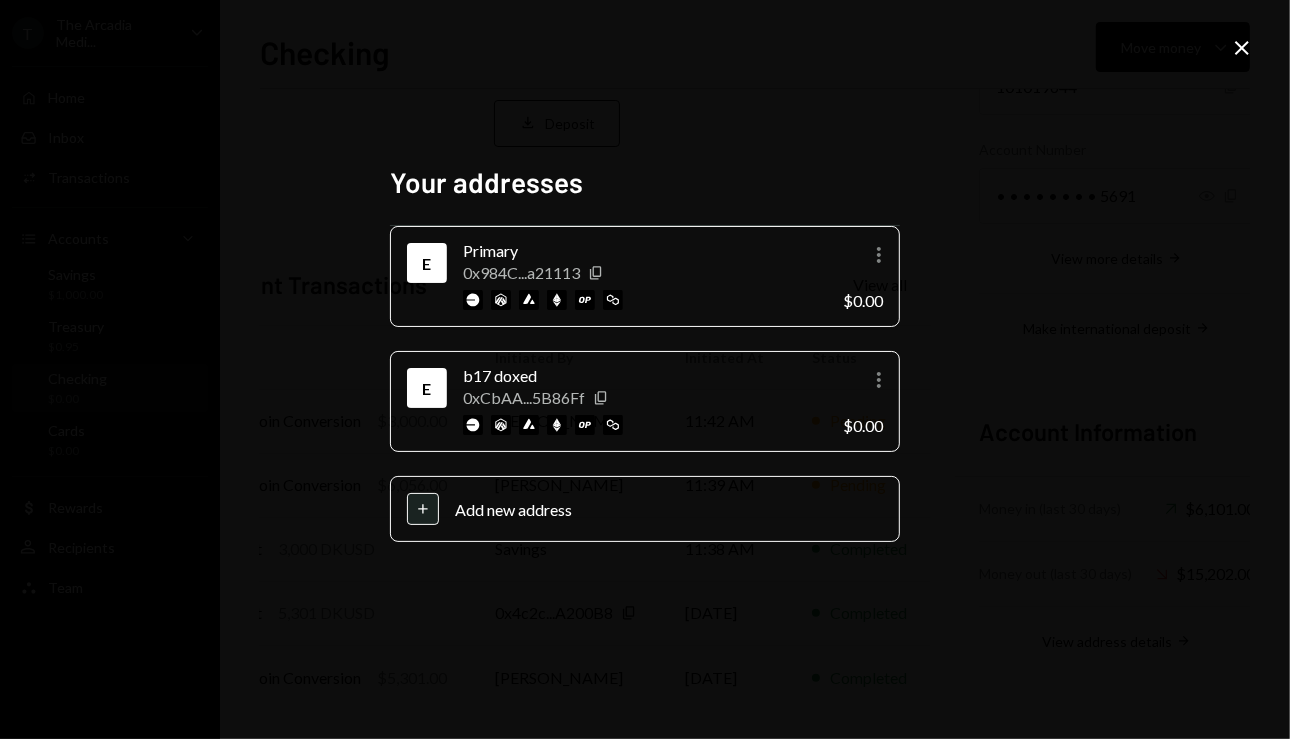 click on "Your addresses E Primary 0x984C...a21113 Copy More $0.00 E b17 doxed 0xCbAA...5B86Ff Copy More $0.00 Plus Add new address Close" at bounding box center [645, 369] 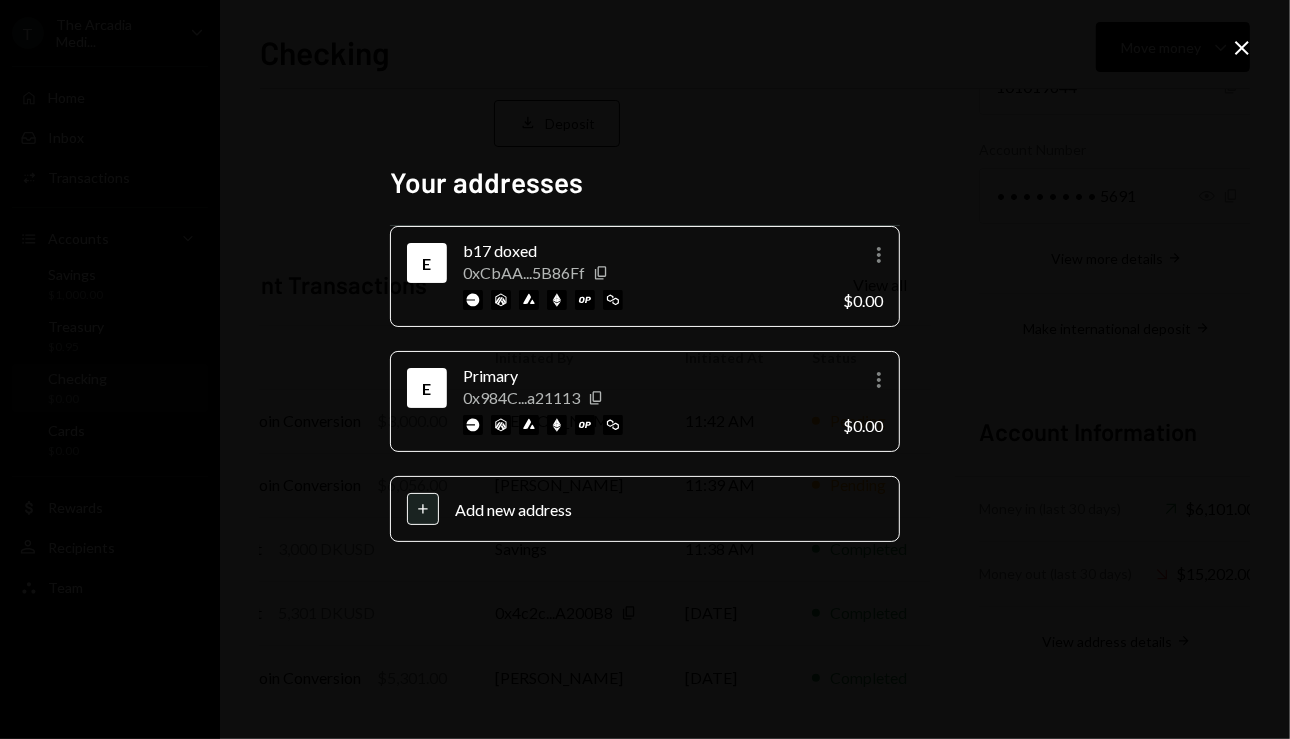 click on "Your addresses E b17 doxed 0xCbAA...5B86Ff Copy More $0.00 E Primary 0x984C...a21113 Copy More $0.00 Plus Add new address Close" at bounding box center (645, 369) 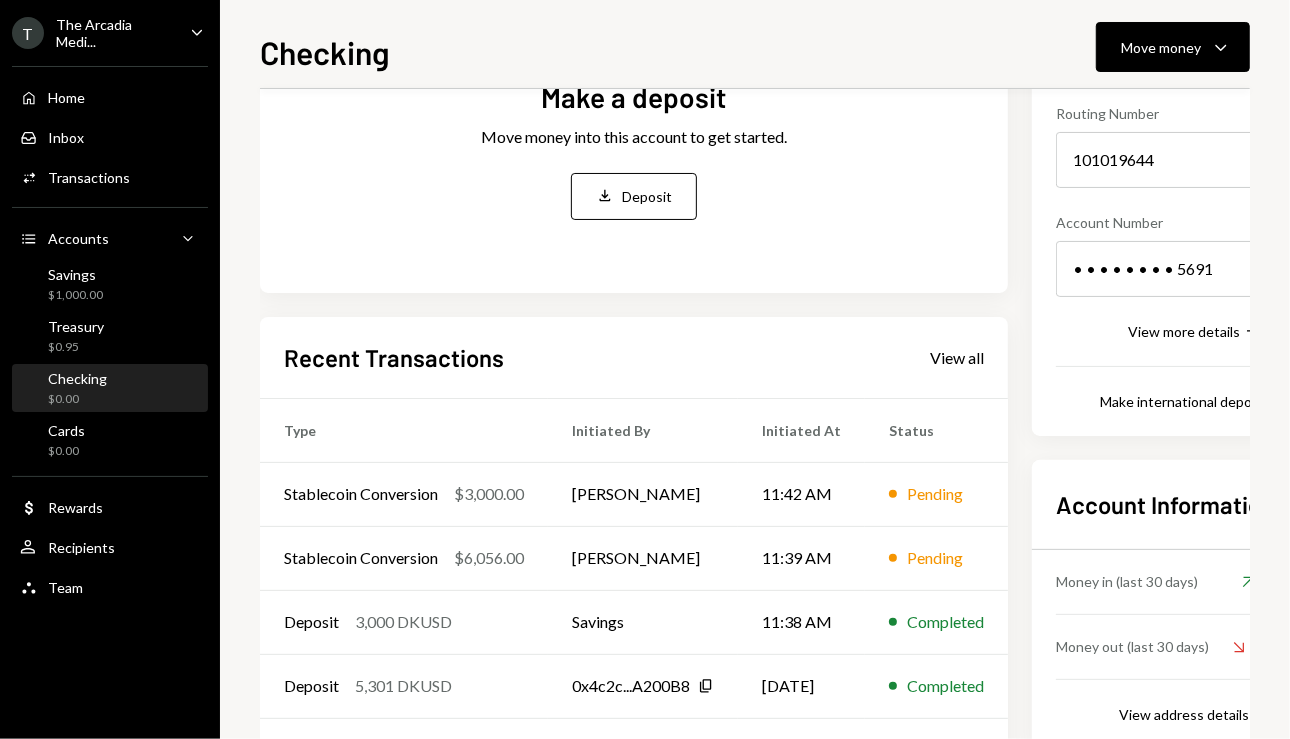 scroll, scrollTop: 189, scrollLeft: 0, axis: vertical 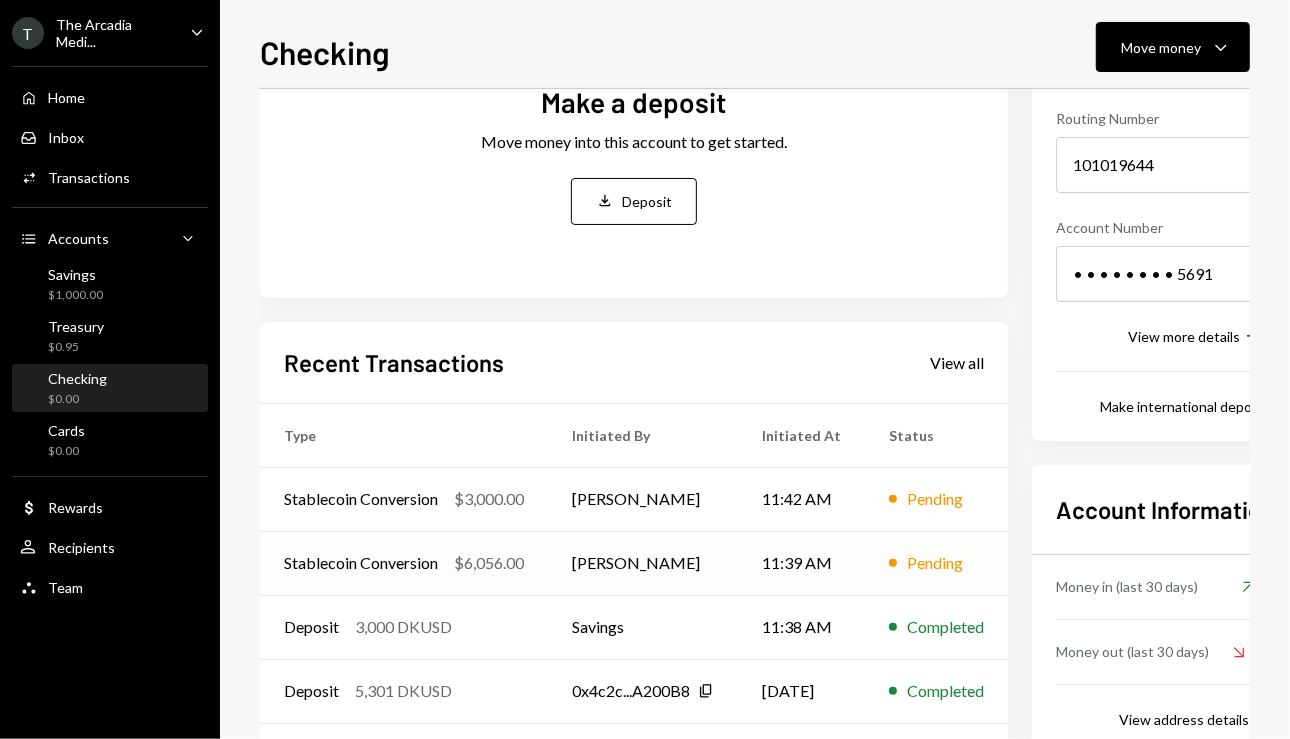 click on "11:39 AM" at bounding box center (801, 563) 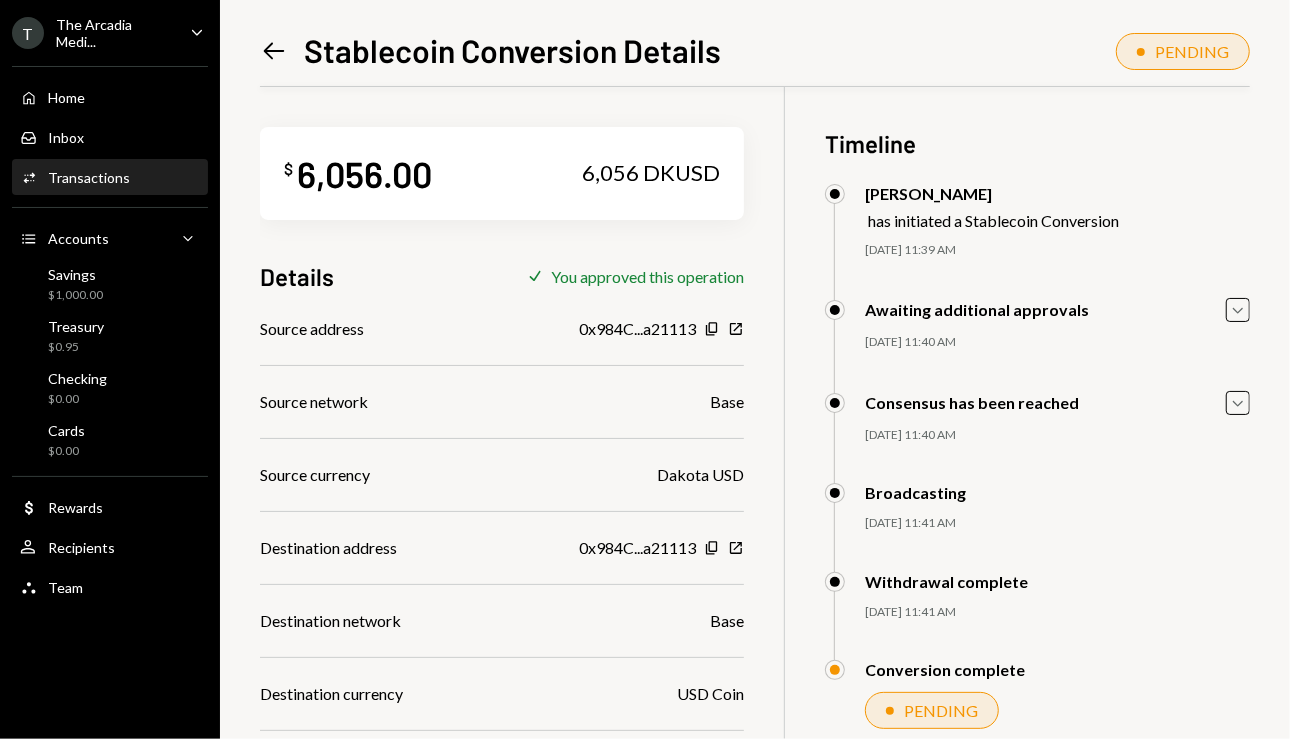 scroll, scrollTop: 46, scrollLeft: 0, axis: vertical 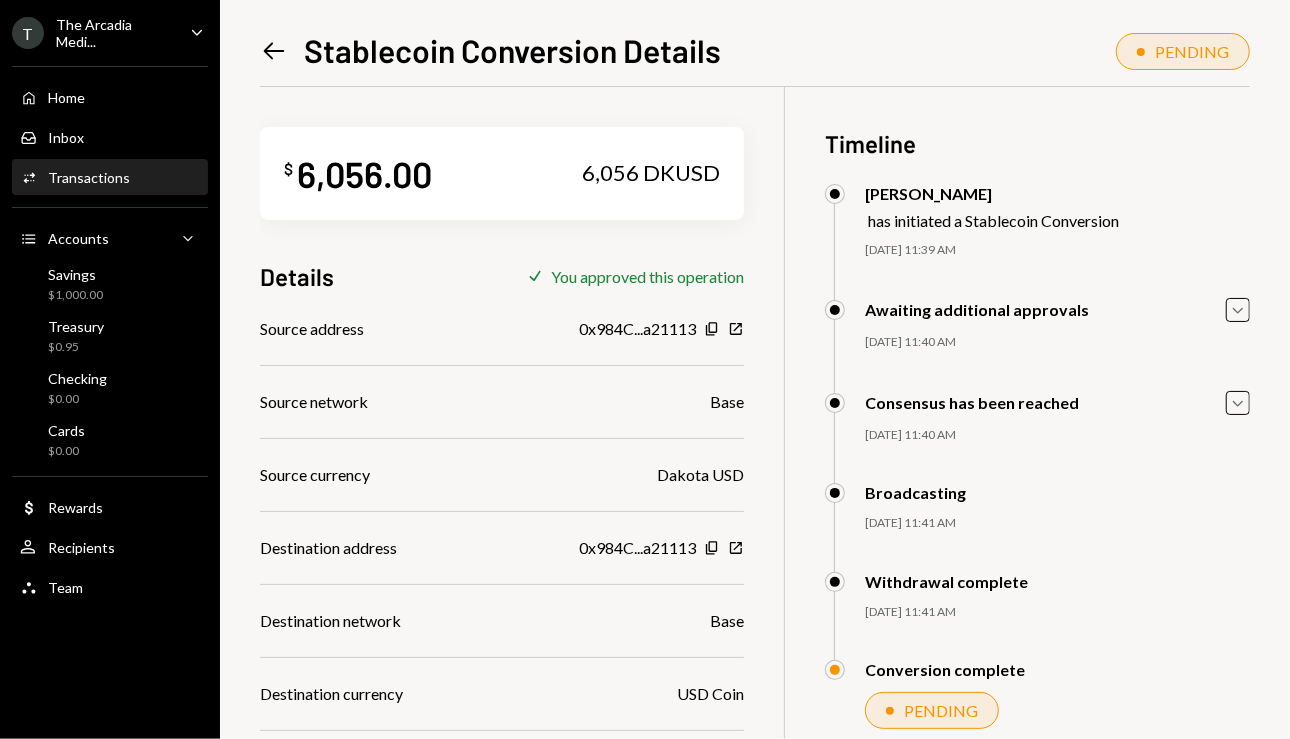 click on "Home Home Inbox Inbox Activities Transactions Accounts Accounts Caret Down Savings $1,000.00 Treasury $0.95 Checking $0.00 Cards $0.00 Dollar Rewards User Recipients Team Team" at bounding box center (110, 331) 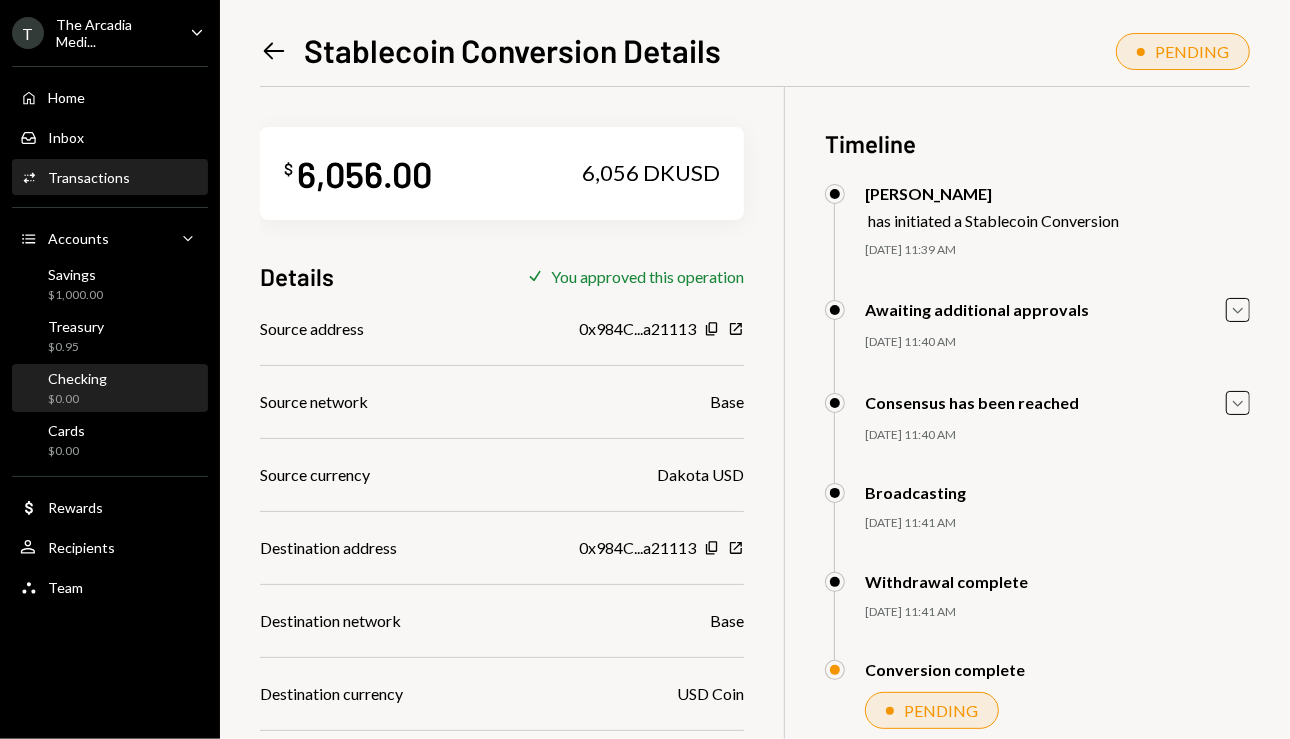 click on "Checking $0.00" at bounding box center [110, 389] 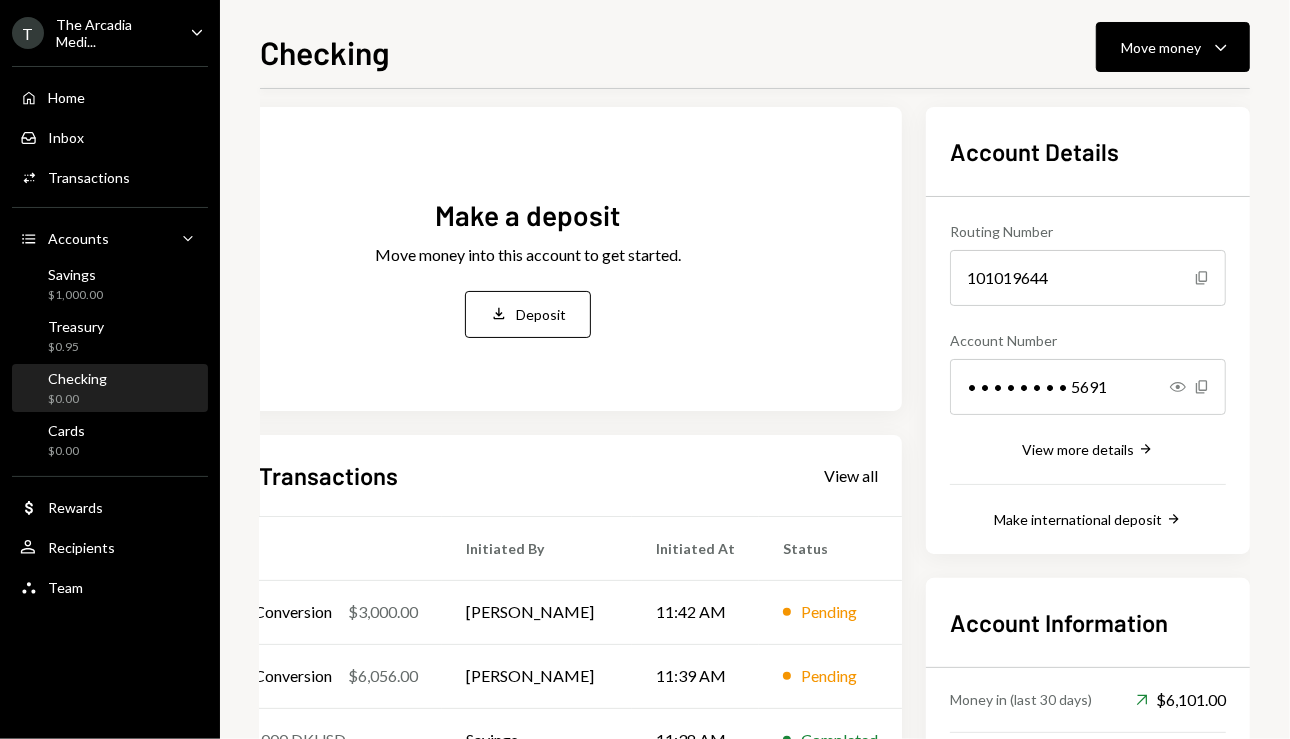 scroll, scrollTop: 69, scrollLeft: 117, axis: both 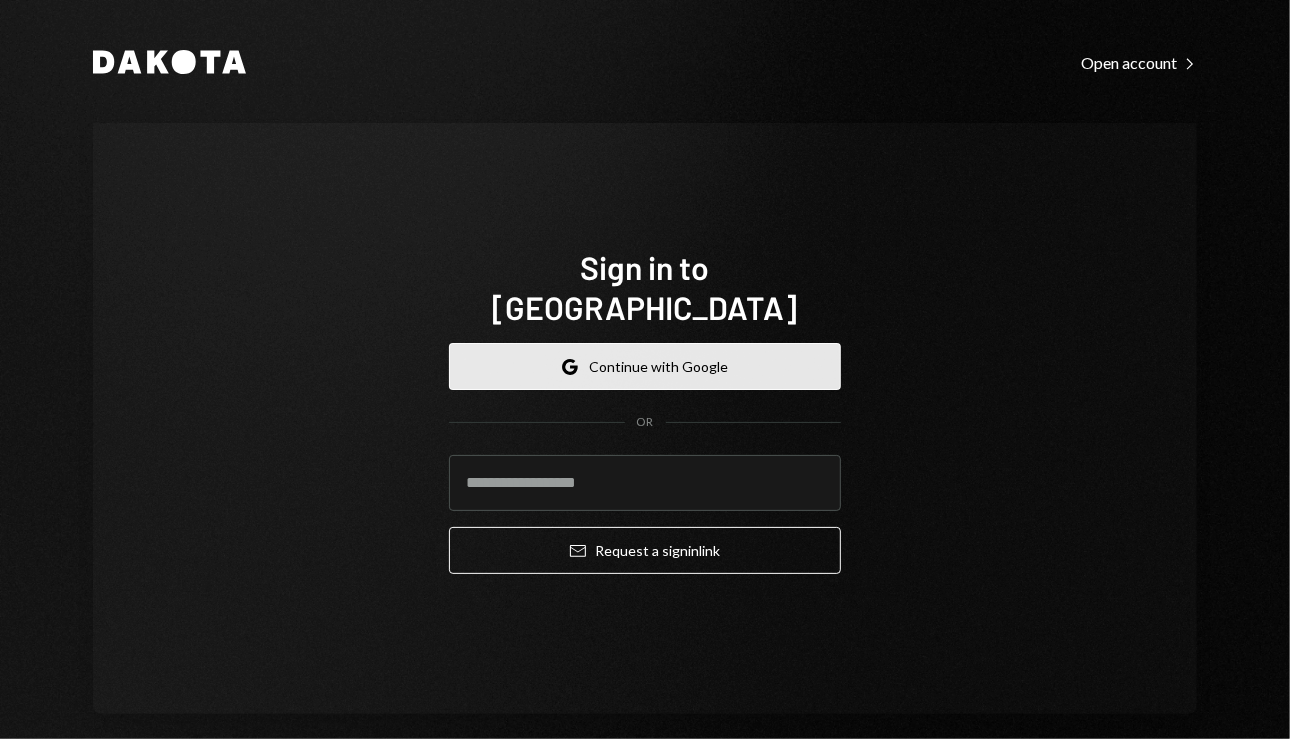 click on "Google  Continue with Google" at bounding box center (645, 366) 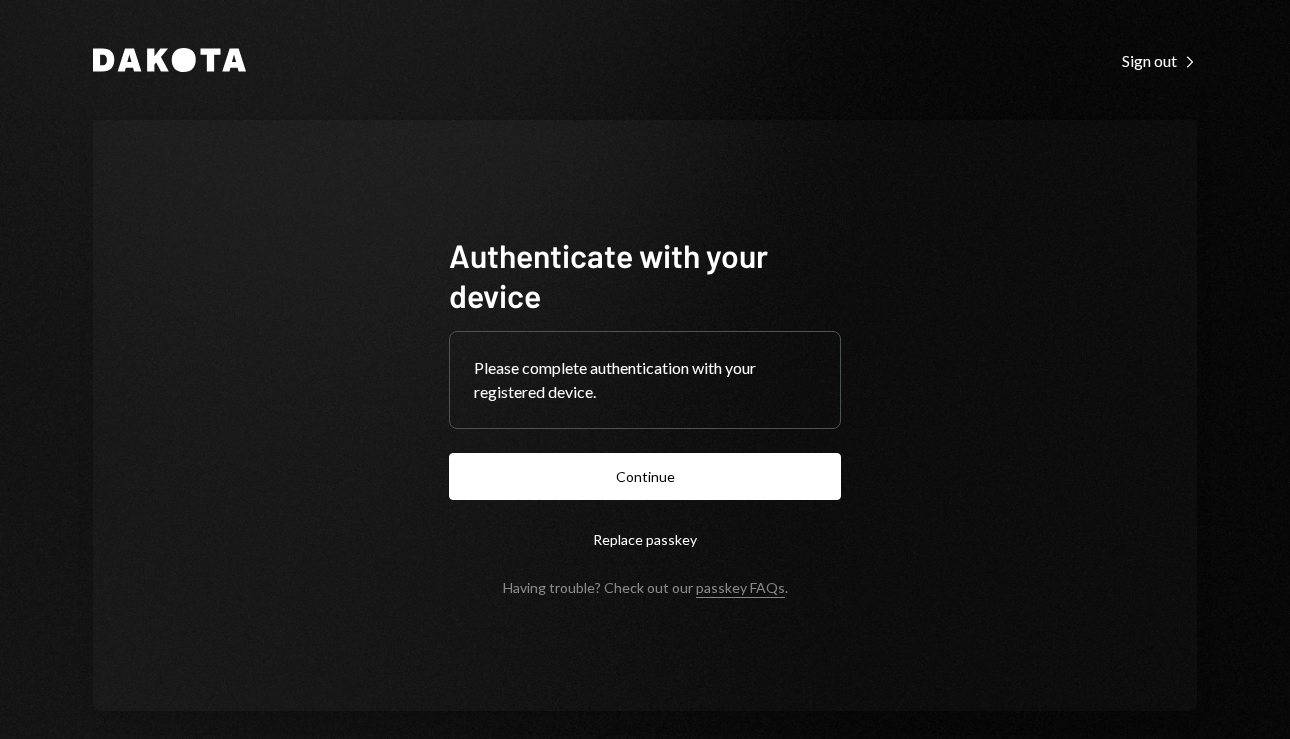 scroll, scrollTop: 0, scrollLeft: 0, axis: both 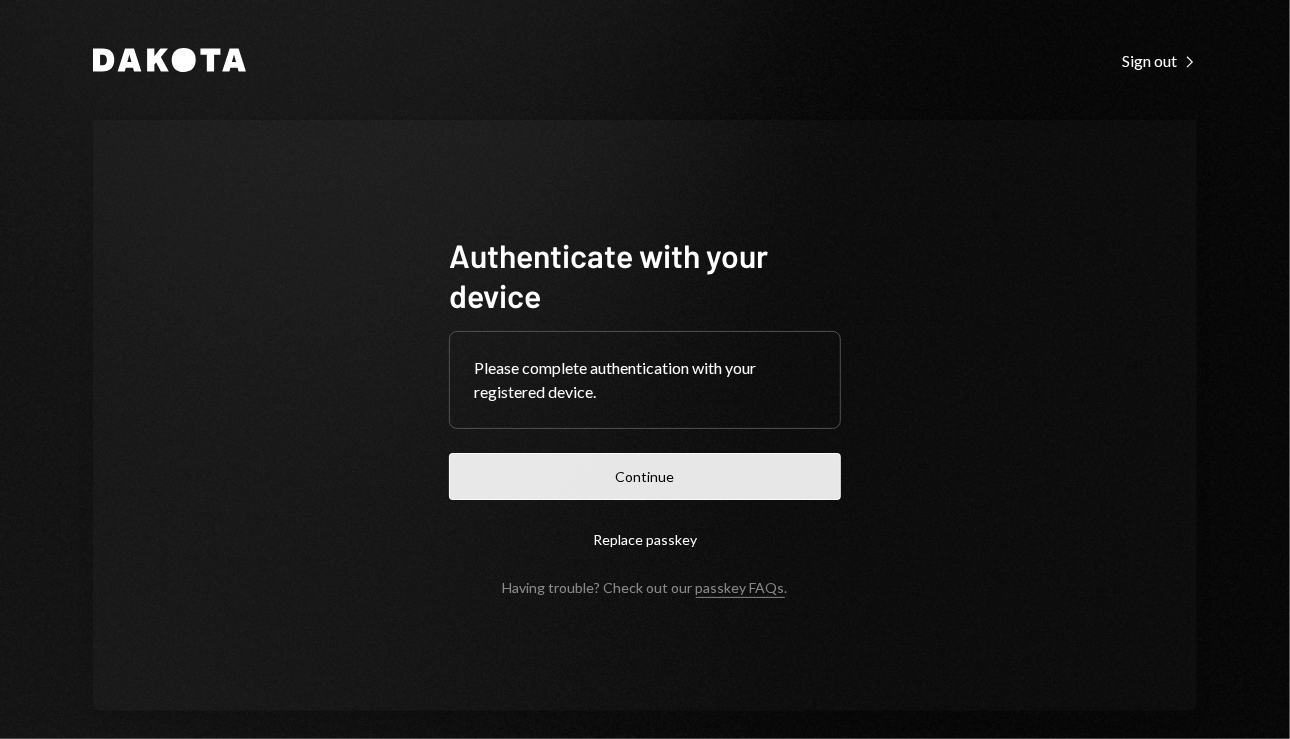 click on "Continue" at bounding box center (645, 476) 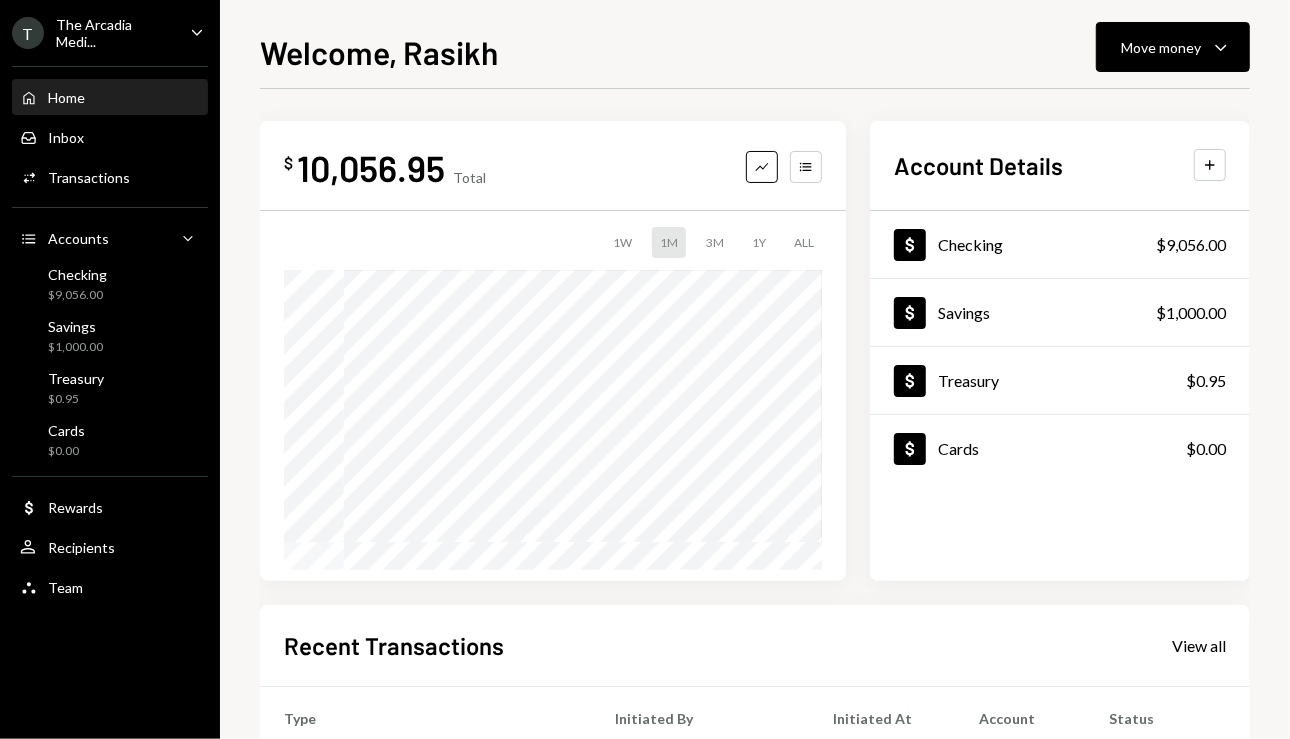 click on "Home Home Inbox Inbox Activities Transactions Accounts Accounts Caret Down Checking $9,056.00 Savings $1,000.00 Treasury $0.95 Cards $0.00 Dollar Rewards User Recipients Team Team" at bounding box center (110, 331) 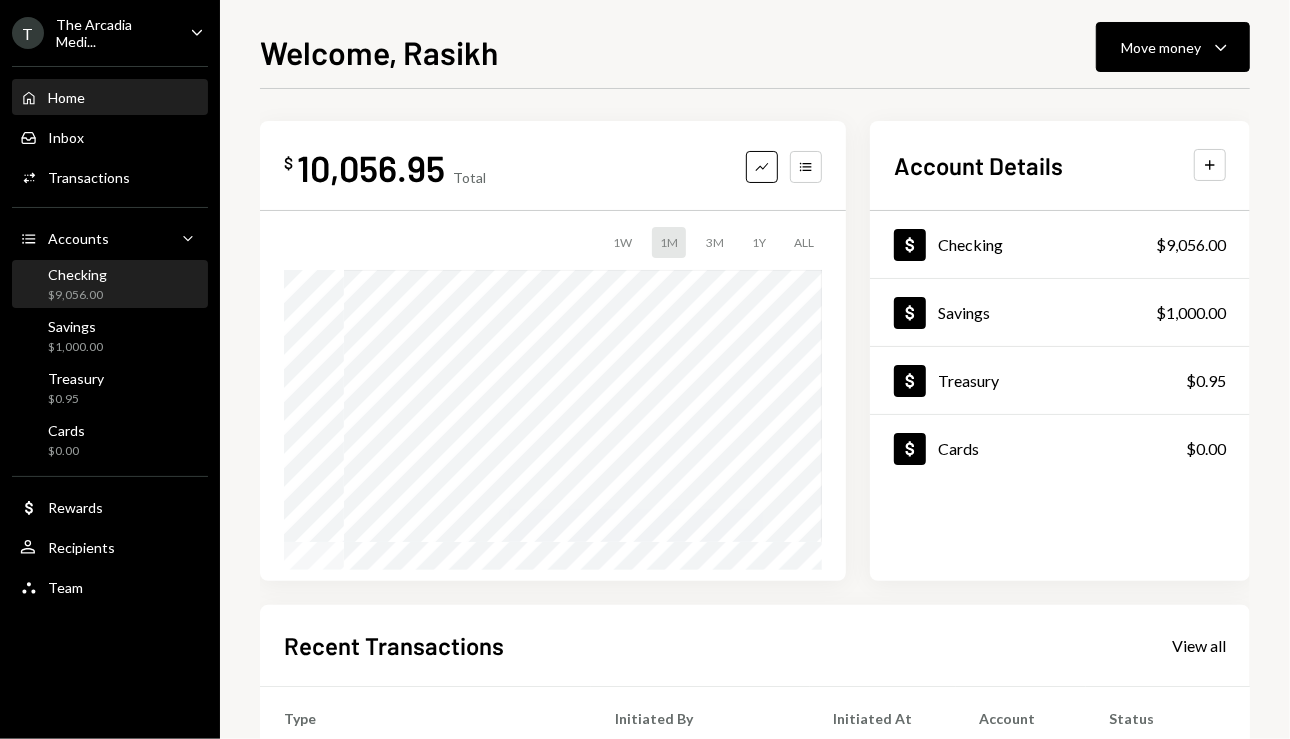 drag, startPoint x: 158, startPoint y: 255, endPoint x: 162, endPoint y: 279, distance: 24.33105 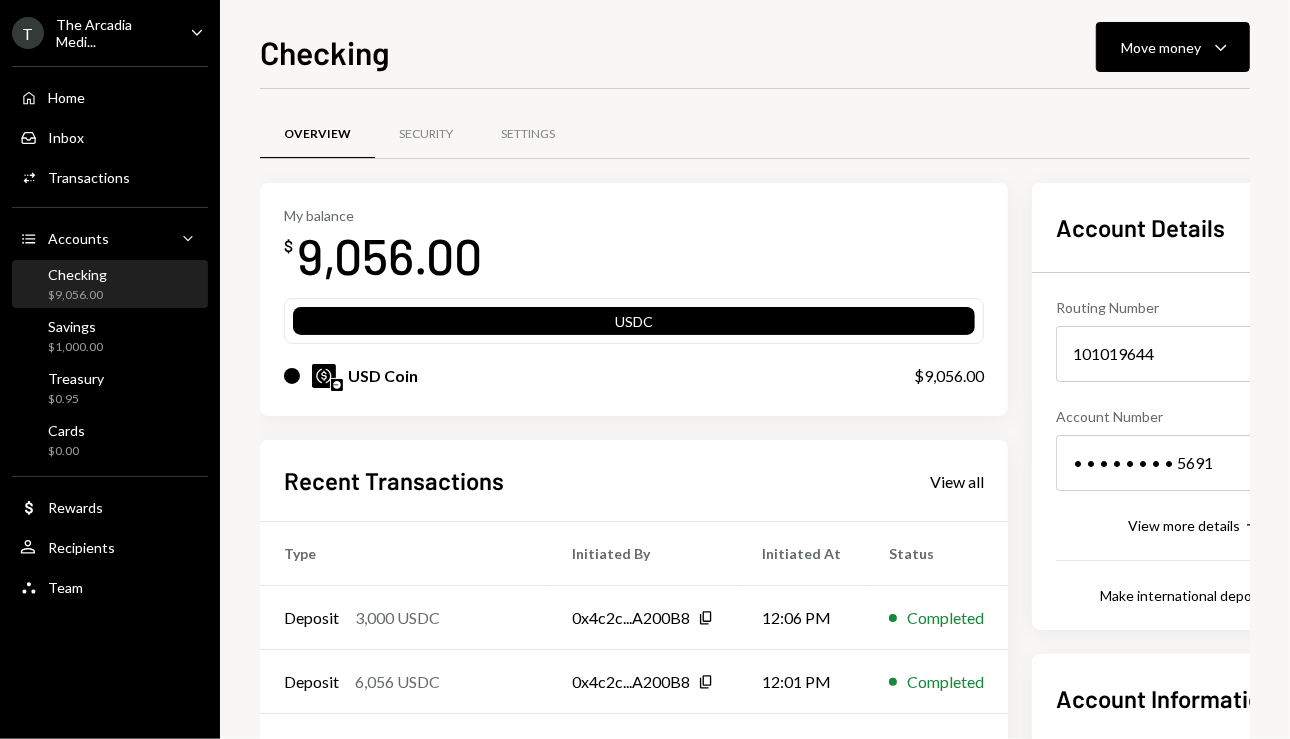 scroll, scrollTop: 240, scrollLeft: 0, axis: vertical 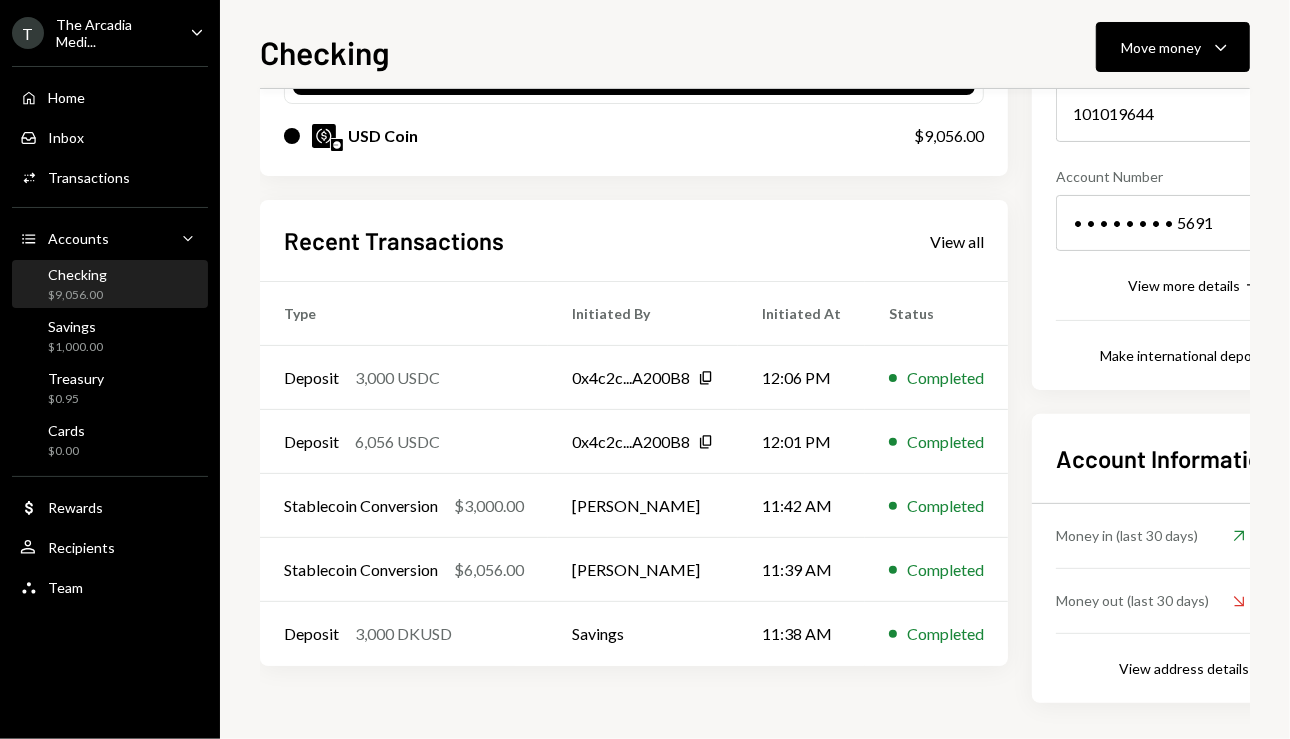 click on "101019644" at bounding box center (1194, 114) 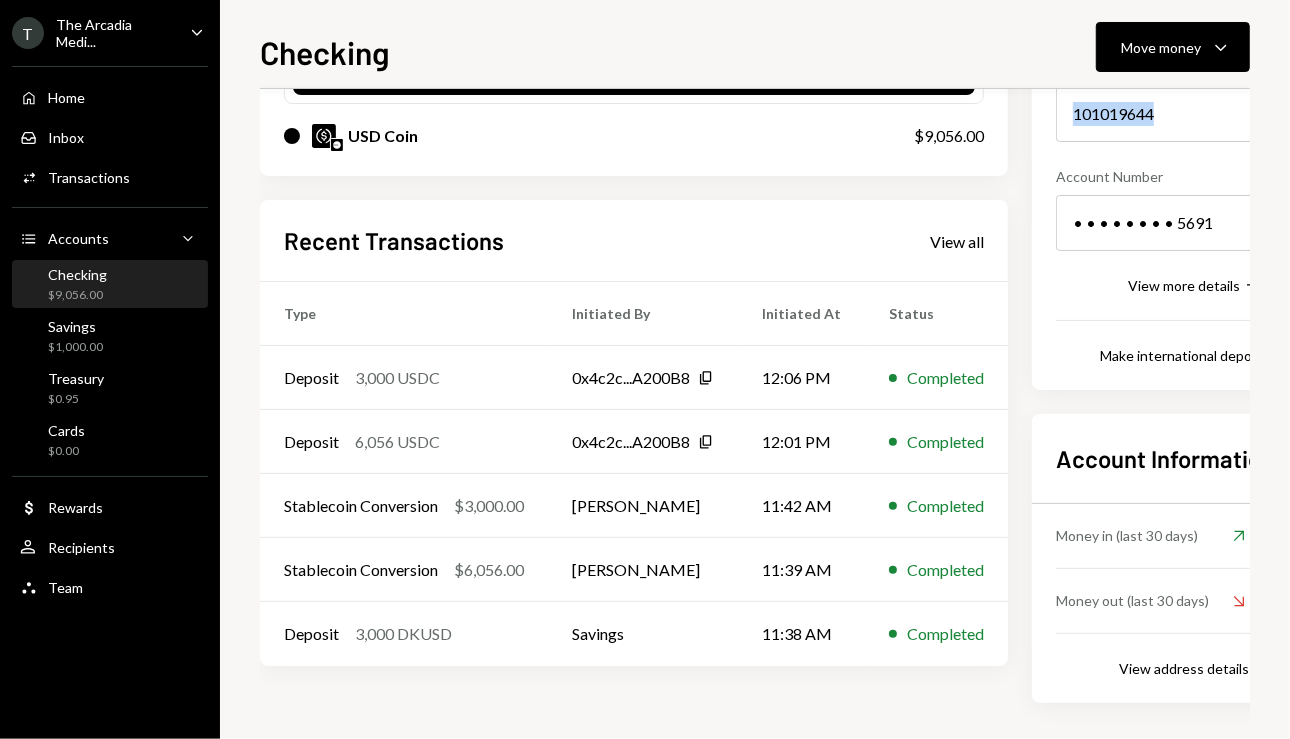 click on "101019644" at bounding box center [1194, 114] 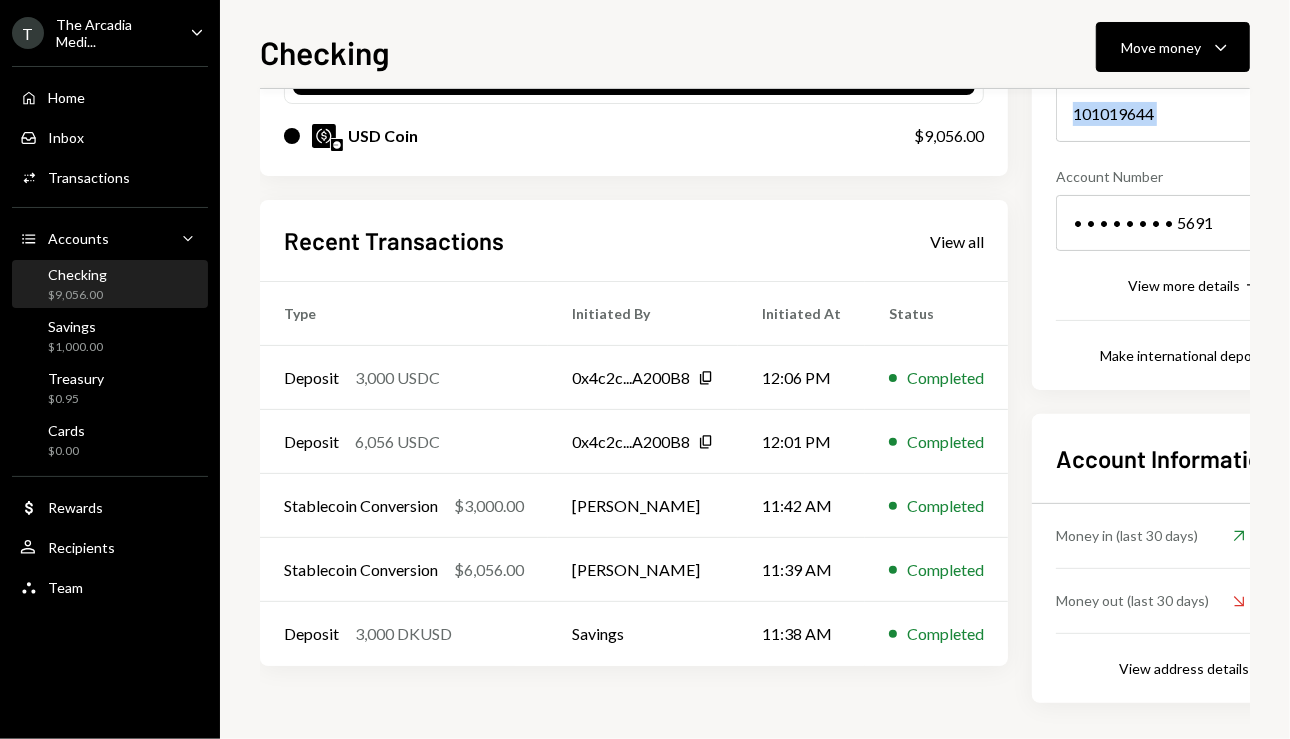 click on "101019644" at bounding box center (1194, 114) 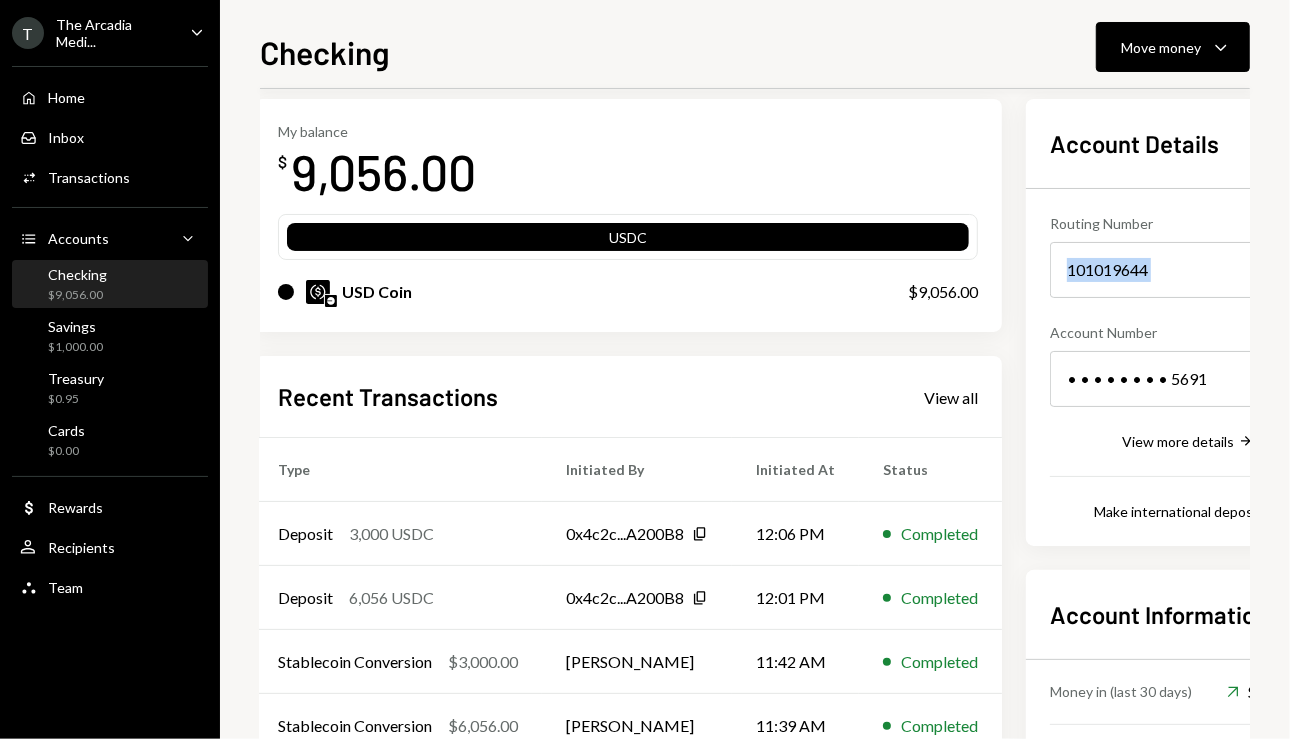 scroll, scrollTop: 80, scrollLeft: 6, axis: both 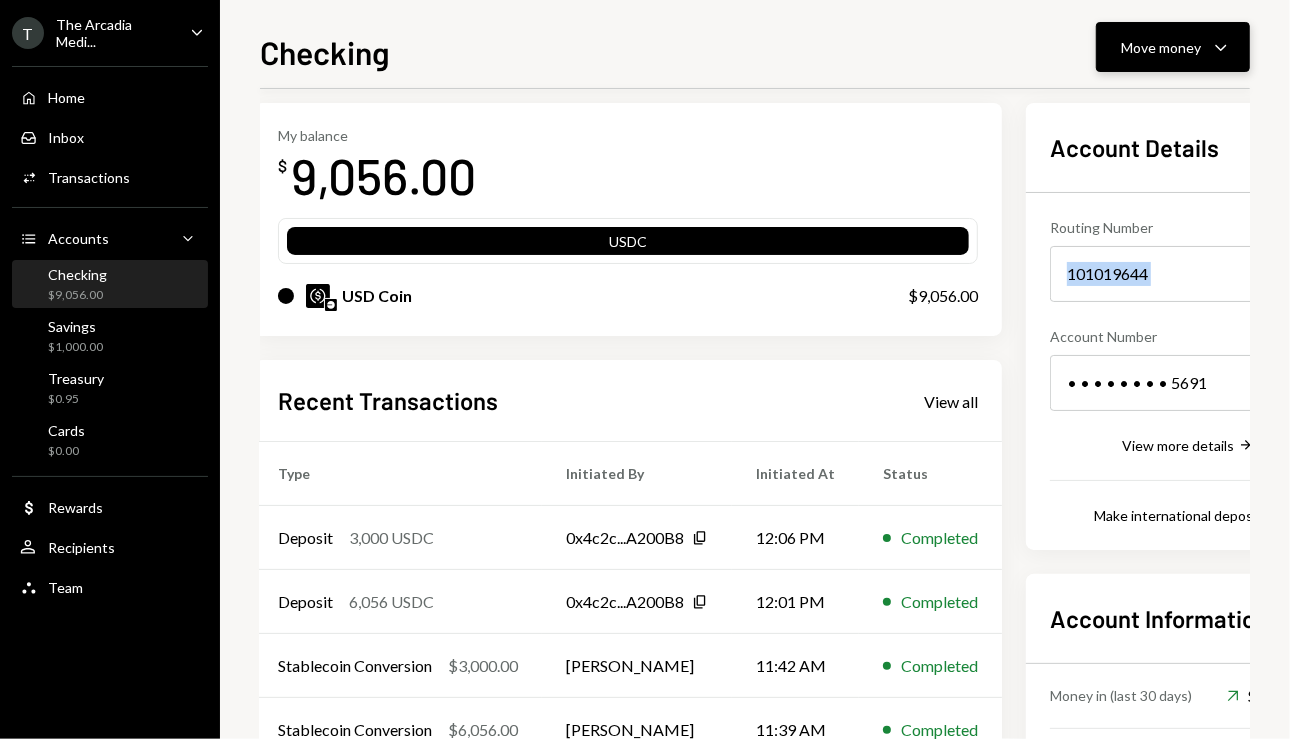 click on "Move money" at bounding box center (1161, 47) 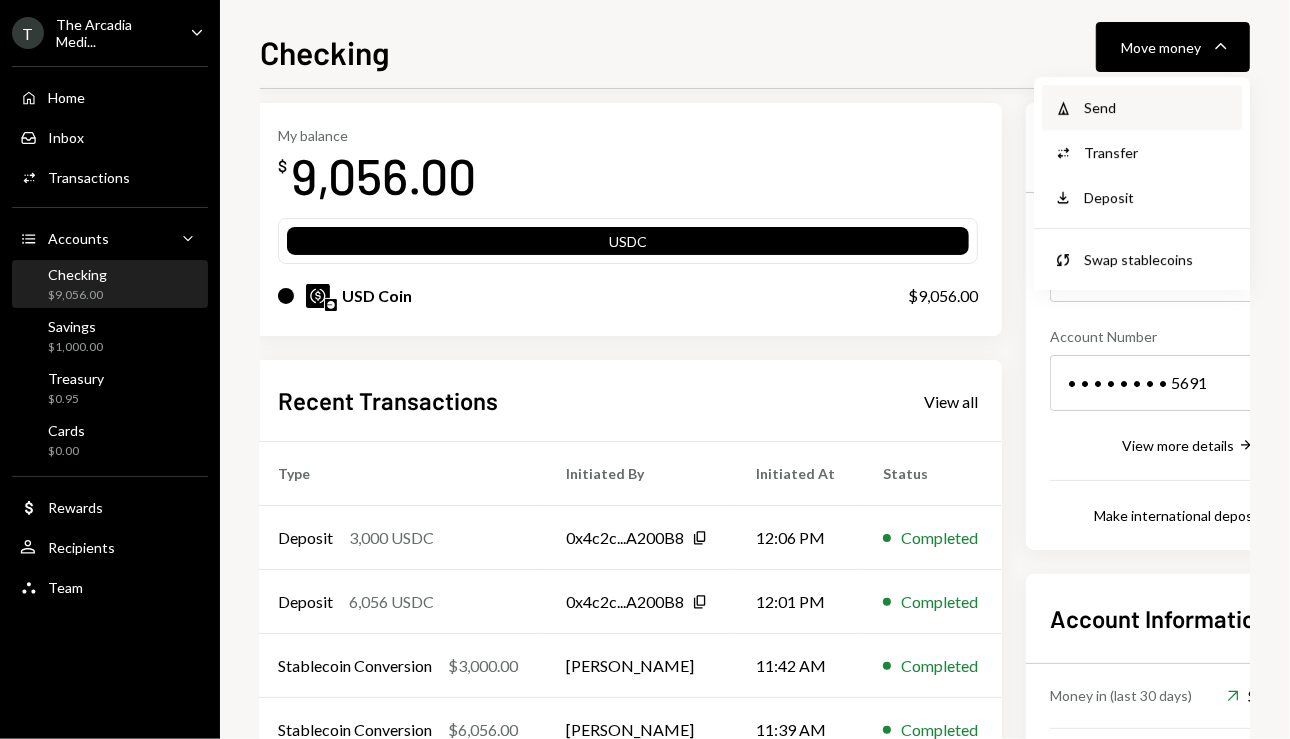 click on "Send" at bounding box center [1157, 107] 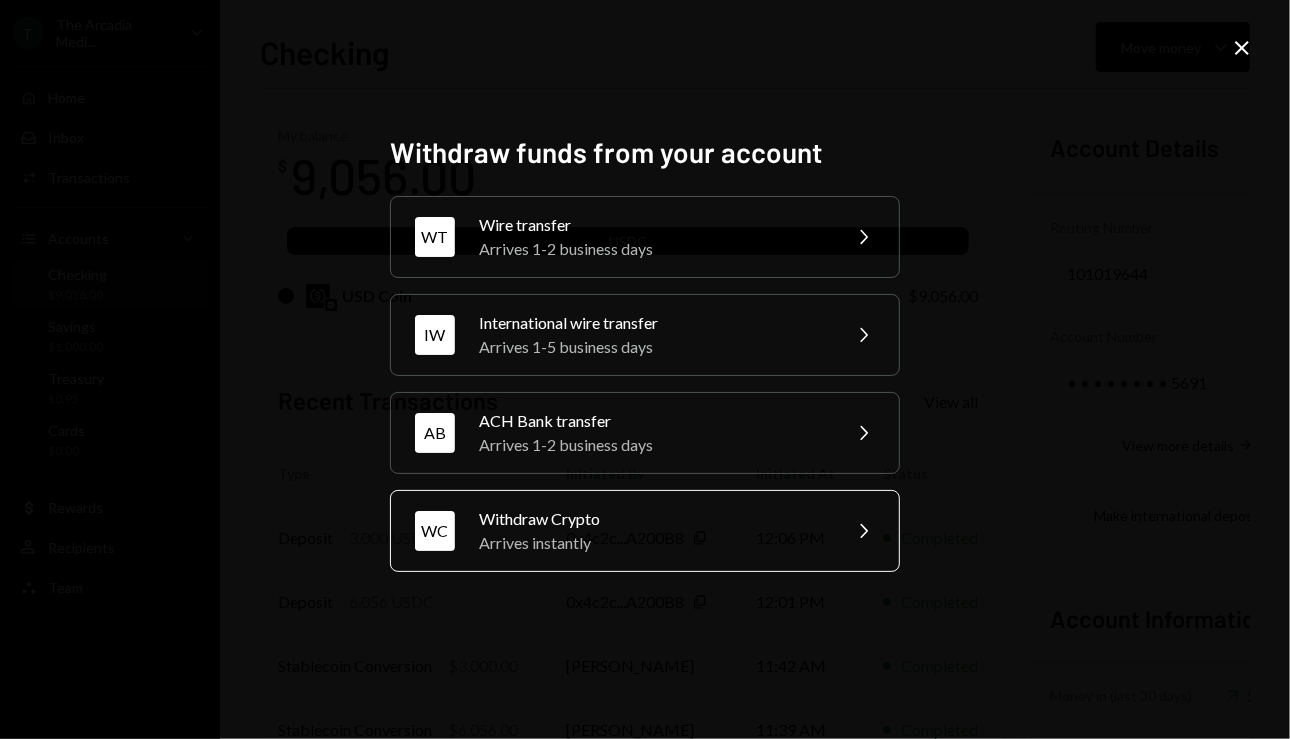 click on "Arrives instantly" at bounding box center [653, 543] 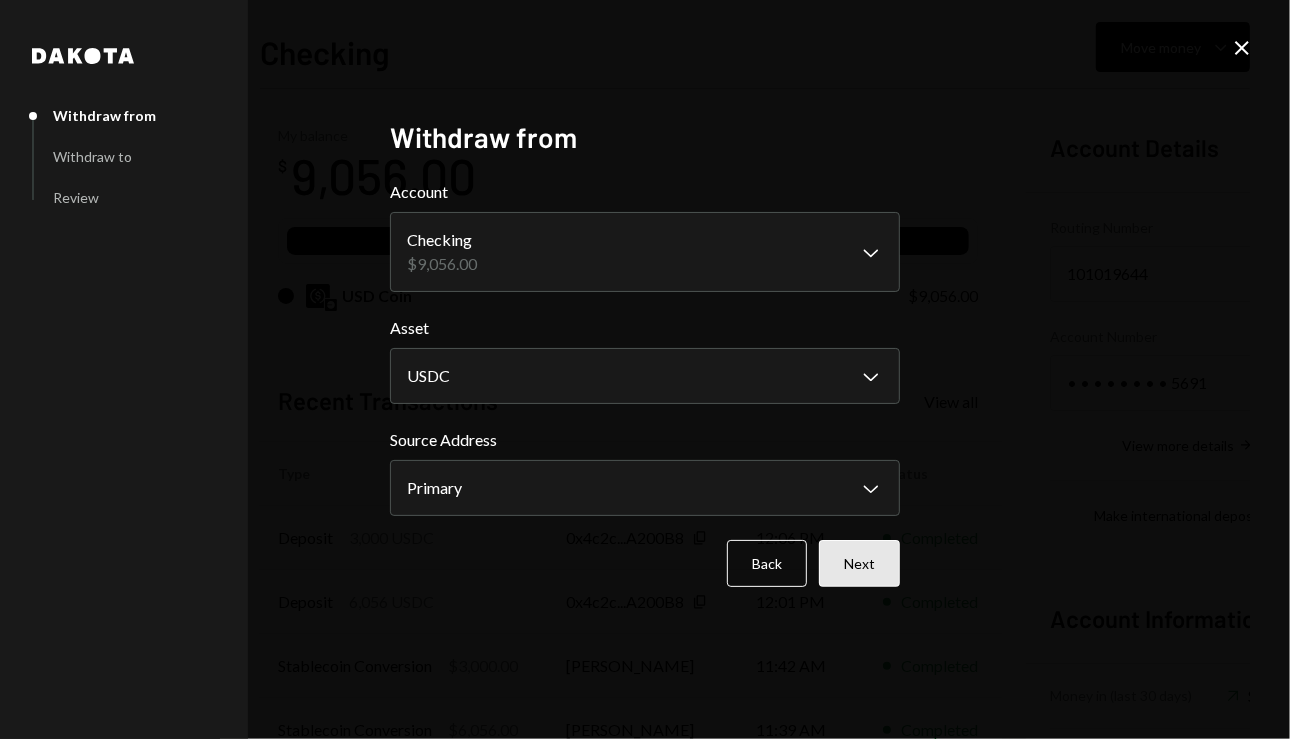 click on "Next" at bounding box center (859, 563) 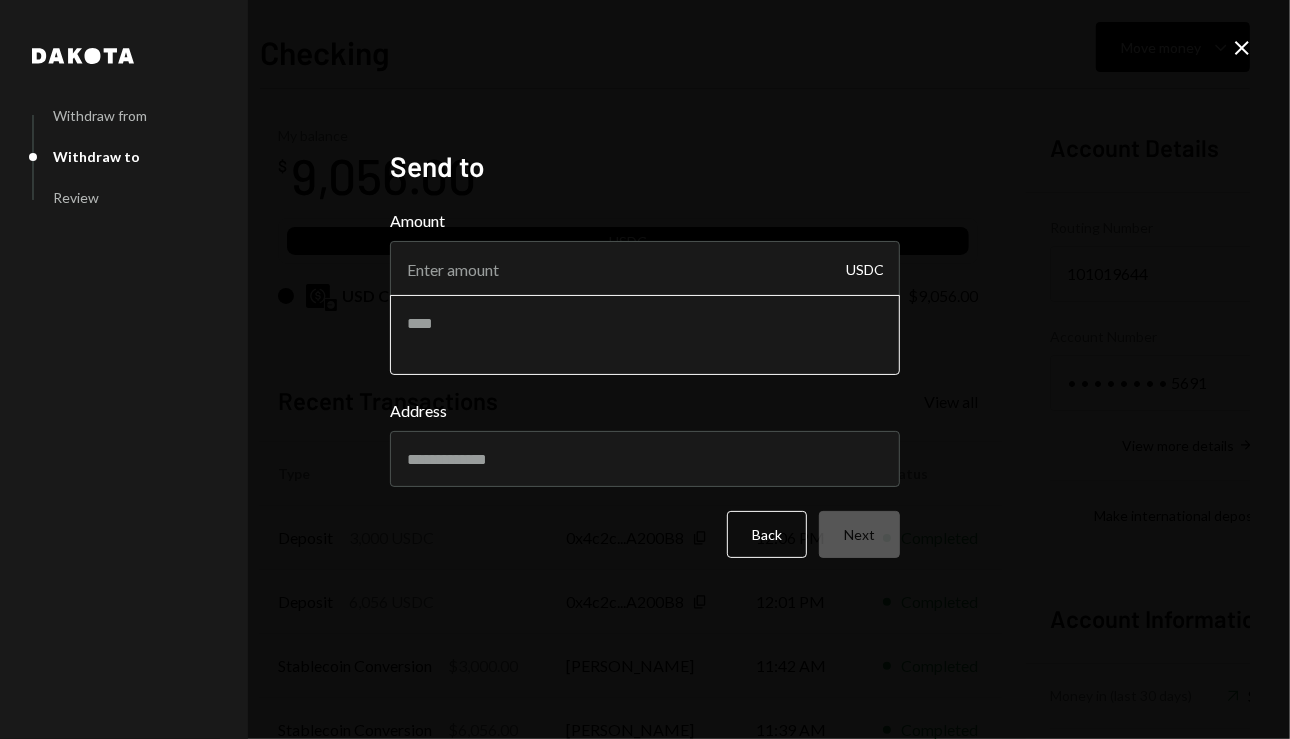 click at bounding box center [645, 335] 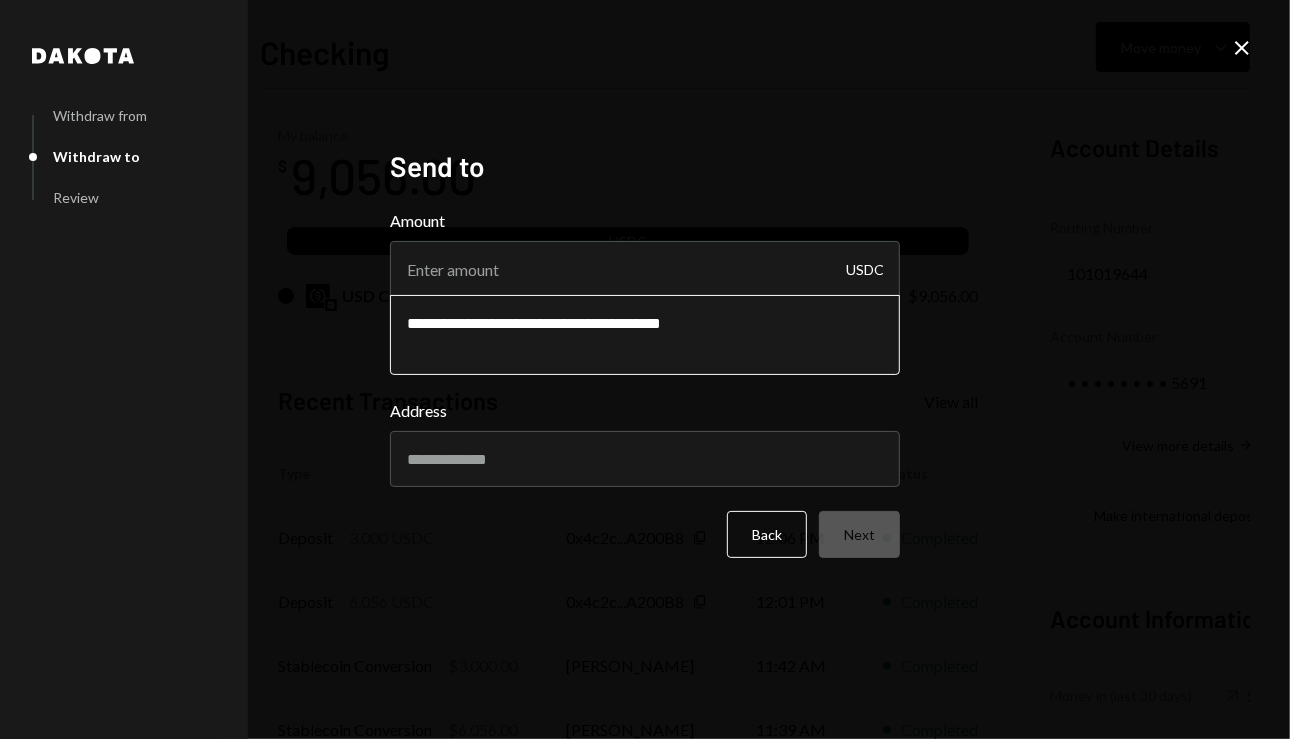 type 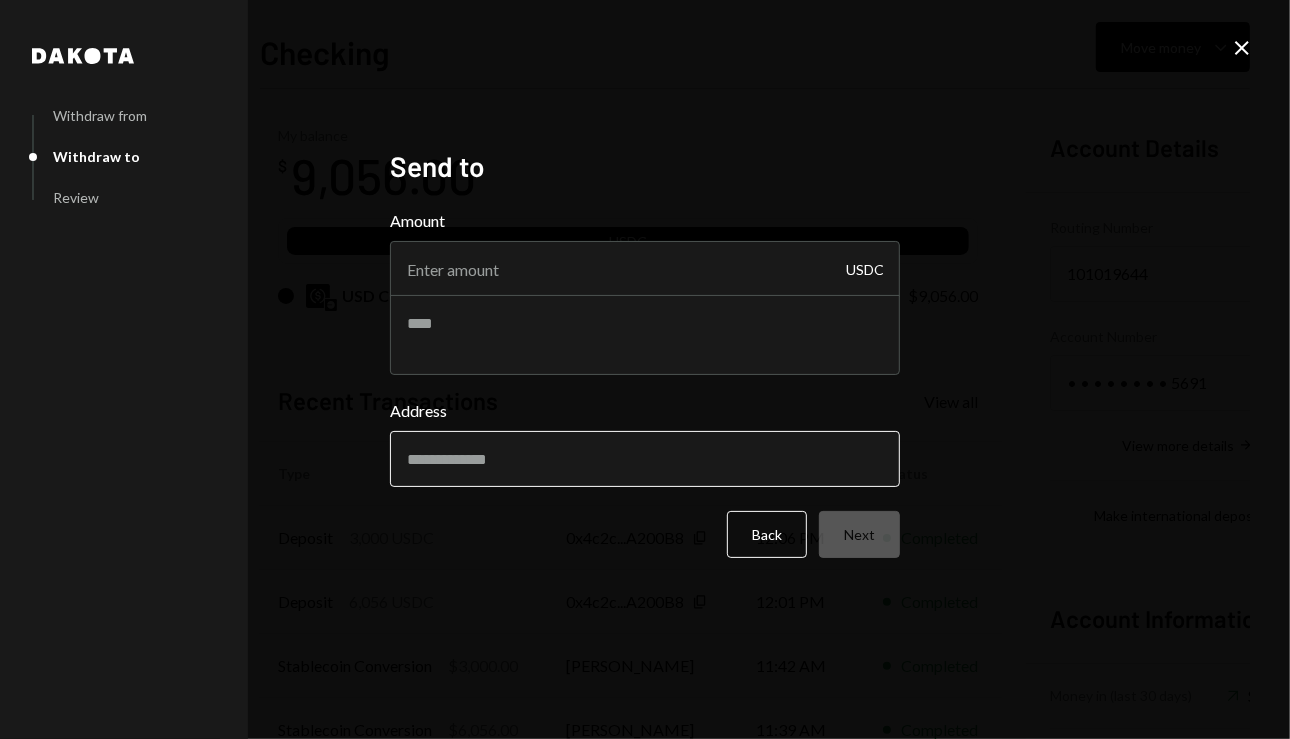 click on "Address" at bounding box center [645, 459] 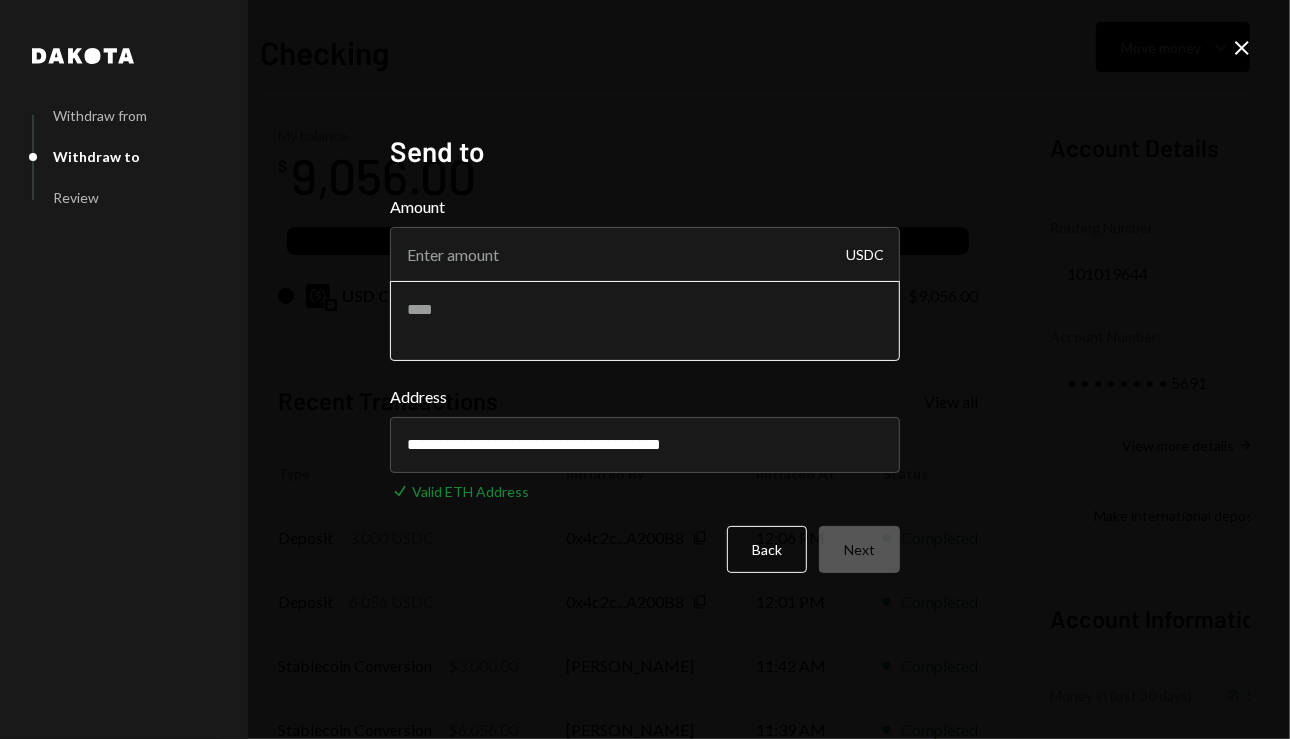type on "**********" 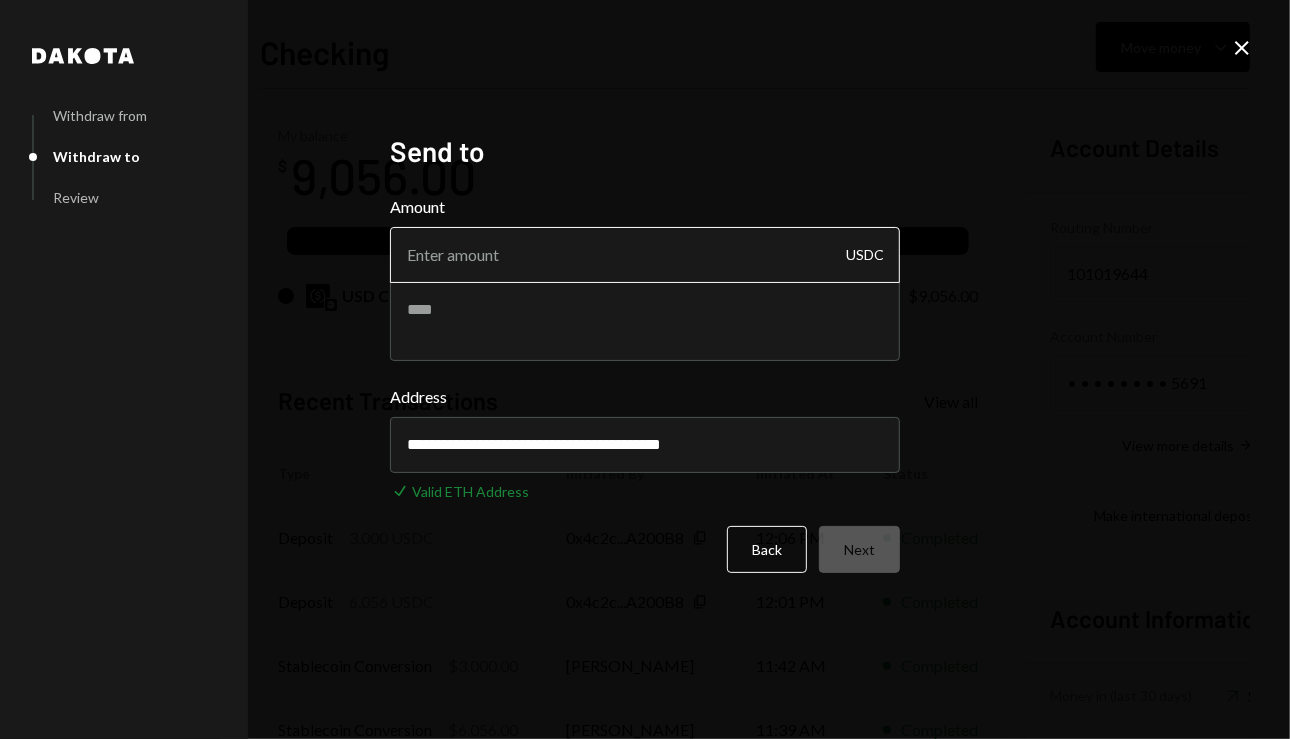click on "Amount" at bounding box center (645, 255) 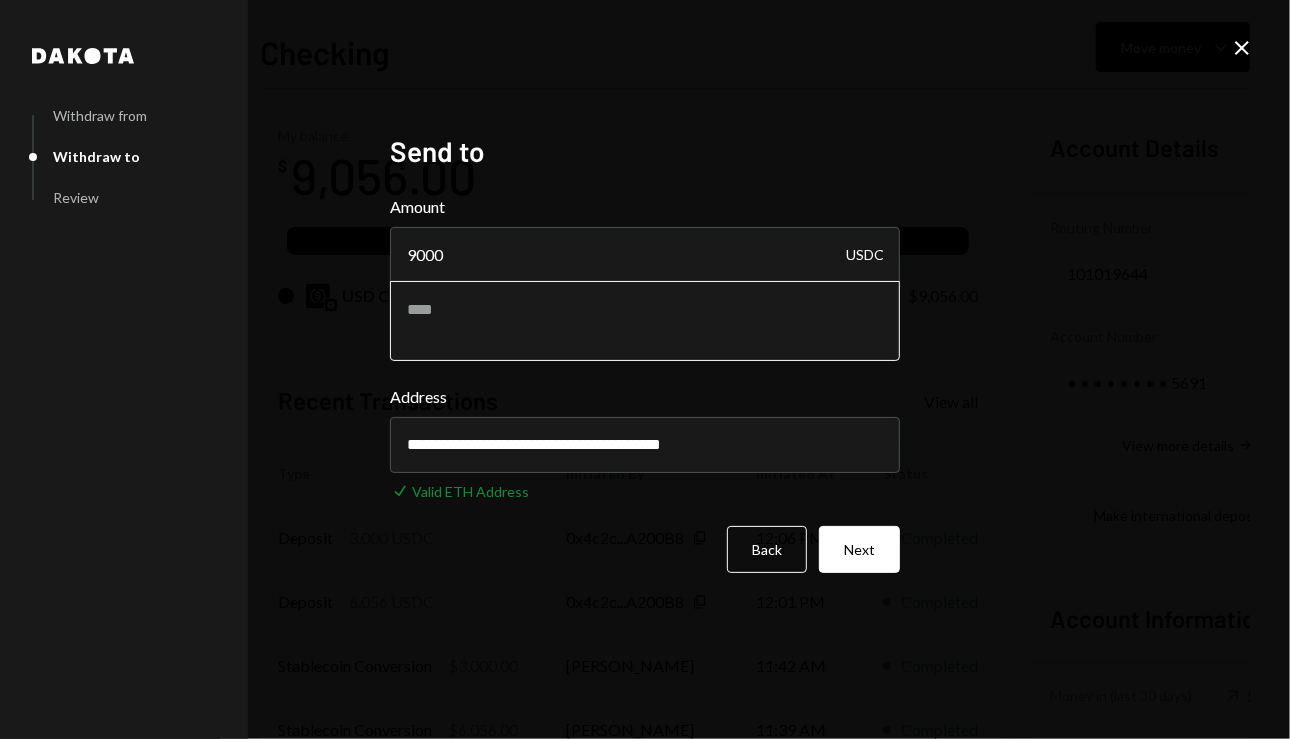 type on "9000" 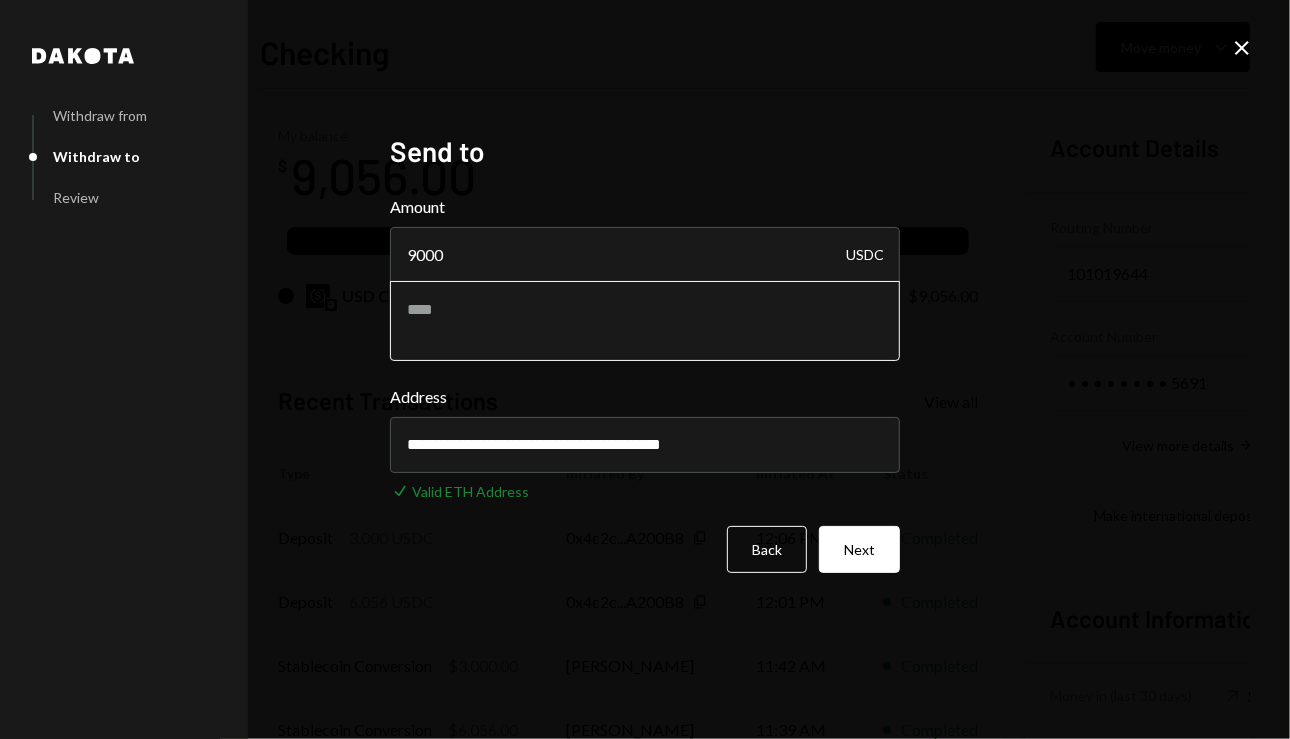 click at bounding box center (645, 321) 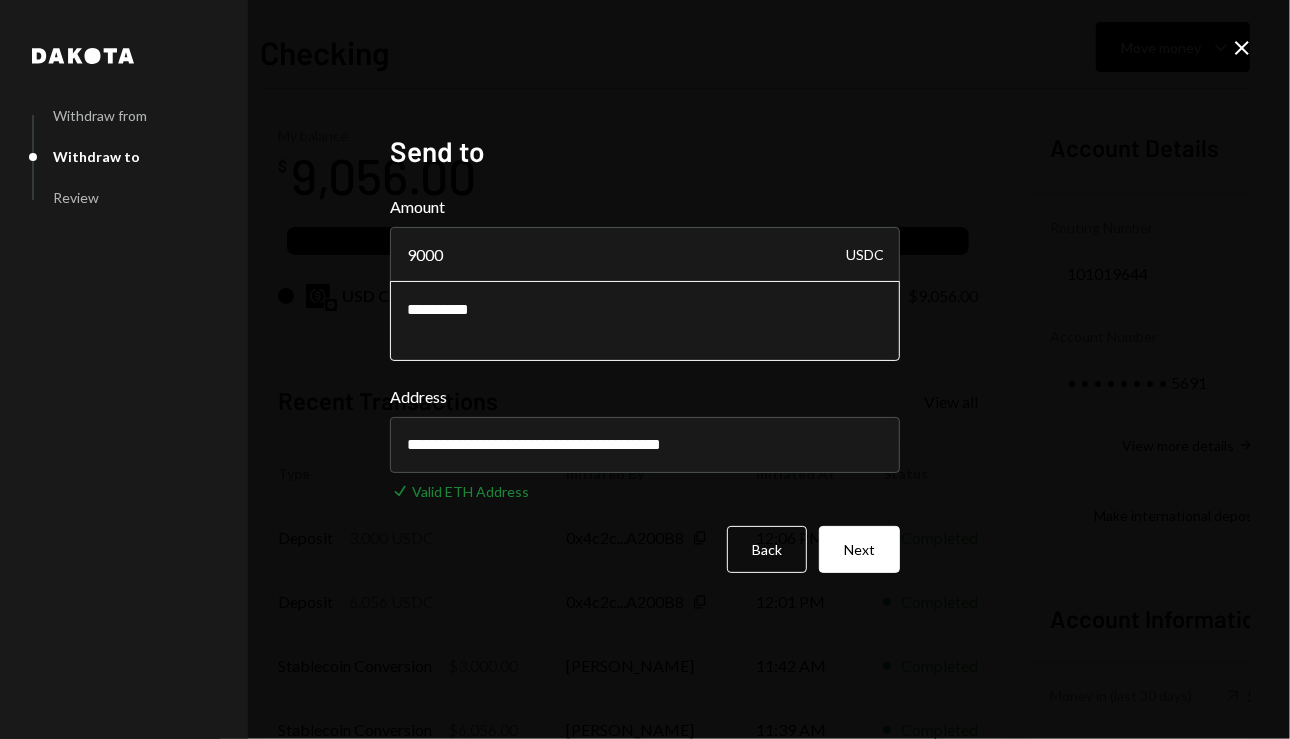type on "**********" 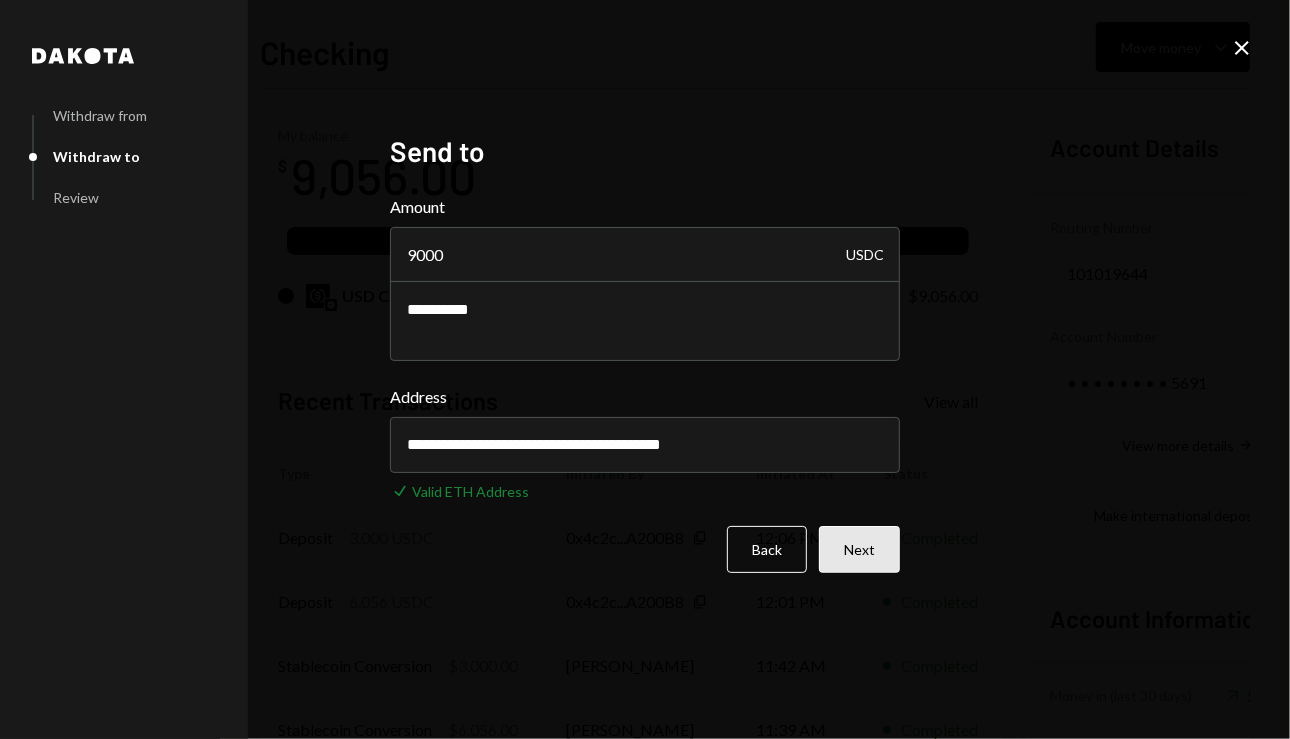 click on "Next" at bounding box center [859, 549] 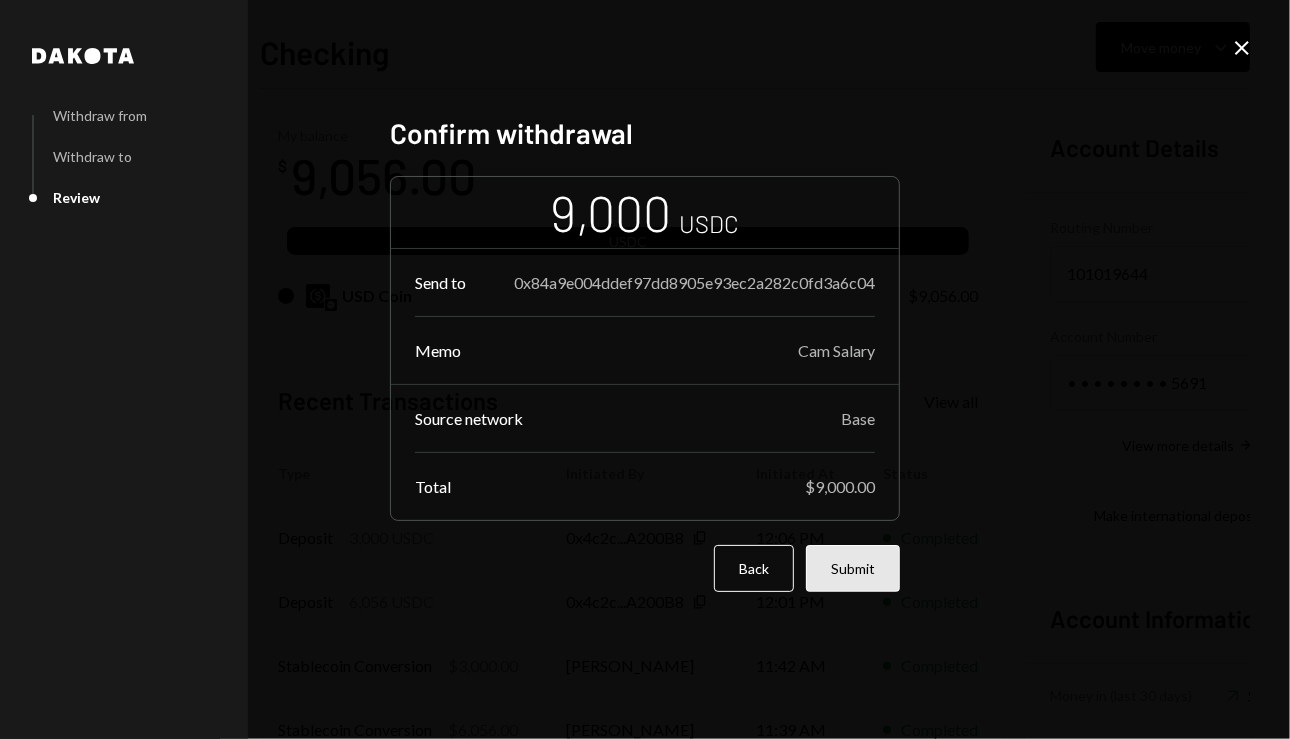 click on "Submit" at bounding box center (853, 568) 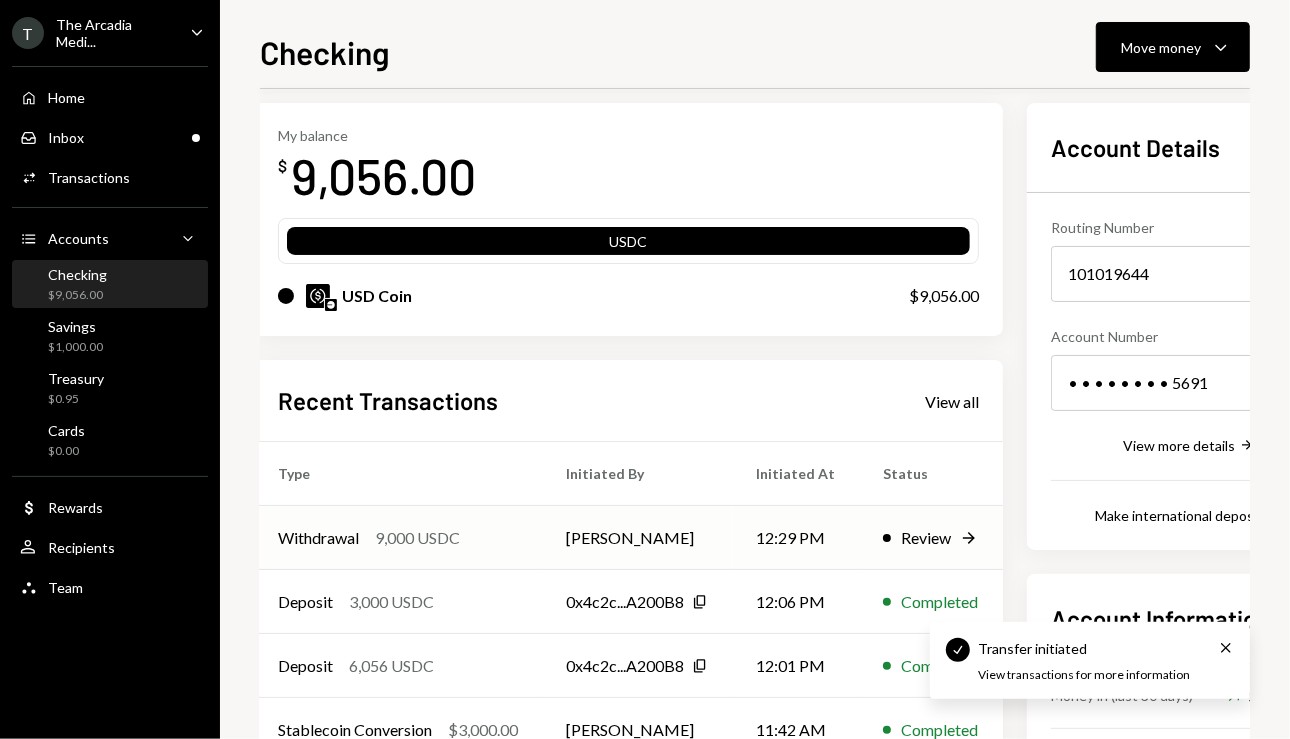 click on "12:29 PM" at bounding box center [795, 538] 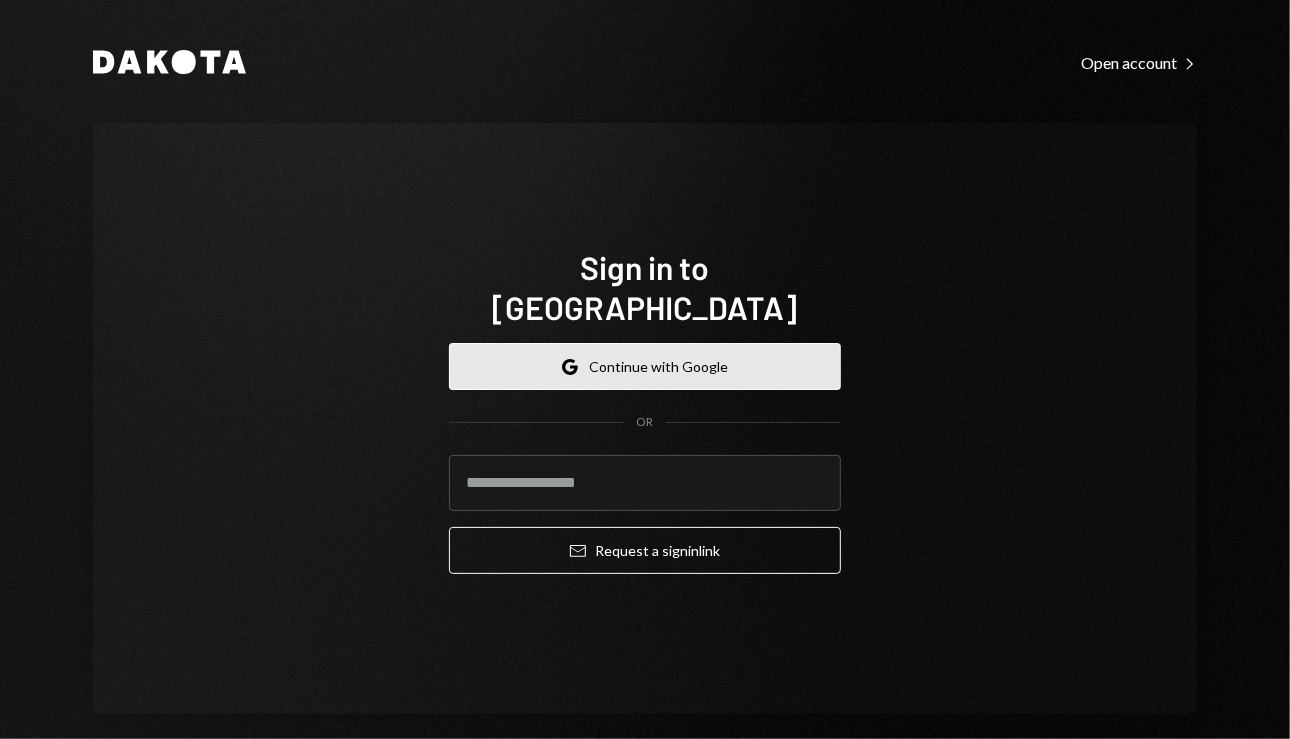 click on "Google  Continue with Google" at bounding box center [645, 366] 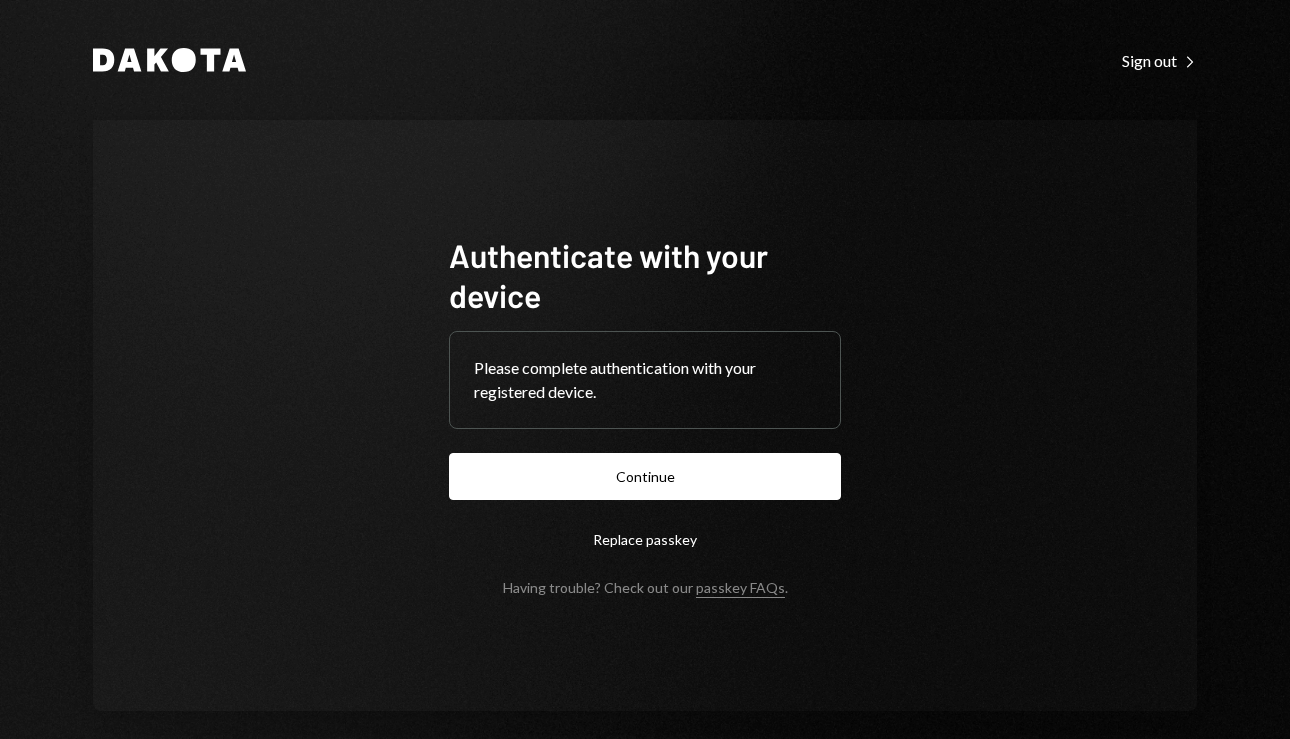 scroll, scrollTop: 0, scrollLeft: 0, axis: both 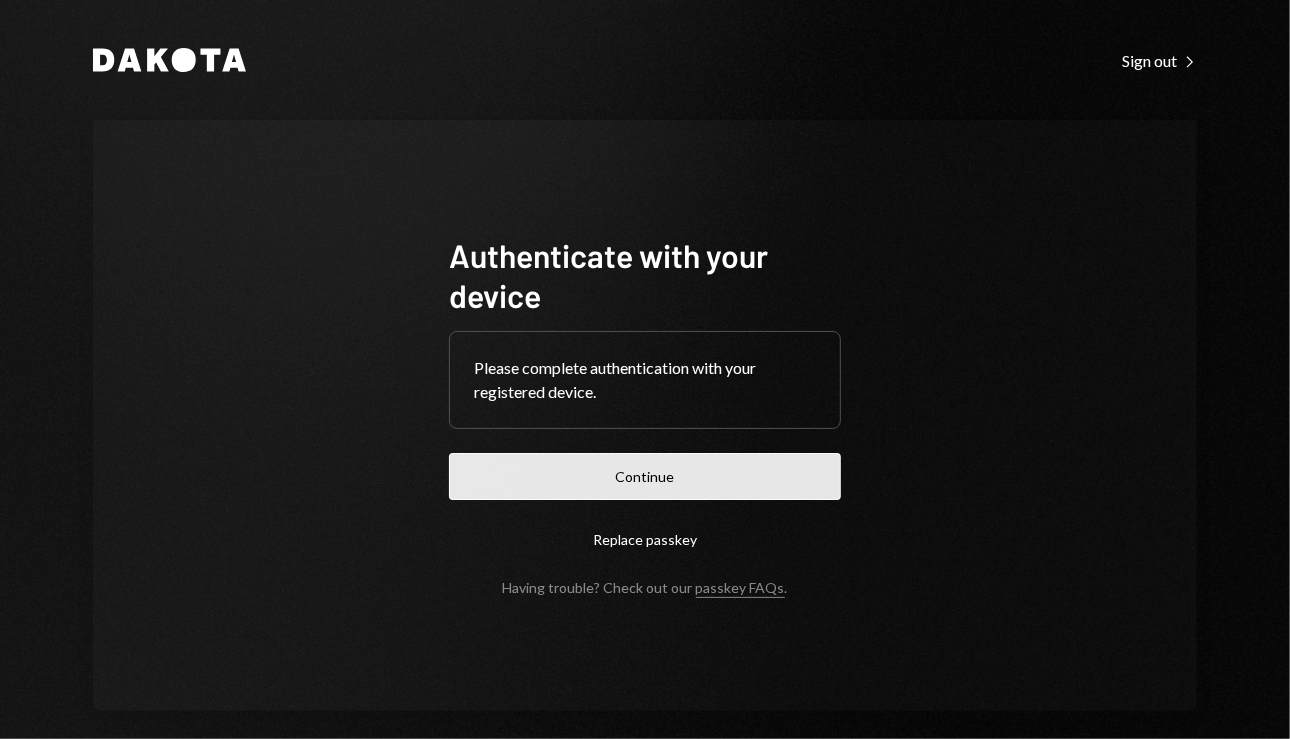 click on "Continue" at bounding box center [645, 476] 